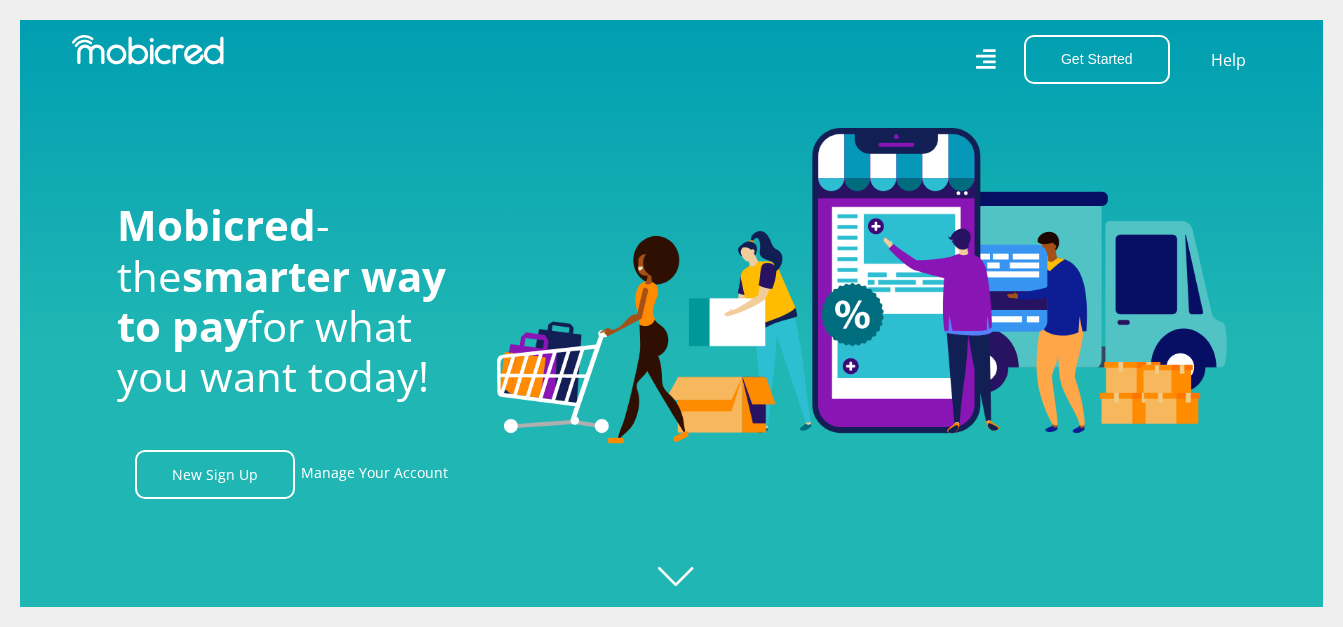 scroll, scrollTop: 0, scrollLeft: 0, axis: both 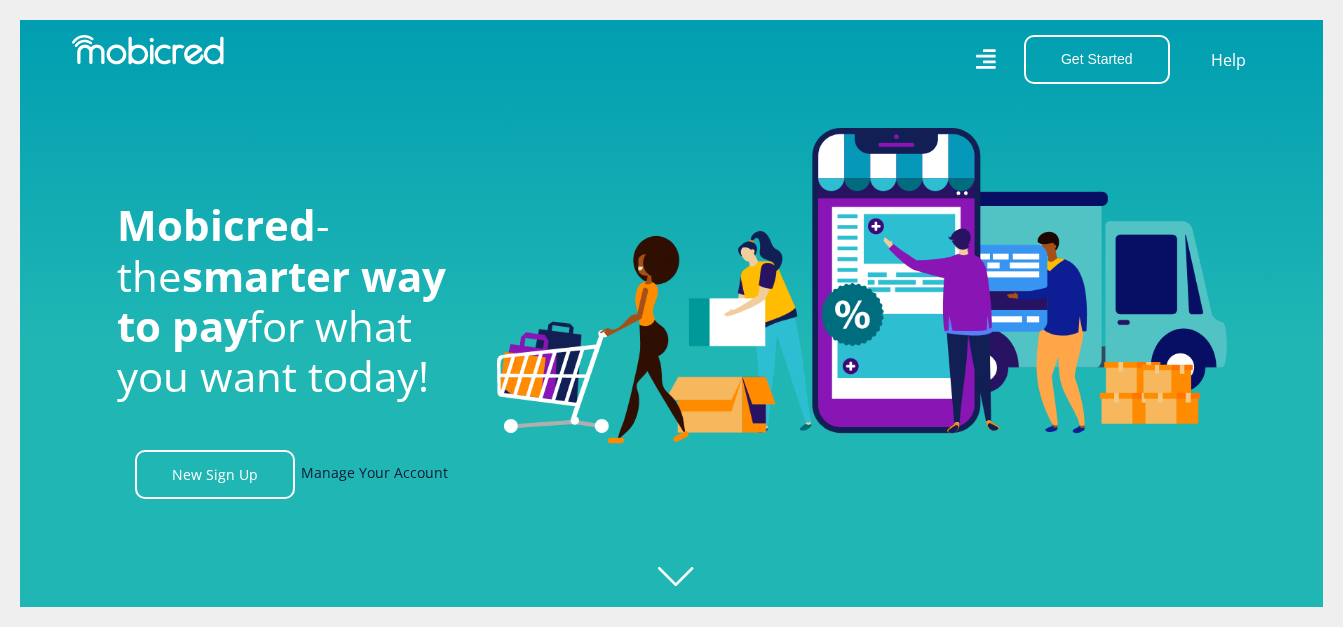 click on "Manage Your Account" at bounding box center (374, 474) 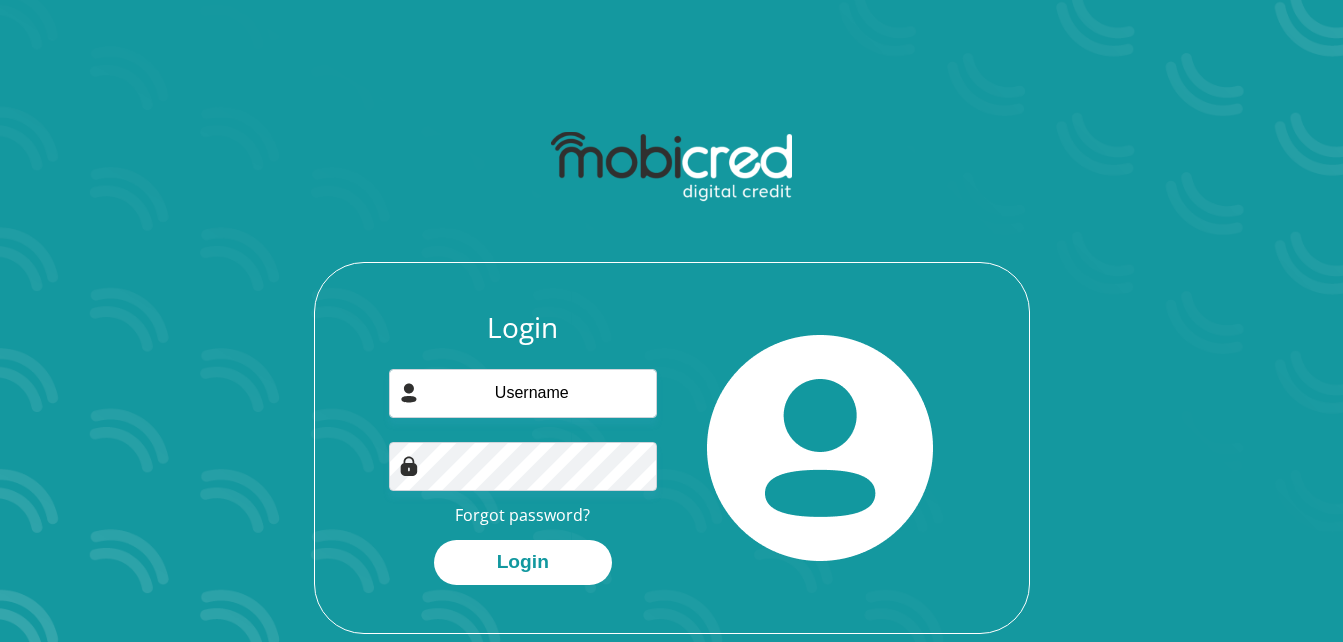 scroll, scrollTop: 0, scrollLeft: 0, axis: both 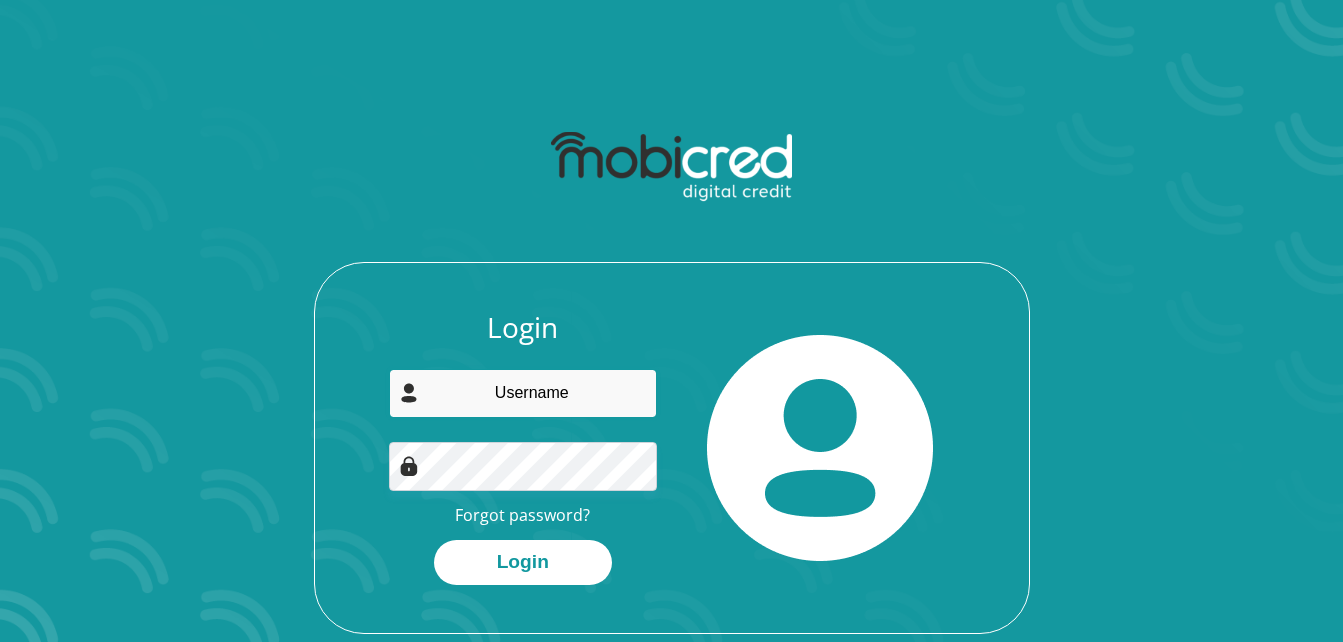 click at bounding box center (523, 393) 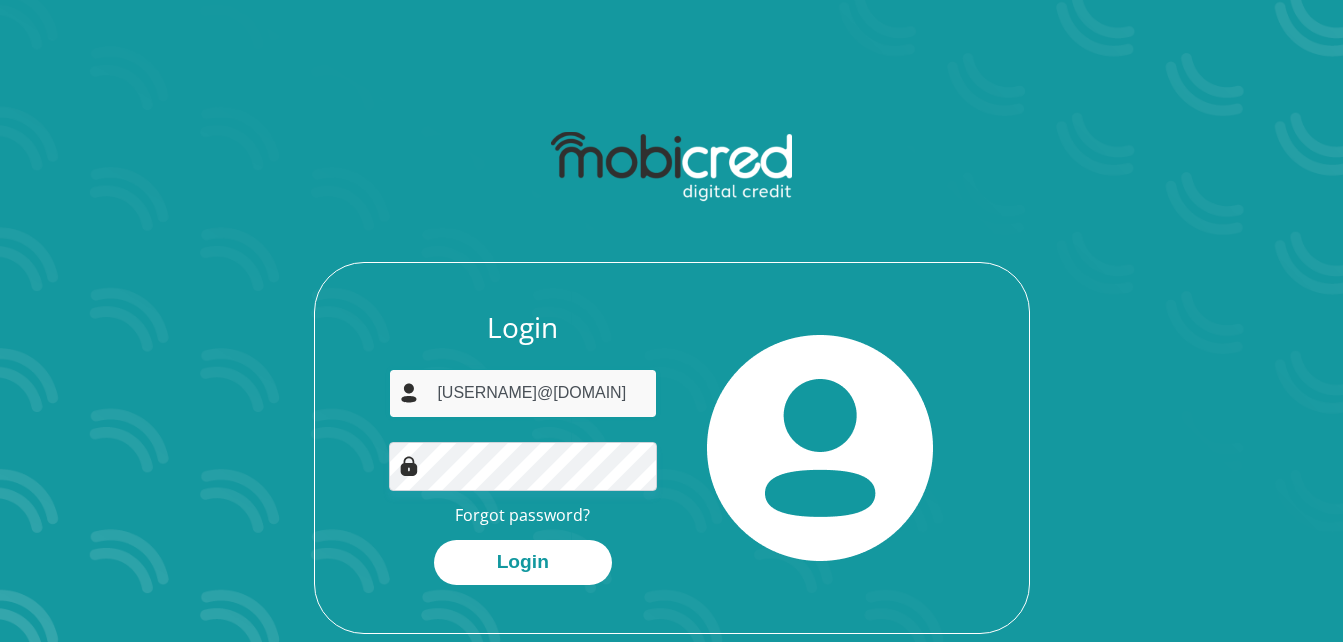 type on "[USERNAME]@[DOMAIN]" 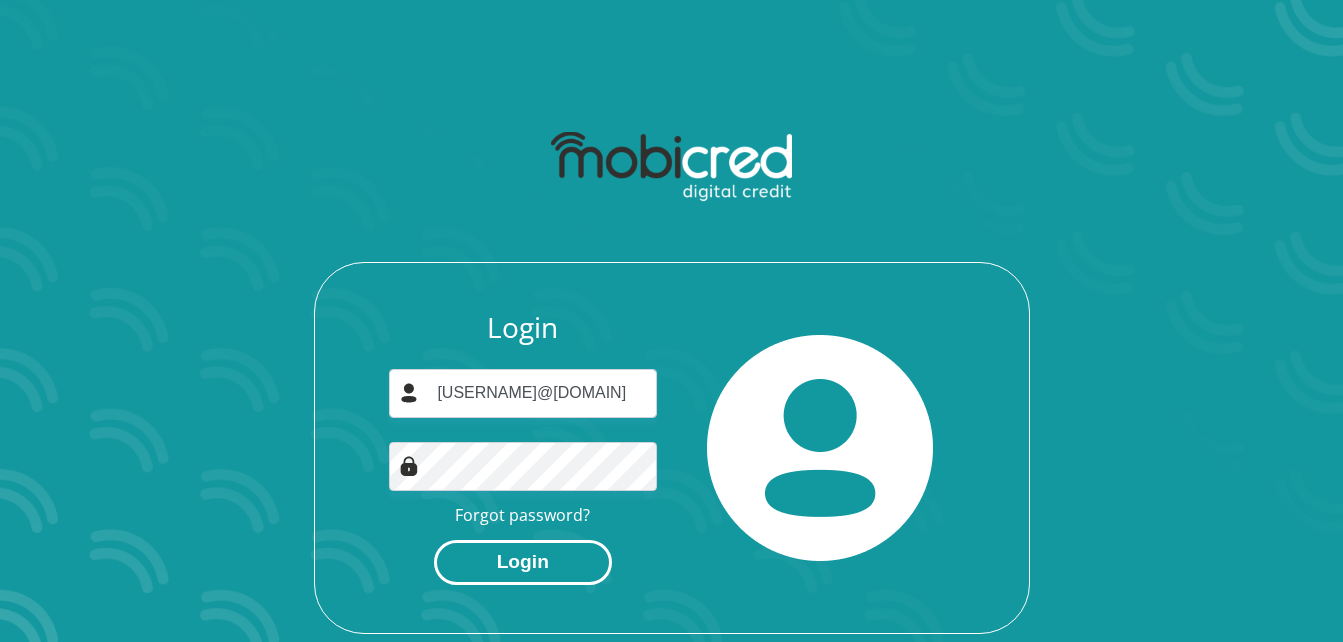 click on "Login" at bounding box center (523, 562) 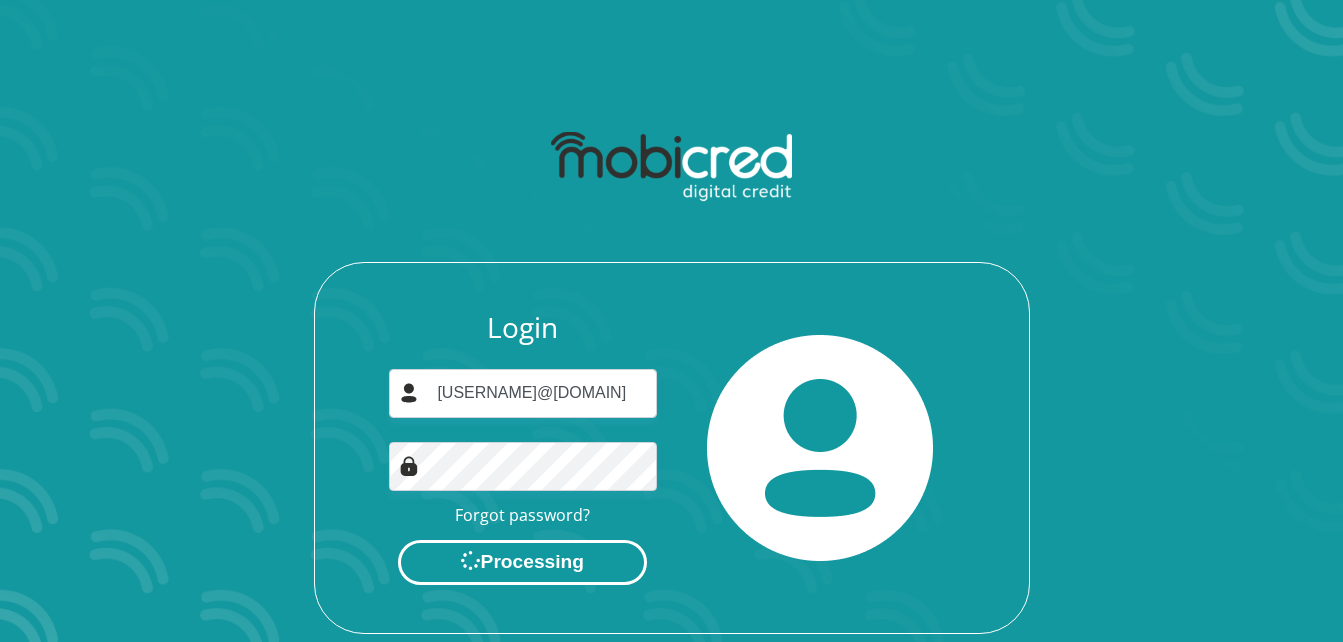 scroll, scrollTop: 0, scrollLeft: 0, axis: both 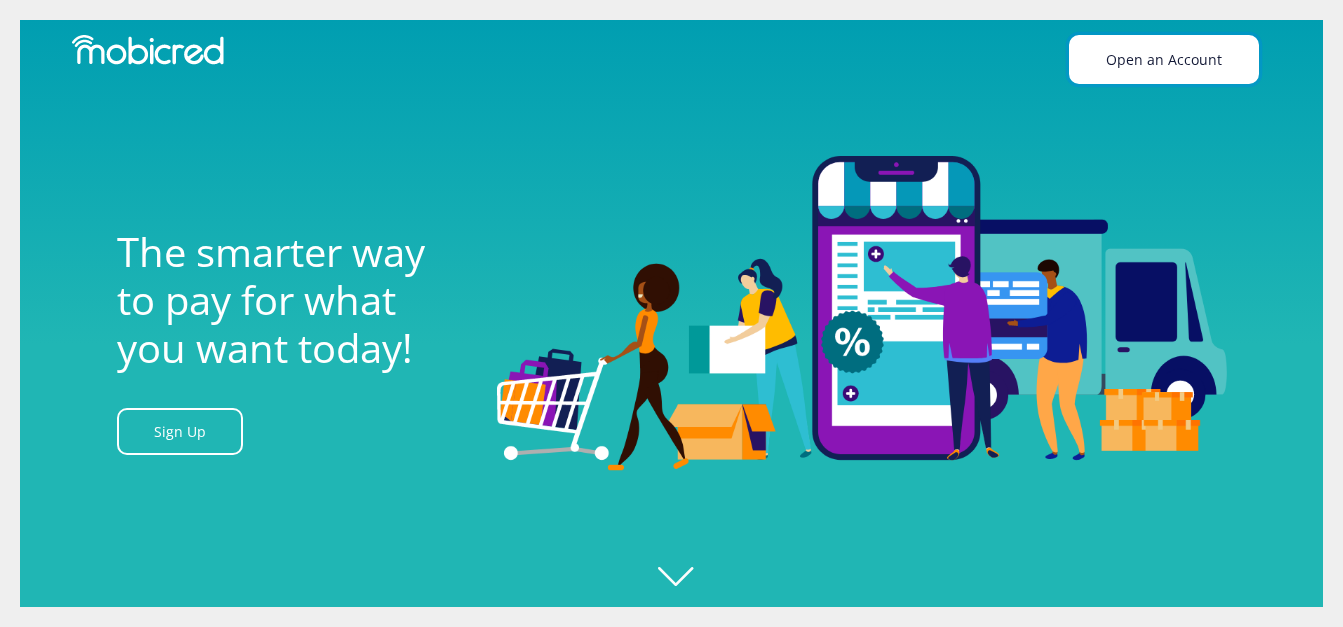 click on "Open an Account" at bounding box center [1164, 59] 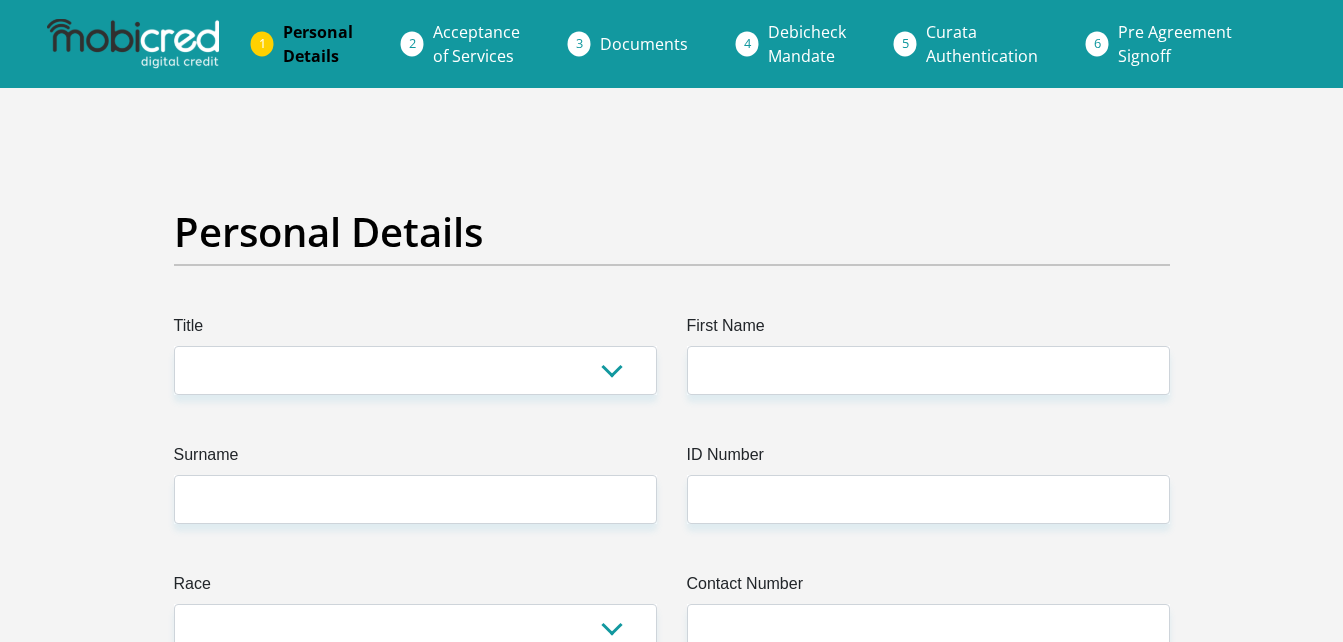 scroll, scrollTop: 0, scrollLeft: 0, axis: both 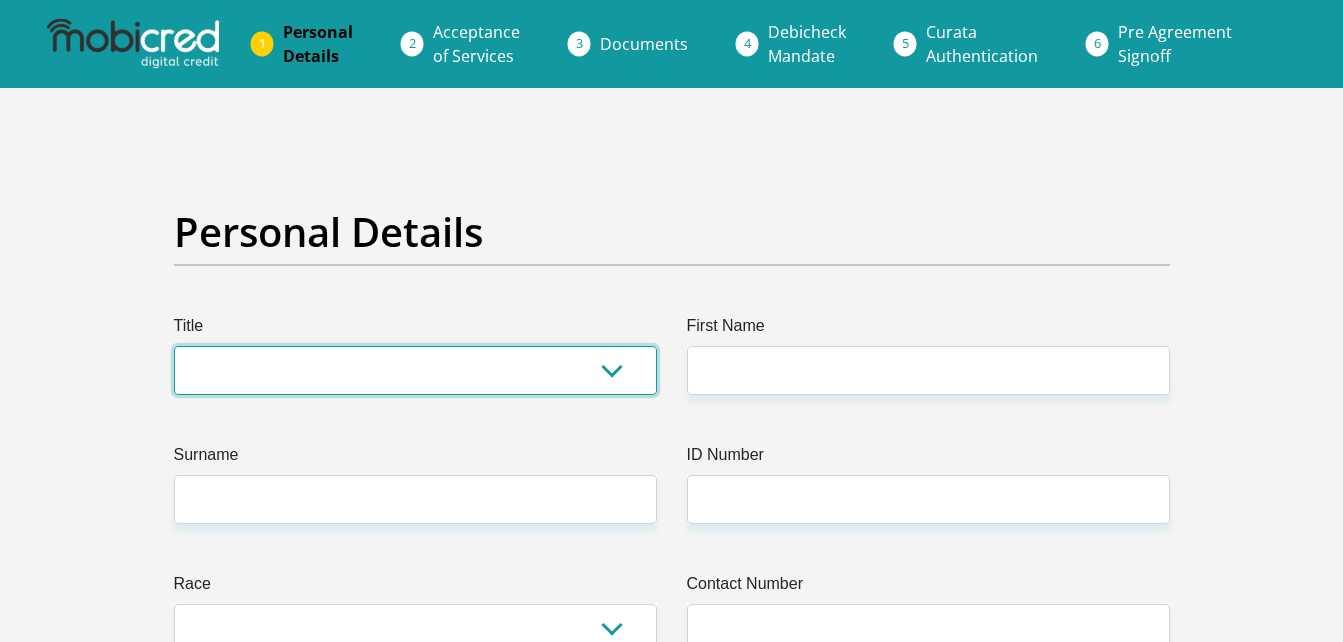 click on "Mr
Ms
Mrs
Dr
Other" at bounding box center (415, 370) 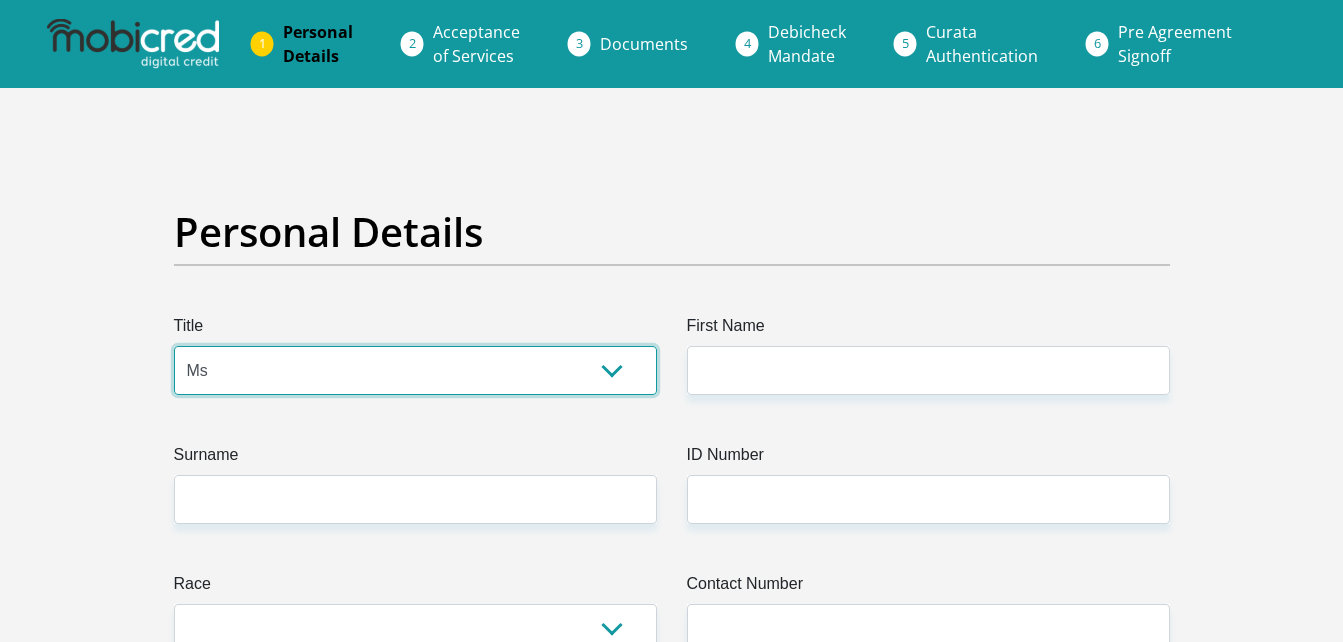 click on "Mr
Ms
Mrs
Dr
Other" at bounding box center (415, 370) 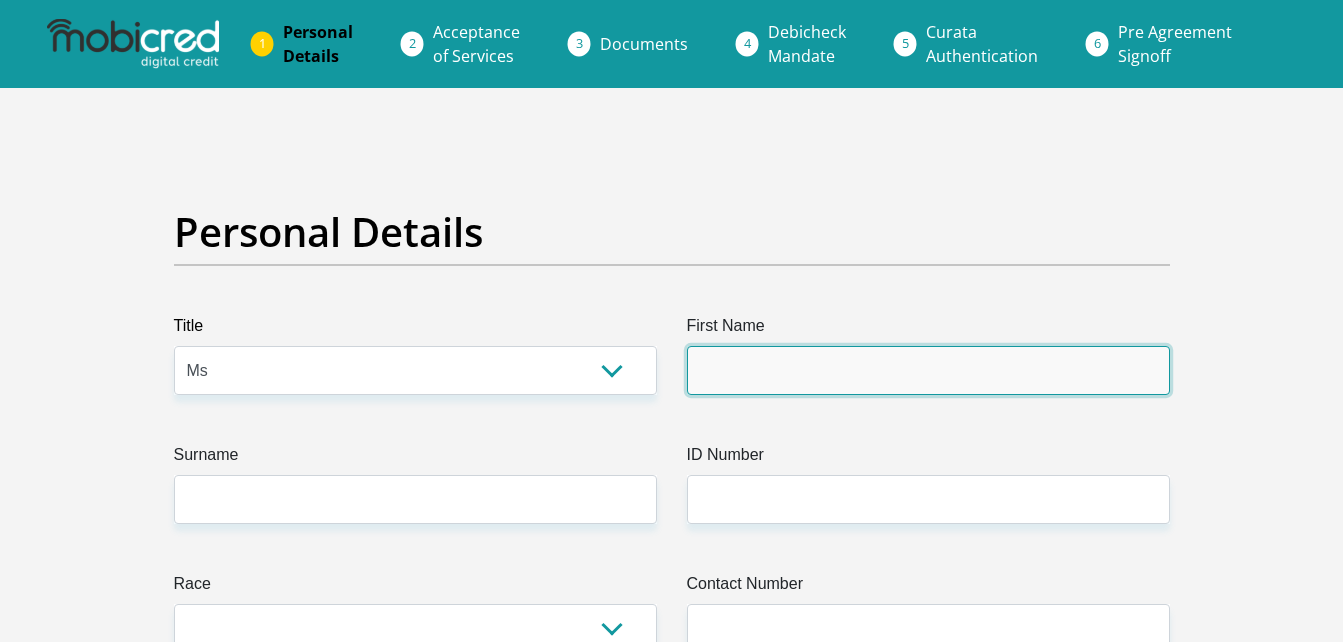 click on "First Name" at bounding box center [928, 370] 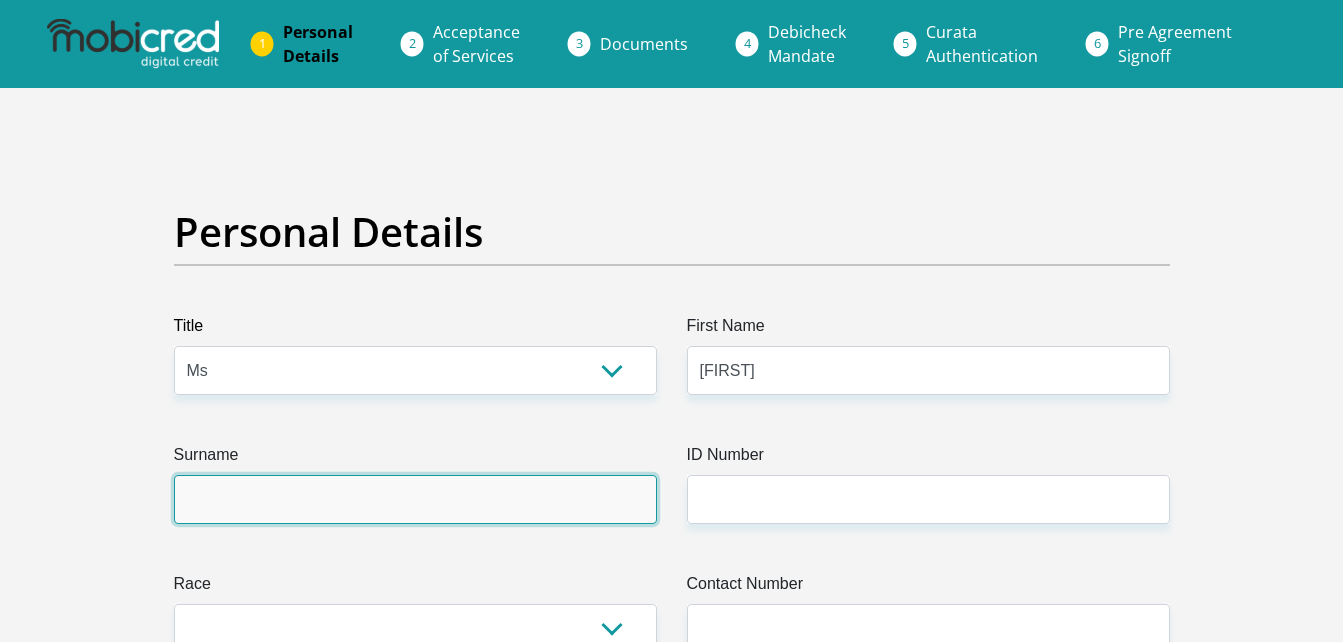 type on "Ramoabi" 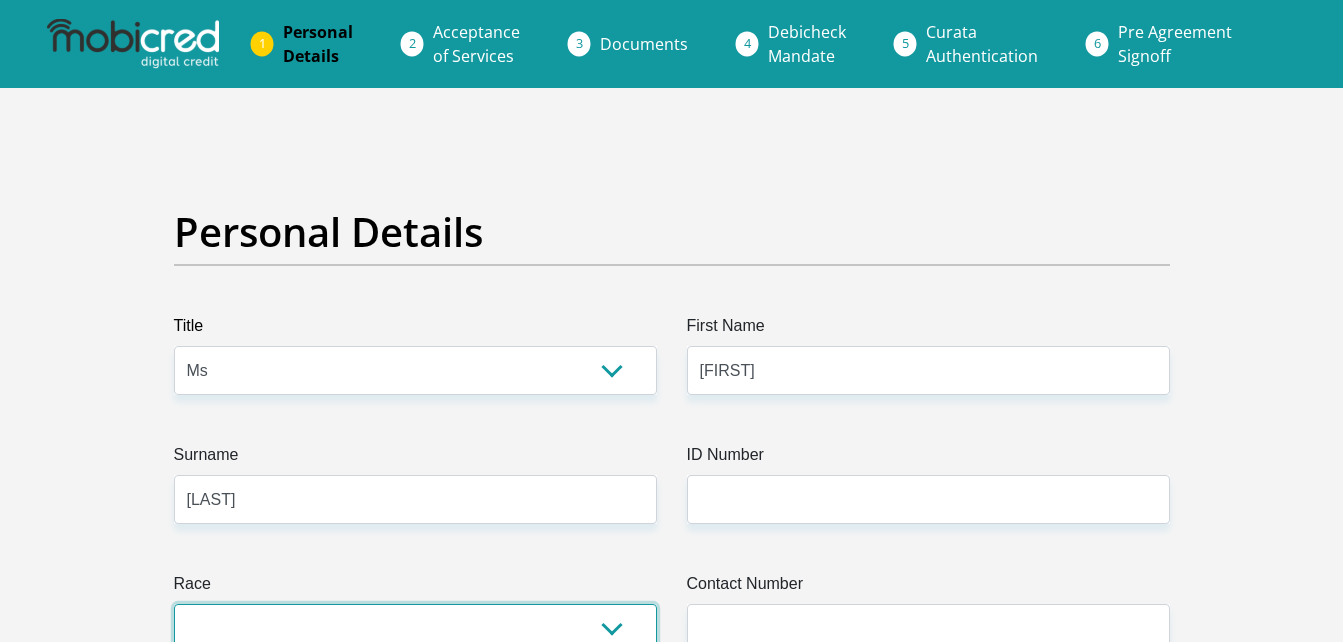 select on "1" 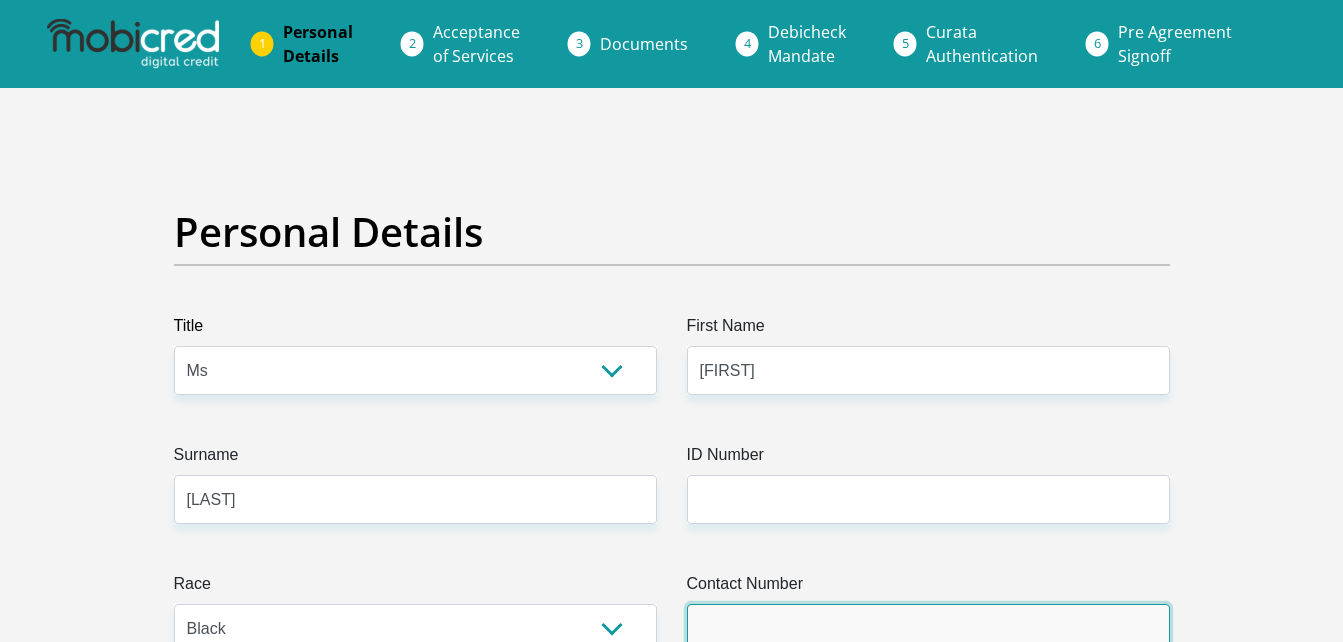 type on "0743565095" 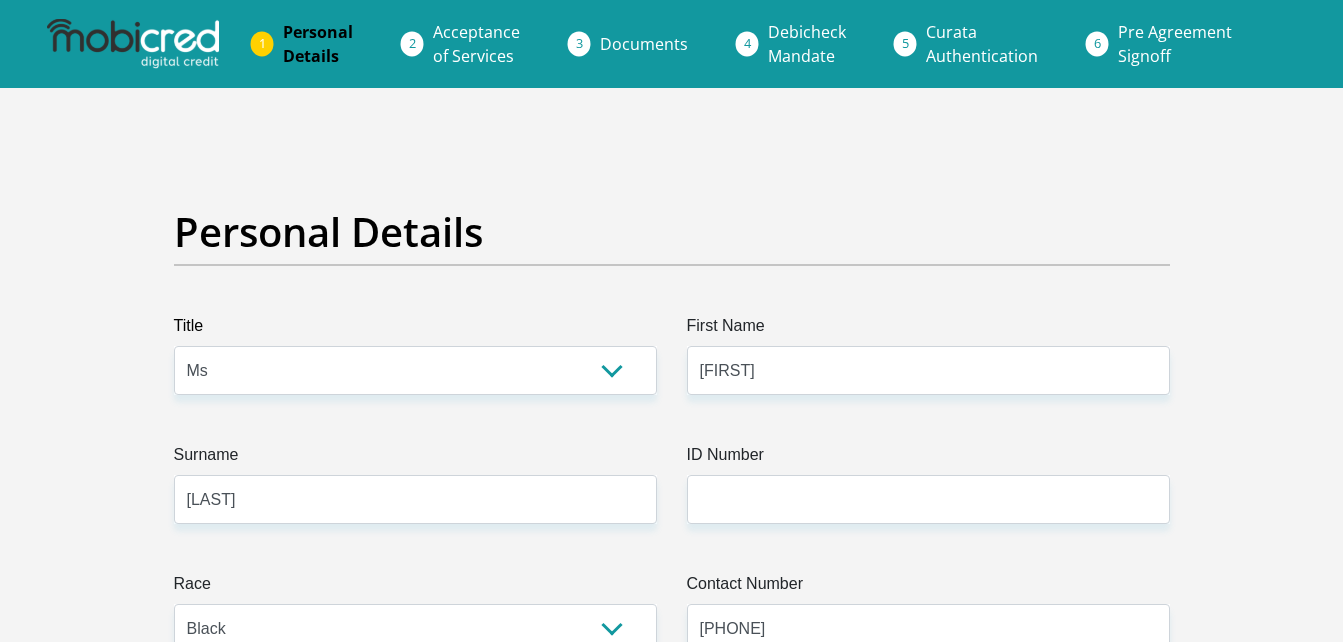 select on "ZAF" 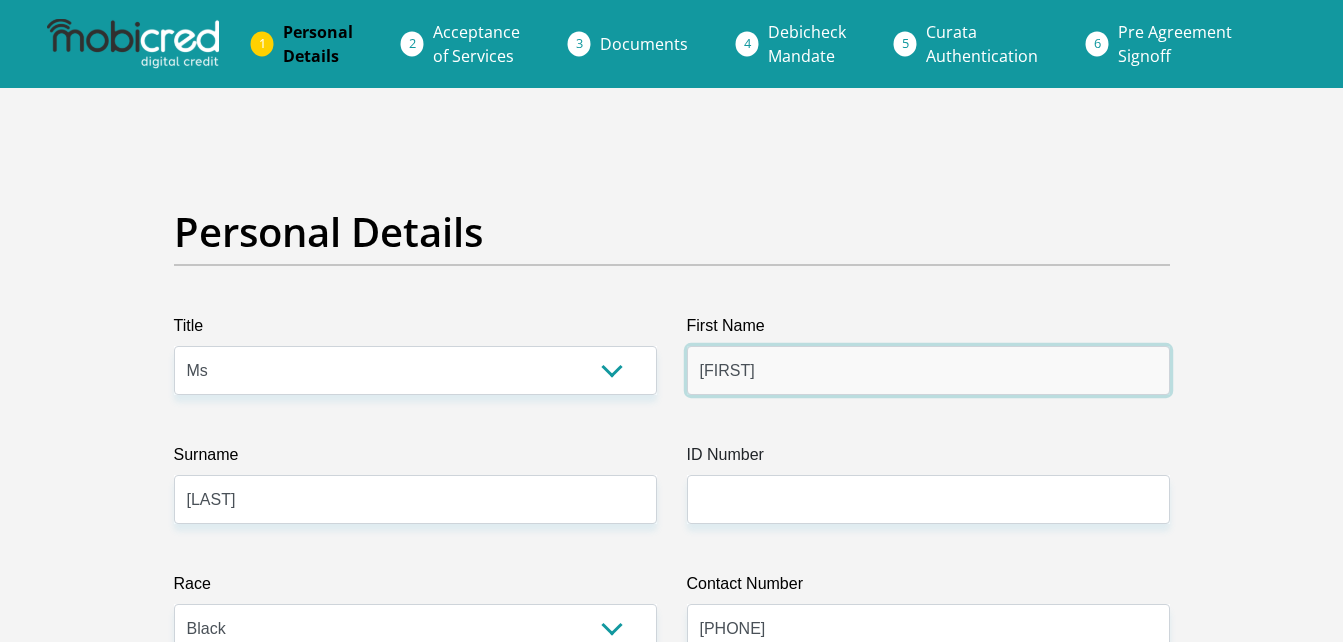 type on "CAPITEC BANK LIMITED" 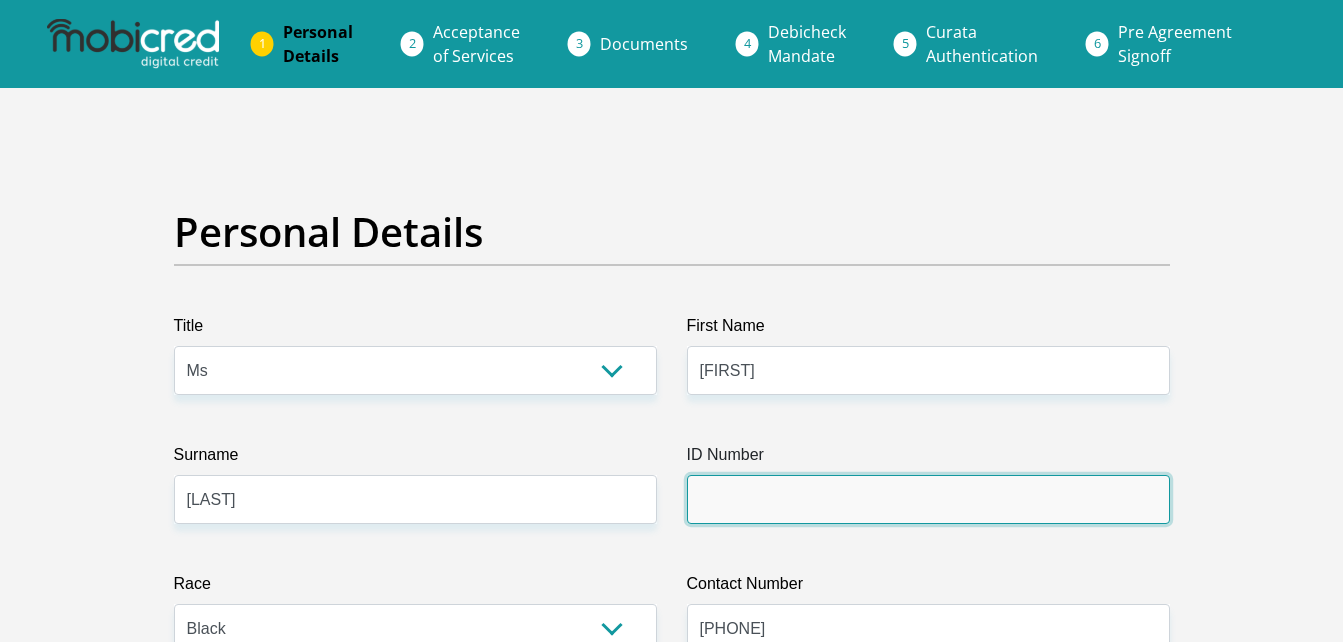 click on "ID Number" at bounding box center (928, 499) 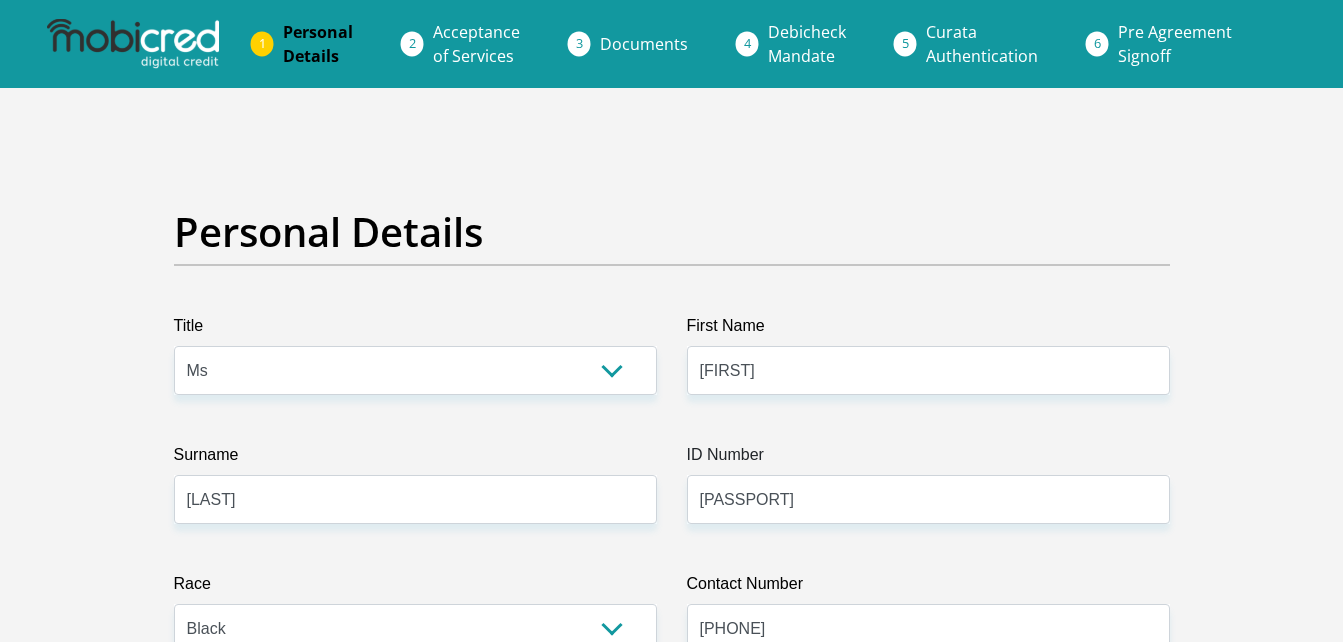 type 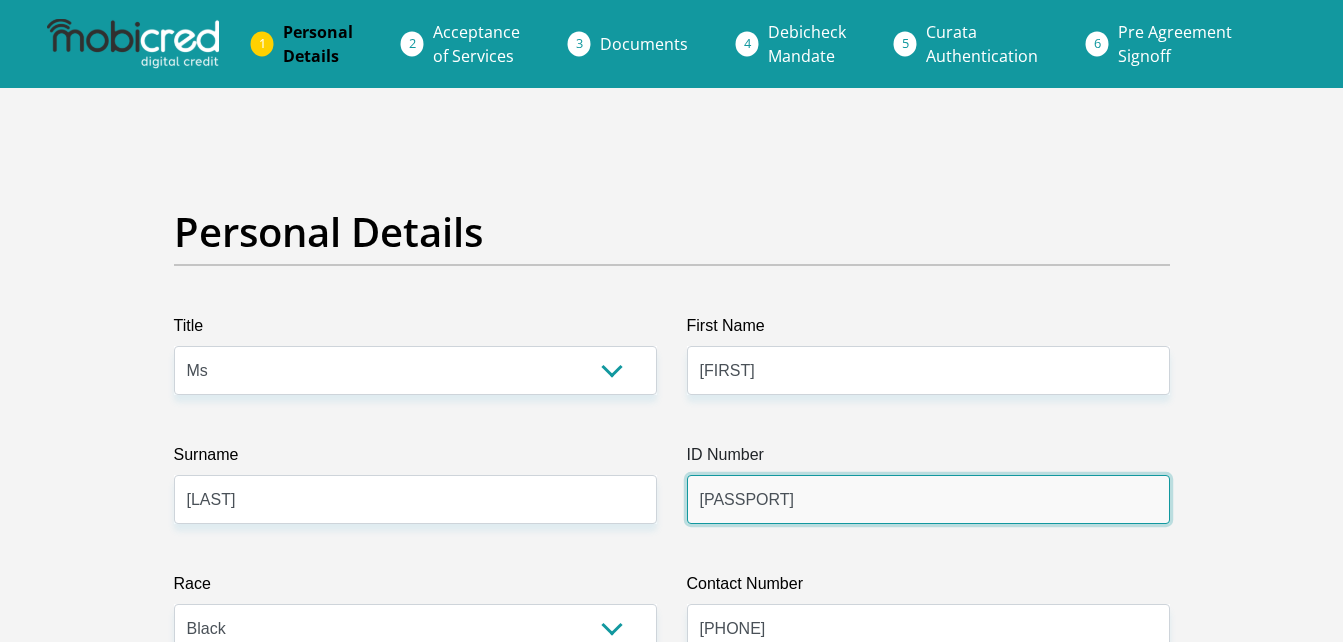 type 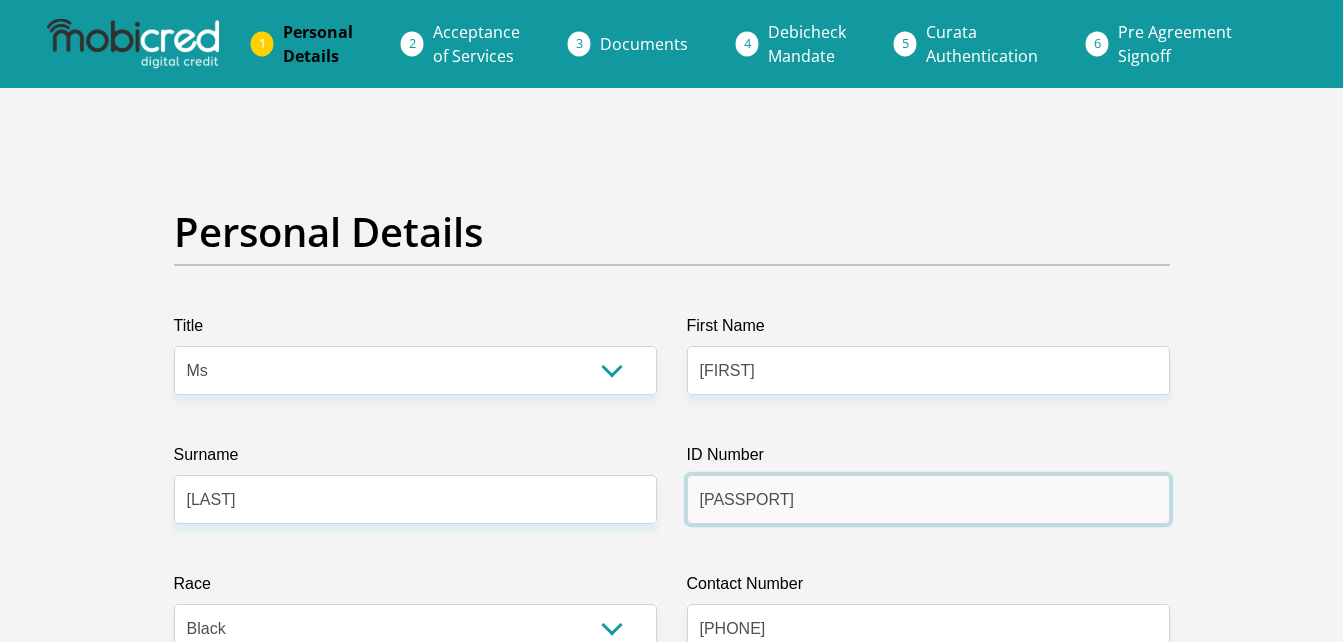 scroll, scrollTop: 830, scrollLeft: 0, axis: vertical 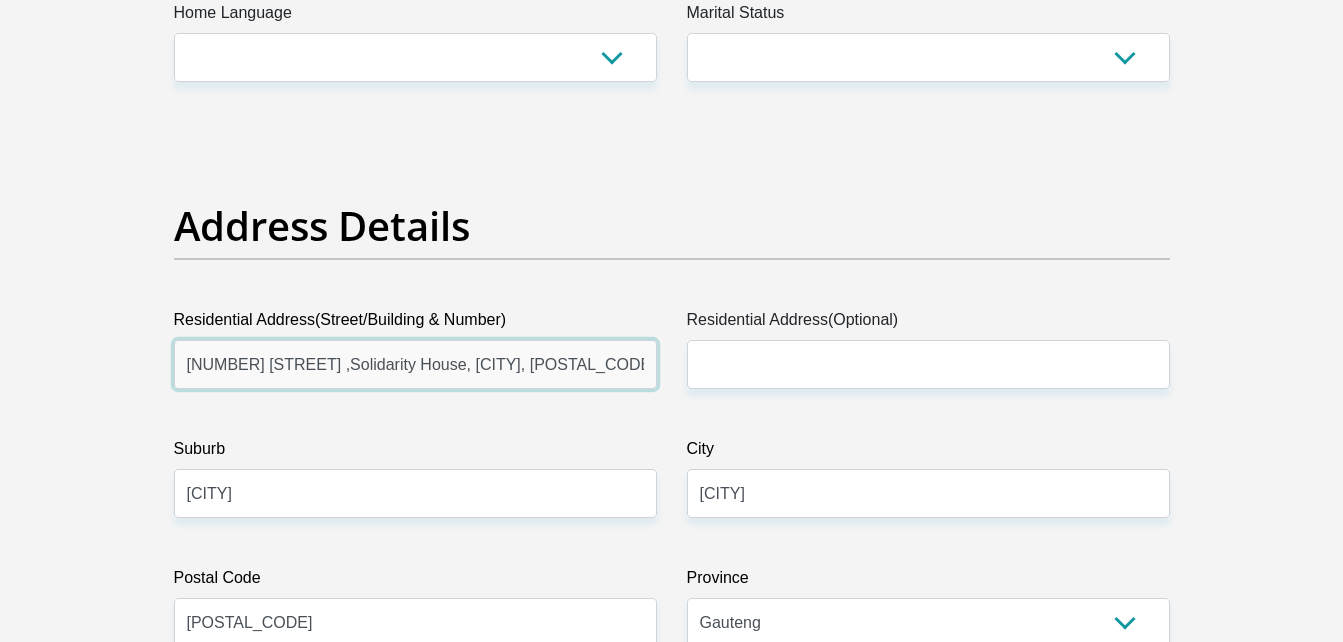 click on "14 Moore Avenue ,Solidarity House, BENONI, 1507, South Africa" at bounding box center [415, 364] 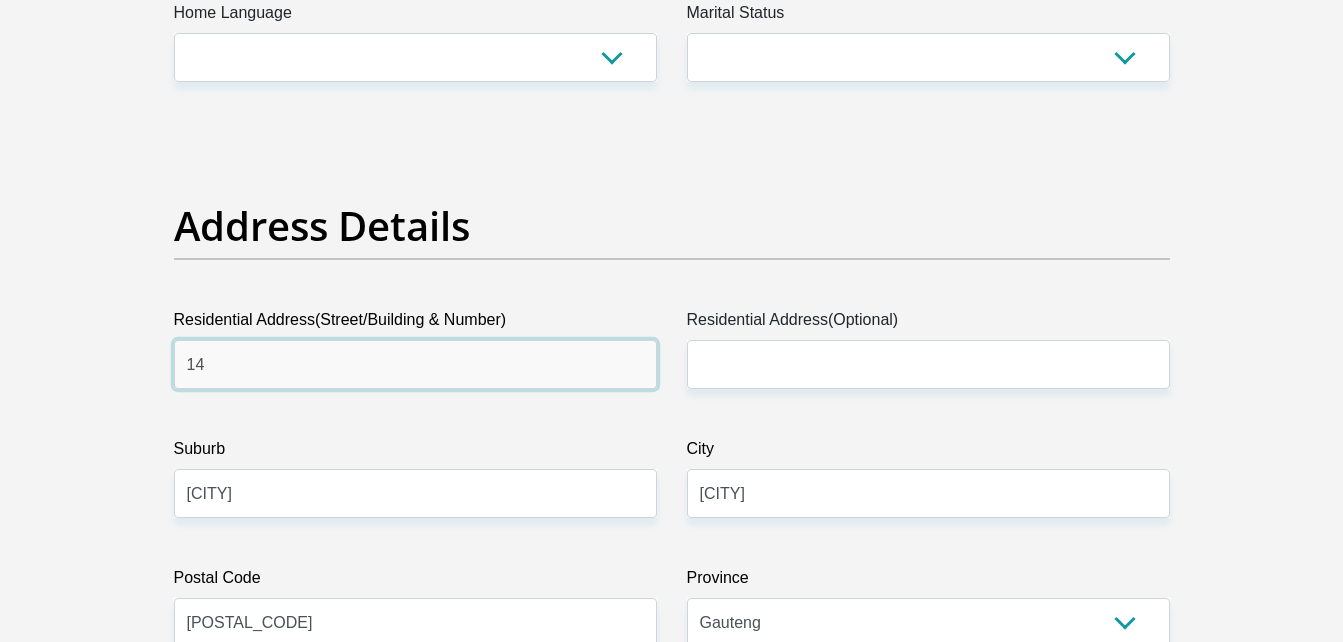 type on "1" 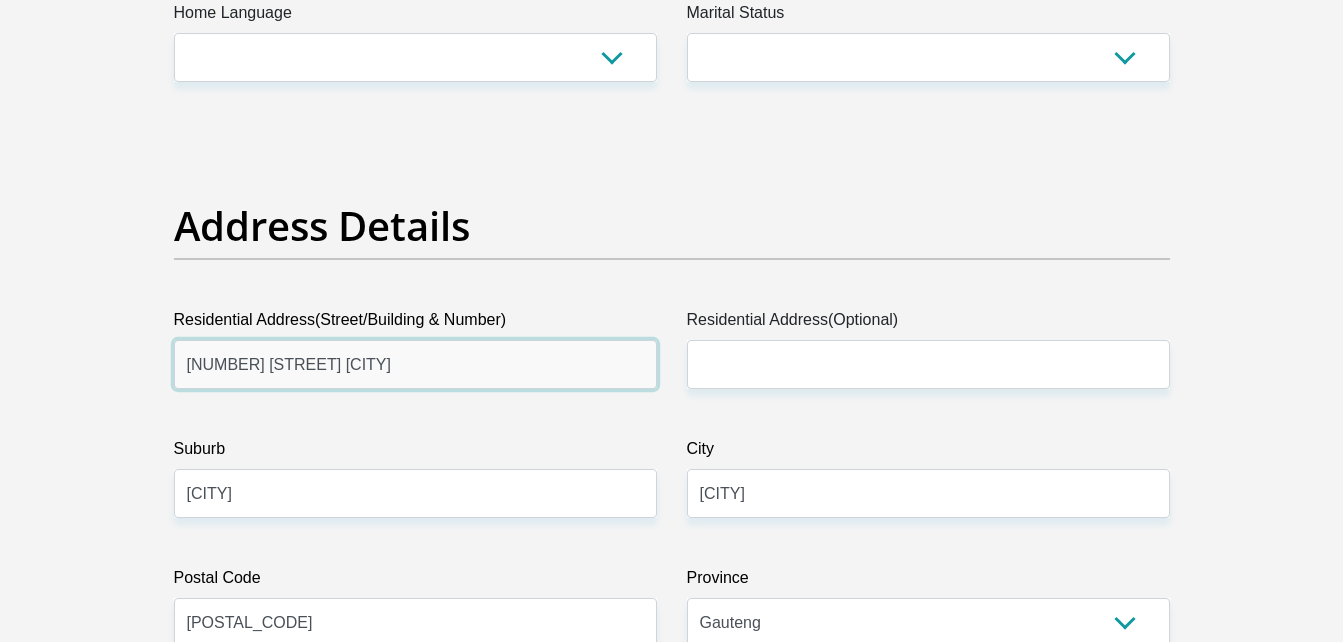 type on "2803 Nkunzi Street Mayfield" 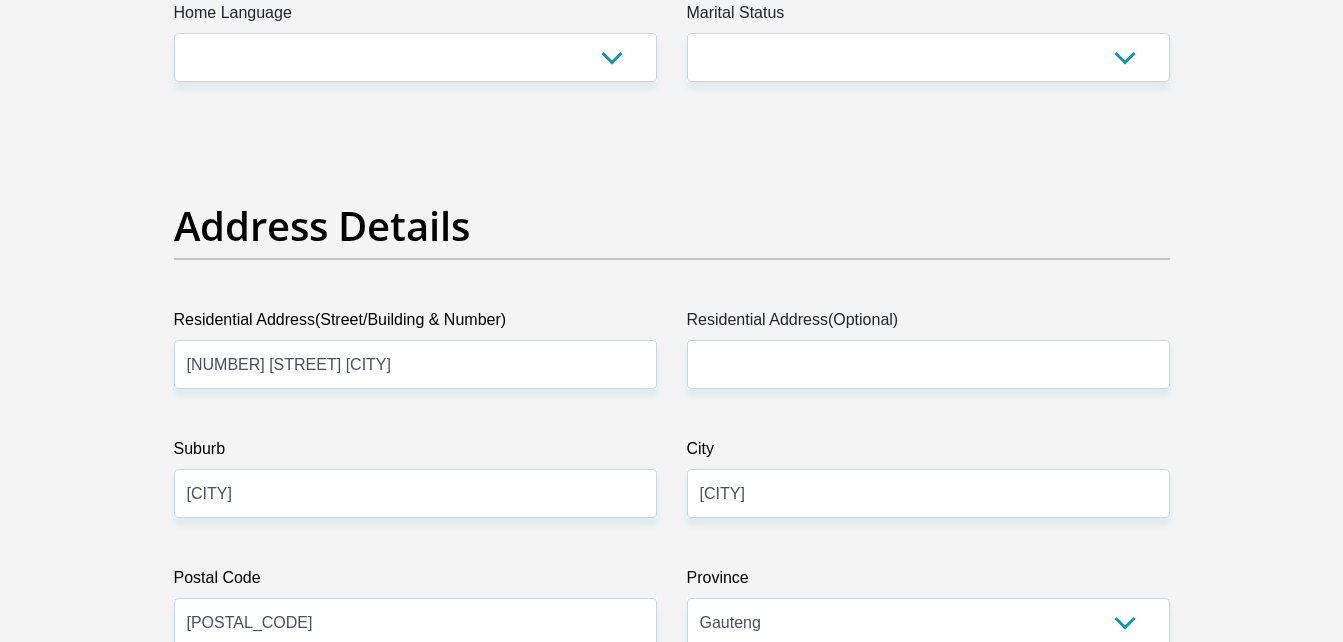 click on "City" at bounding box center (928, 453) 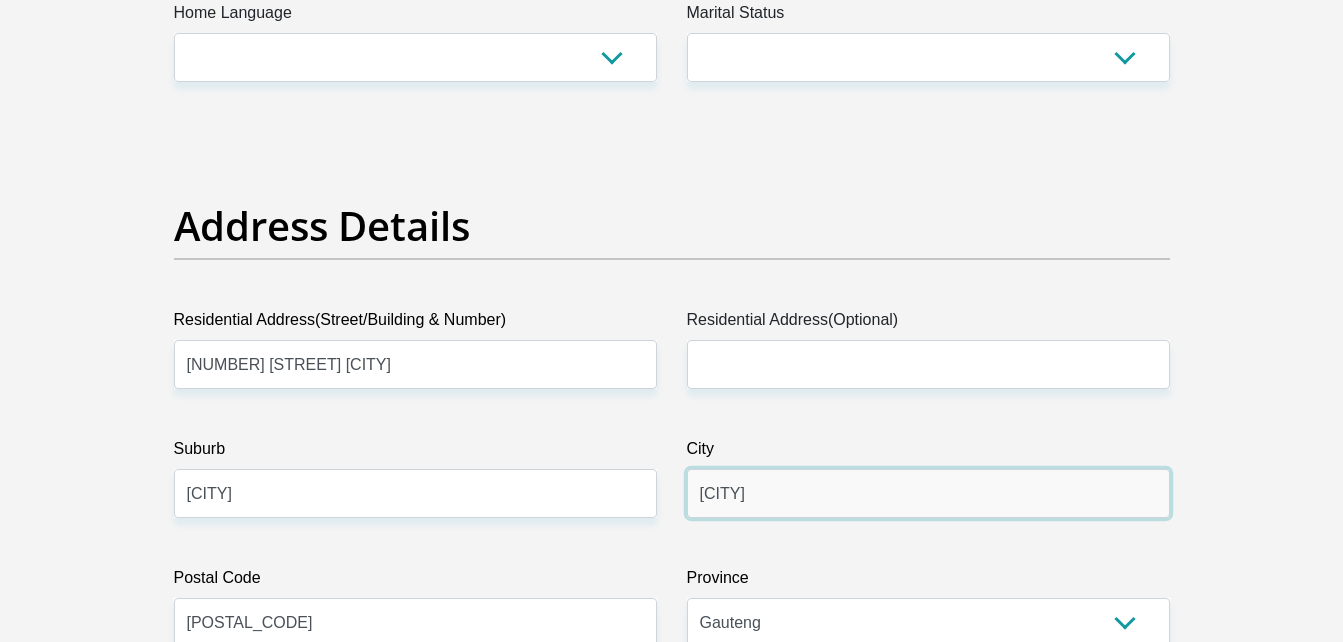click on "Ekurhuleni" at bounding box center [928, 493] 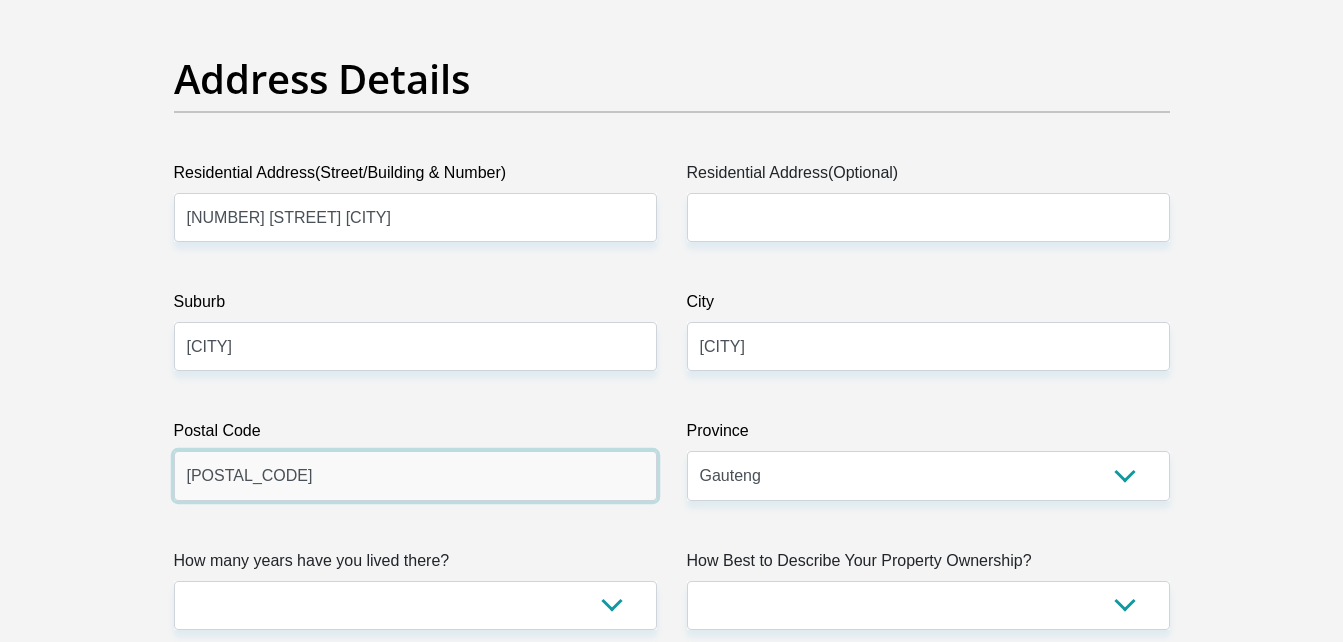 click on "1507" at bounding box center (415, 475) 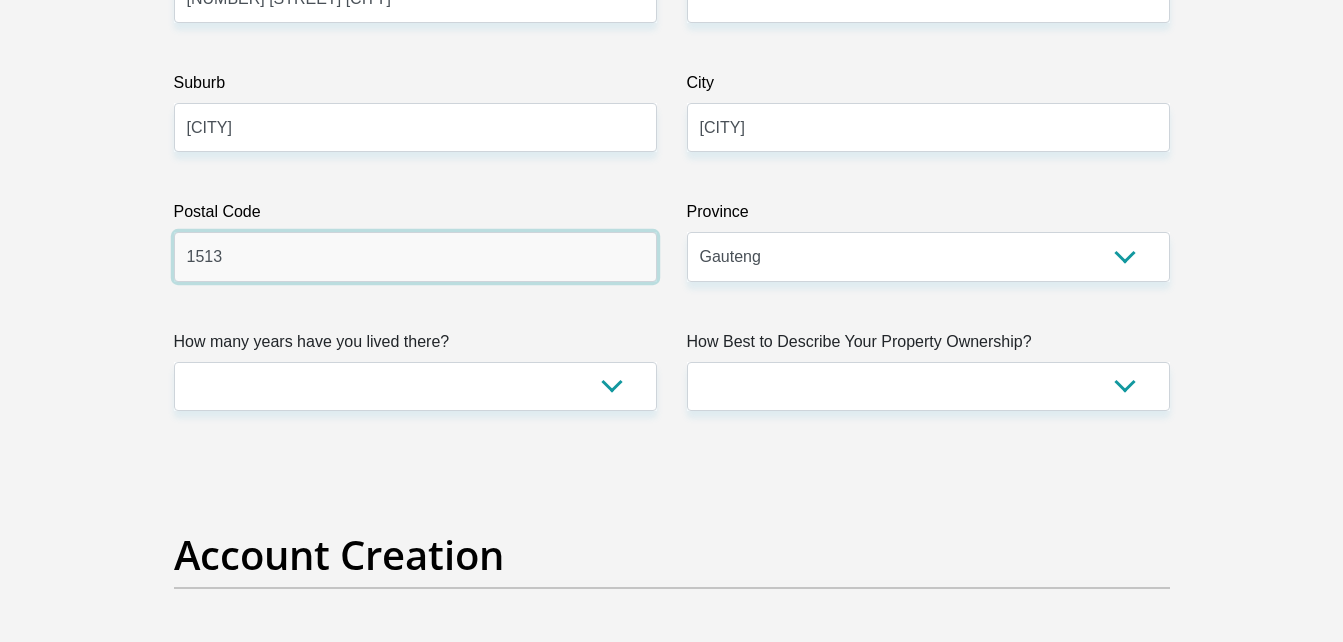 scroll, scrollTop: 1233, scrollLeft: 0, axis: vertical 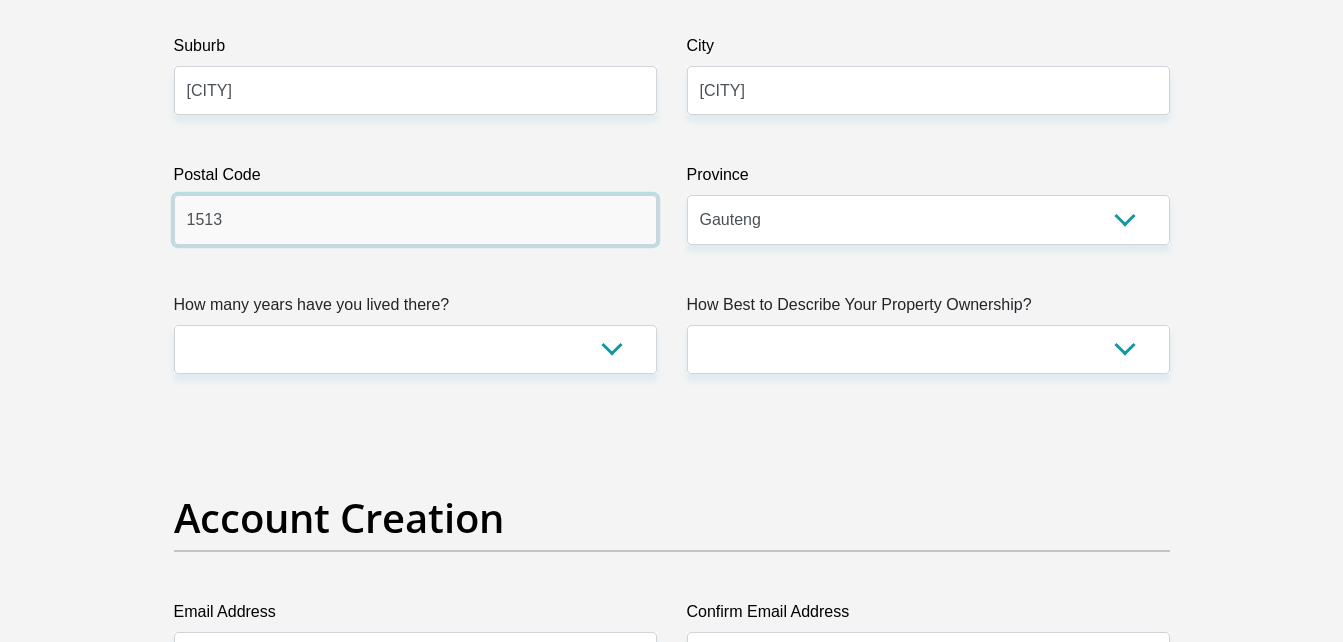 type on "1513" 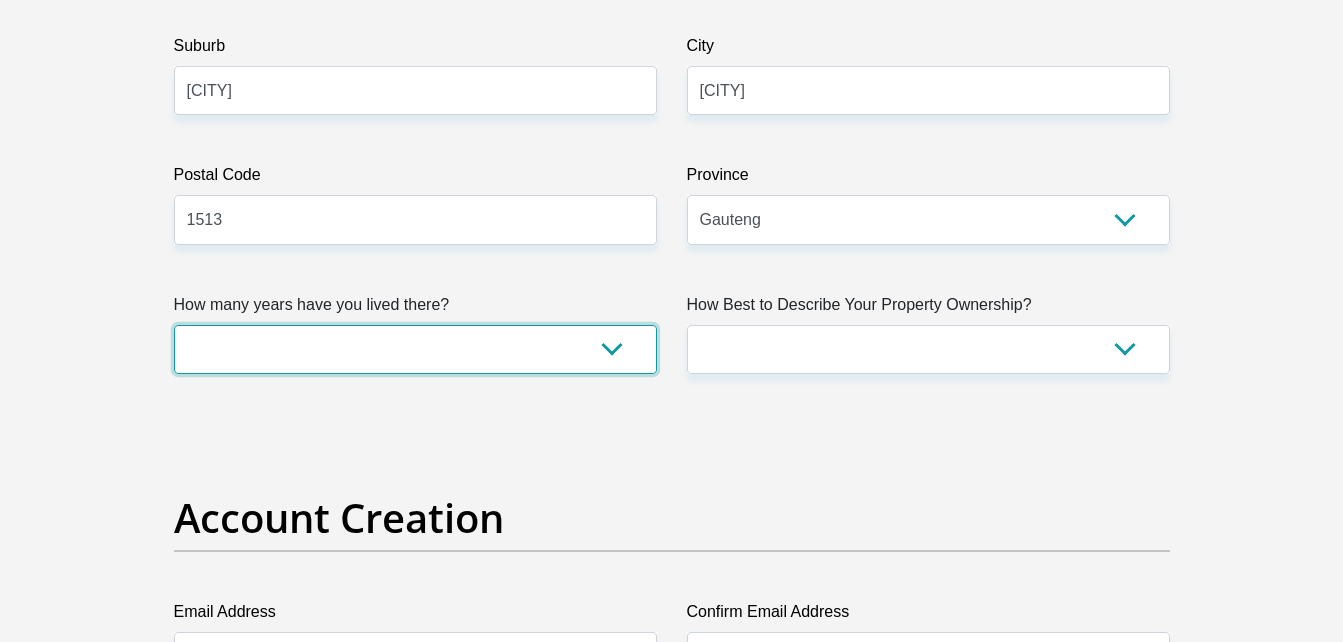 click on "less than 1 year
1-3 years
3-5 years
5+ years" at bounding box center (415, 349) 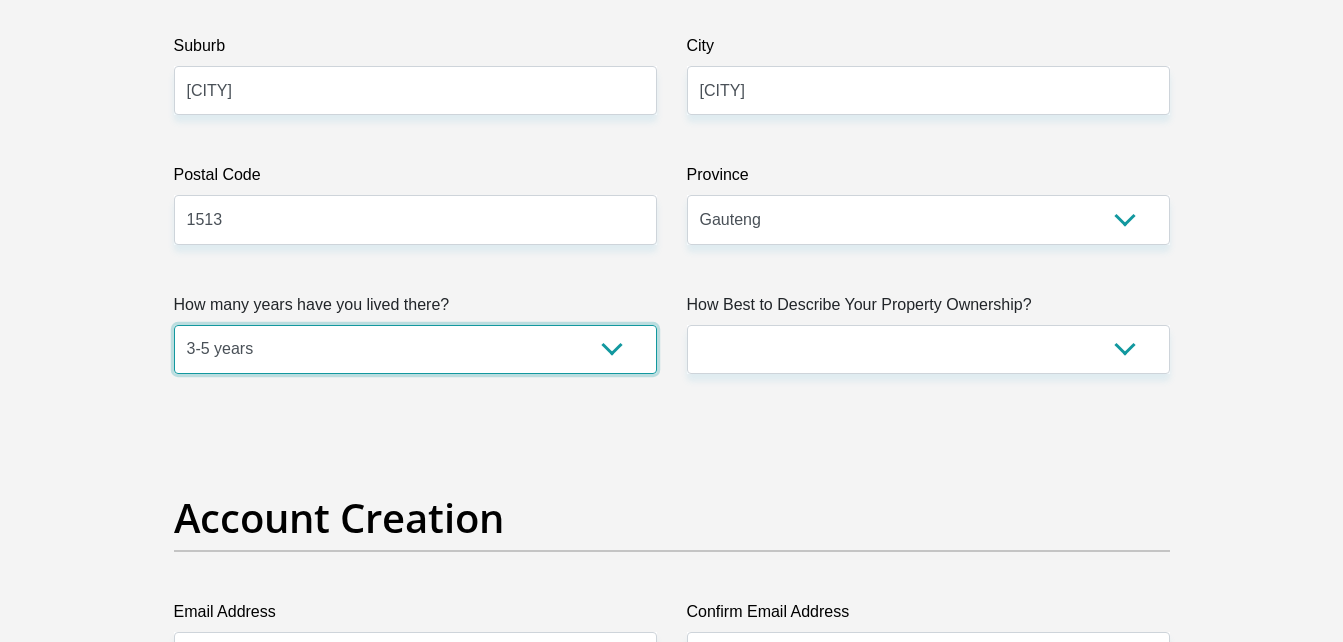 click on "less than 1 year
1-3 years
3-5 years
5+ years" at bounding box center [415, 349] 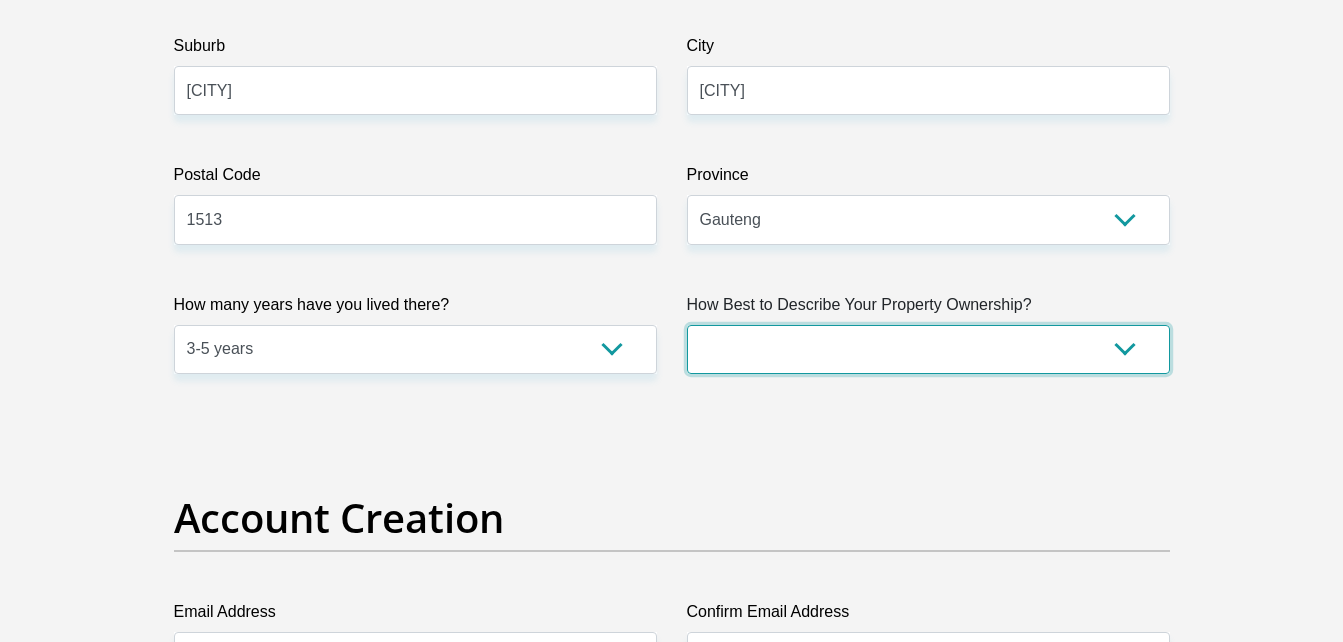 click on "Owned
Rented
Family Owned
Company Dwelling" at bounding box center (928, 349) 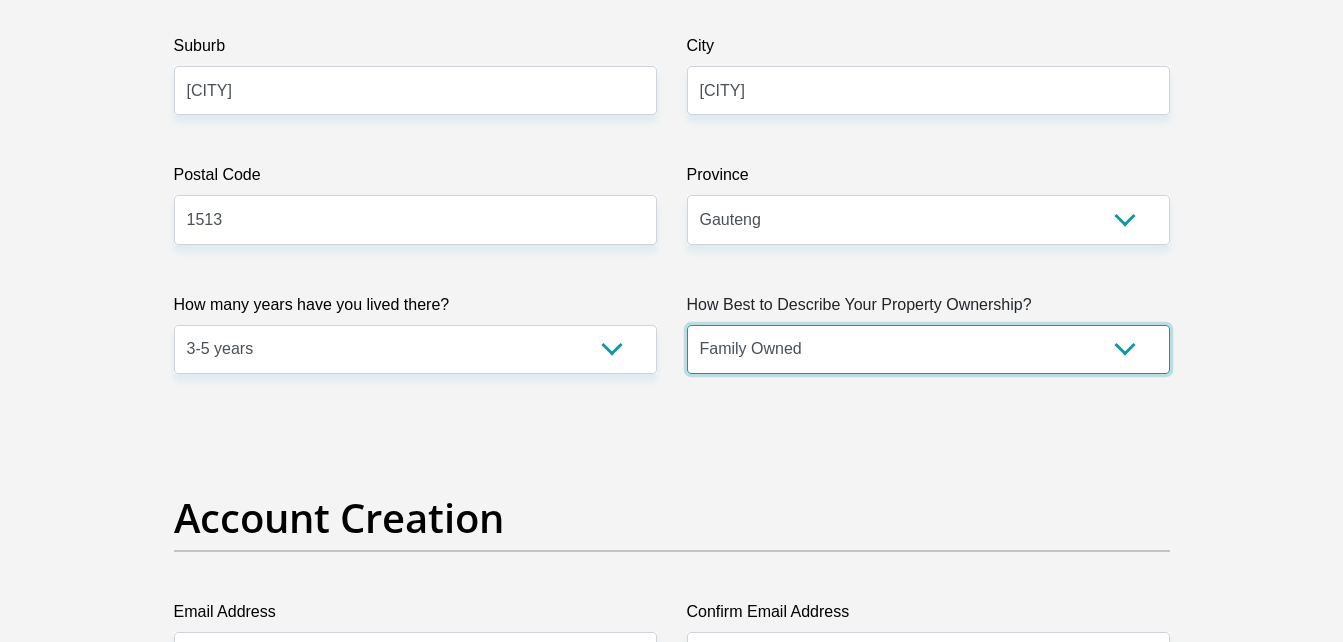 click on "Owned
Rented
Family Owned
Company Dwelling" at bounding box center (928, 349) 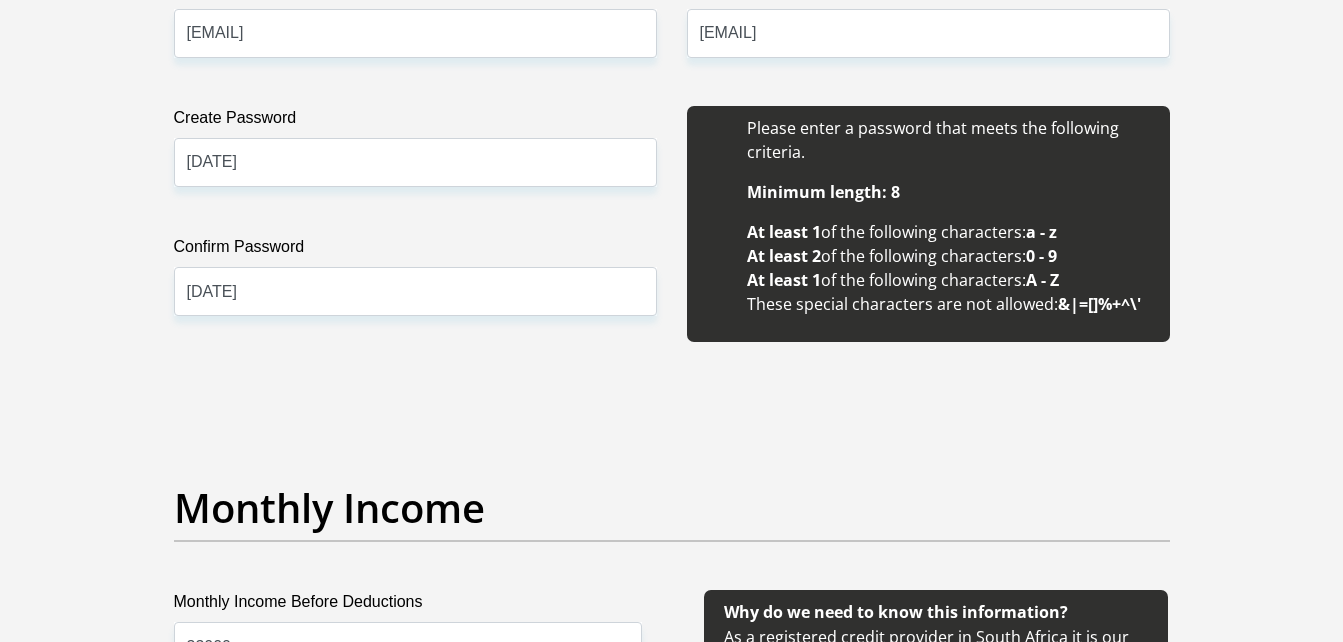 scroll, scrollTop: 2100, scrollLeft: 0, axis: vertical 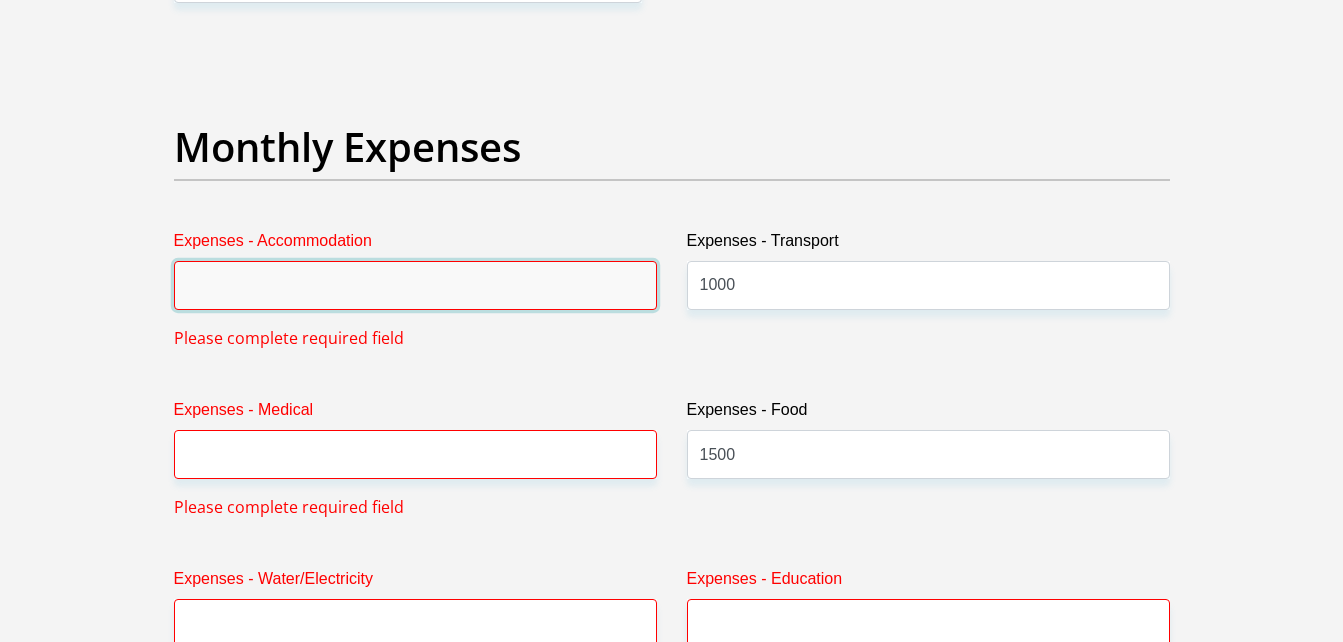 click on "Expenses - Accommodation" at bounding box center (415, 285) 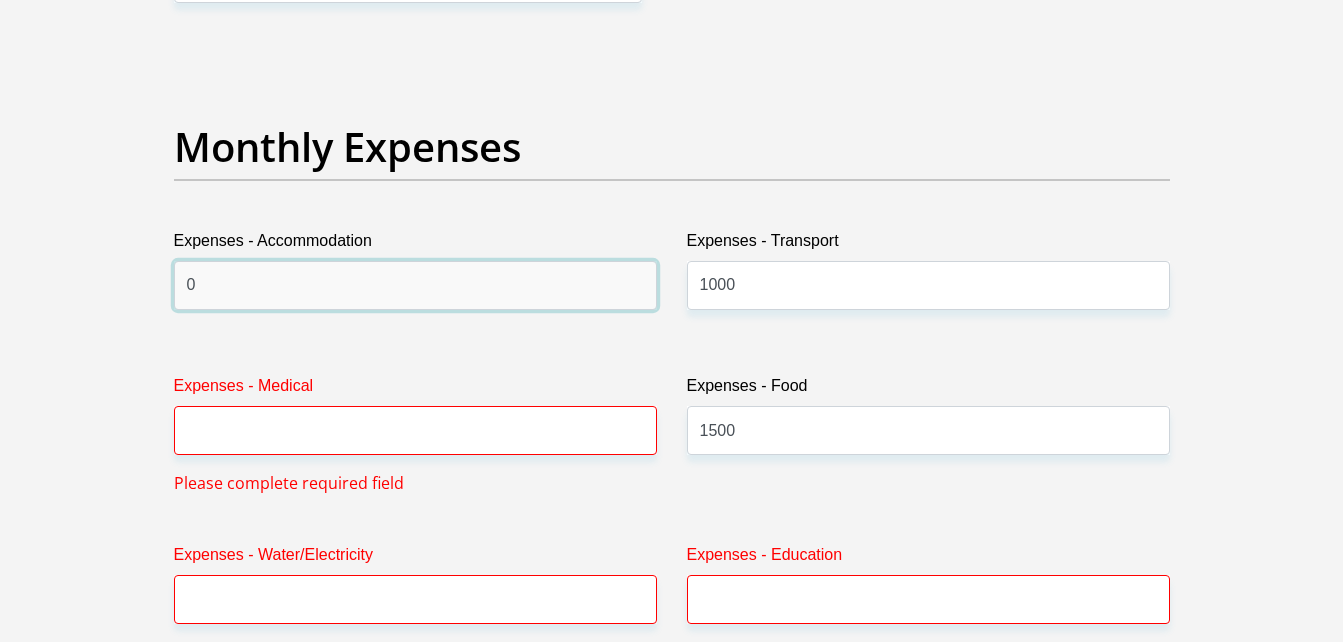 type on "0" 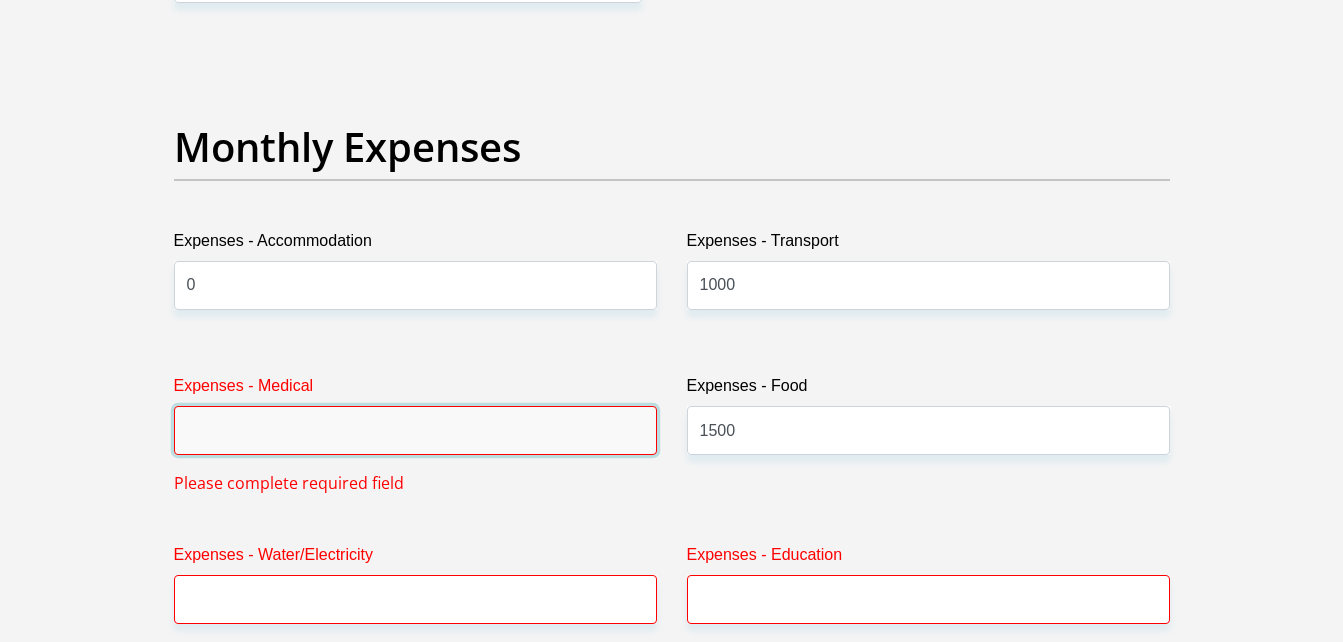 click on "Expenses - Medical" at bounding box center [415, 430] 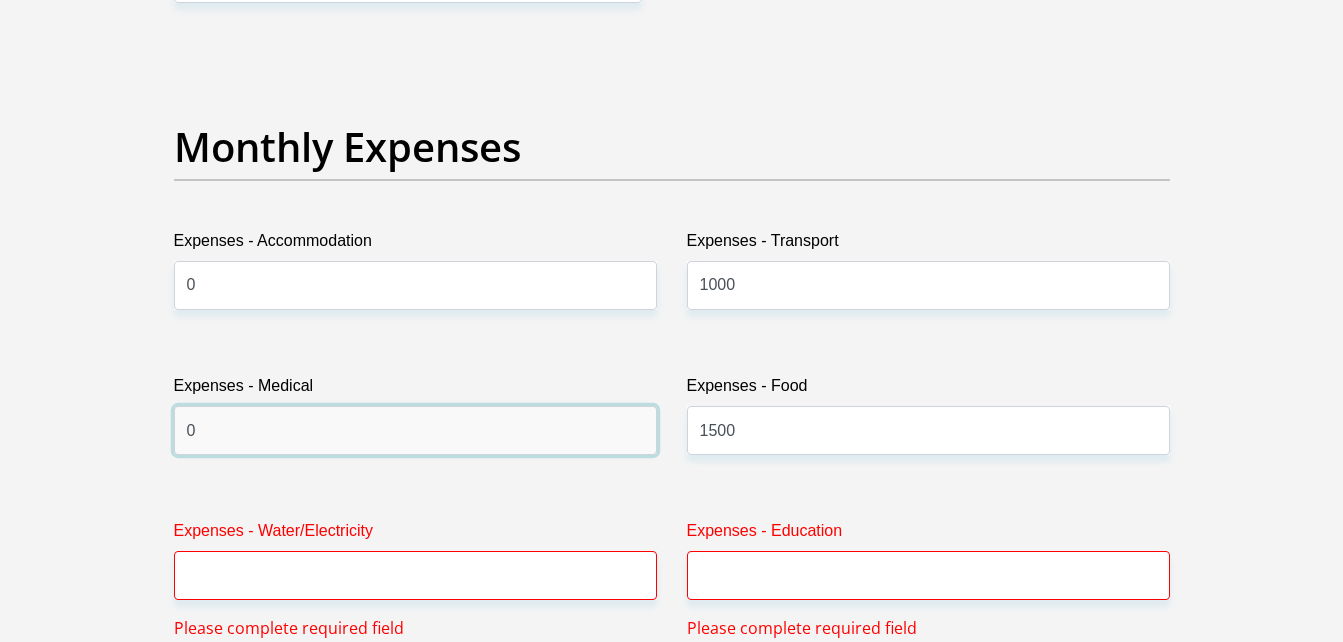 type on "0" 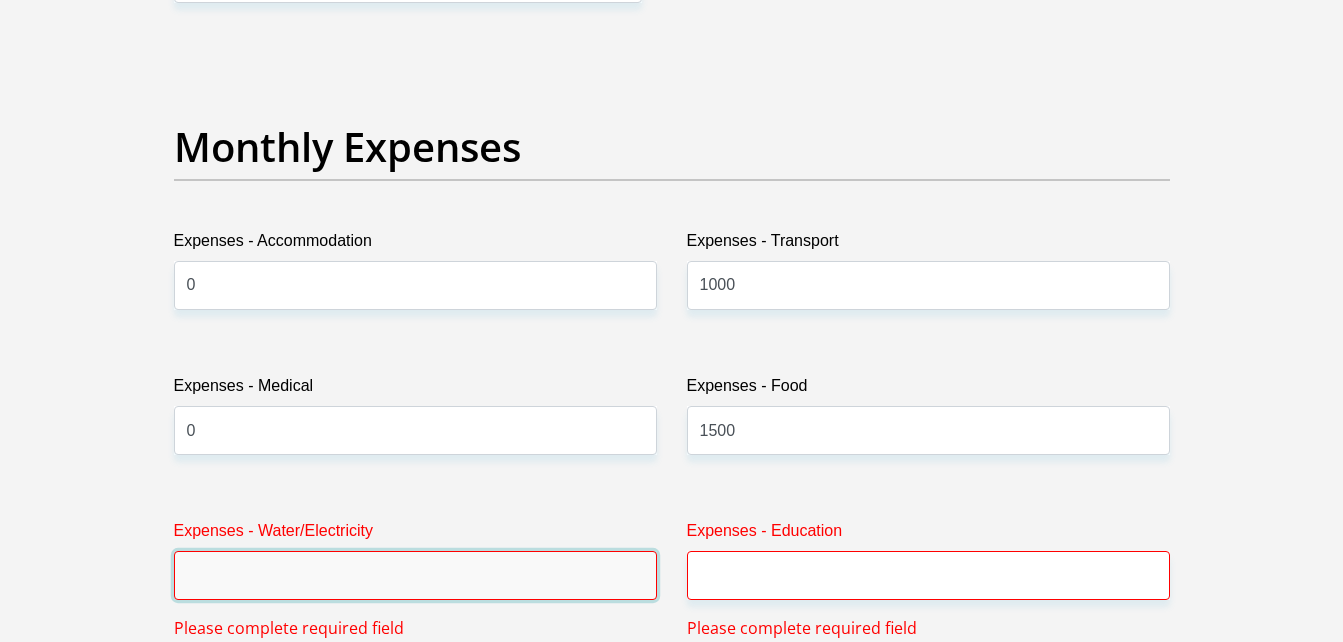 click on "Expenses - Water/Electricity" at bounding box center (415, 575) 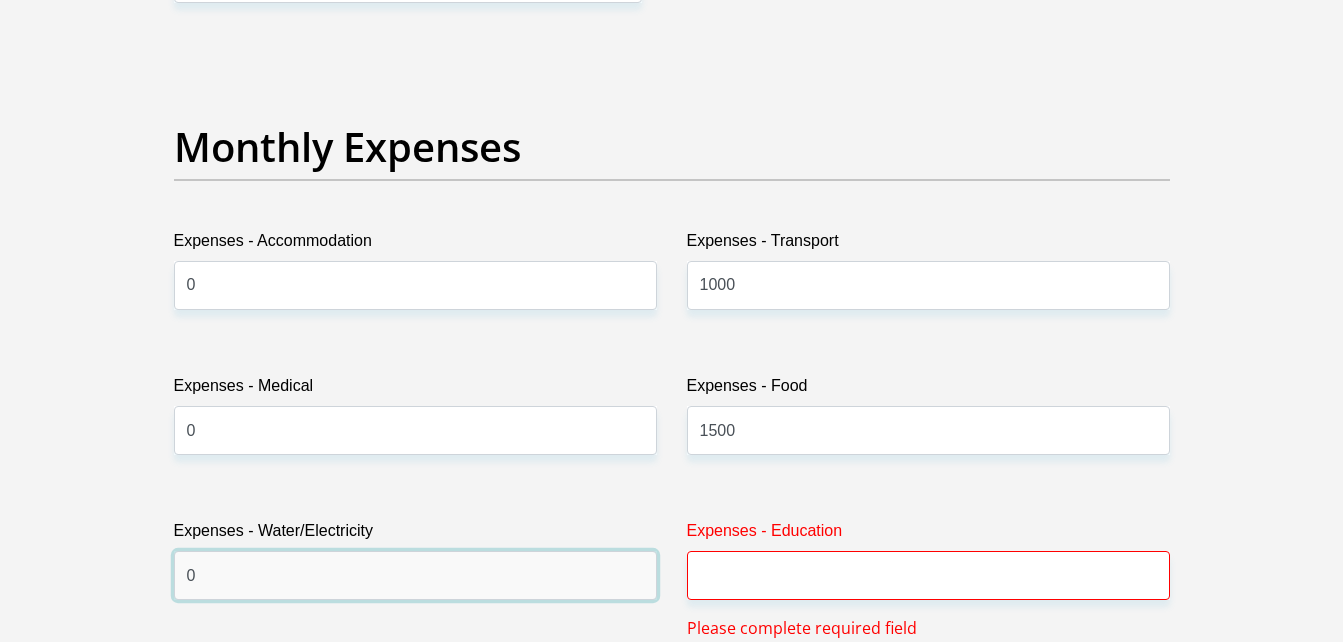type on "0" 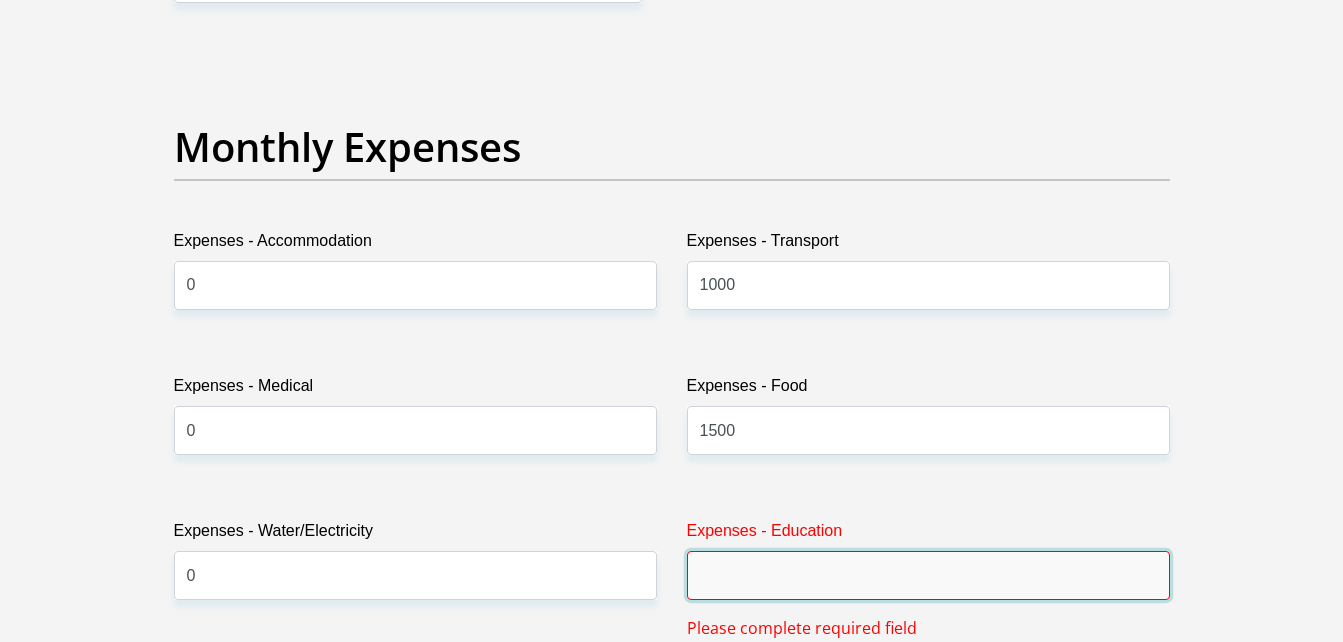 click on "Expenses - Education" at bounding box center [928, 575] 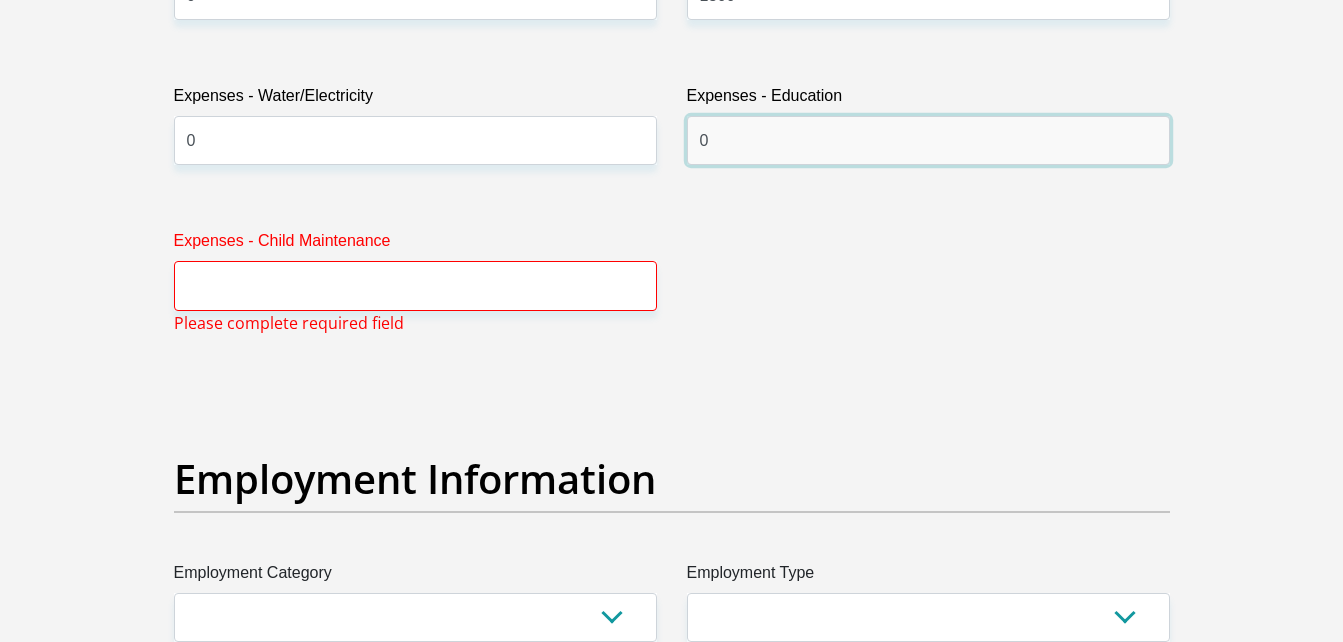 scroll, scrollTop: 3230, scrollLeft: 0, axis: vertical 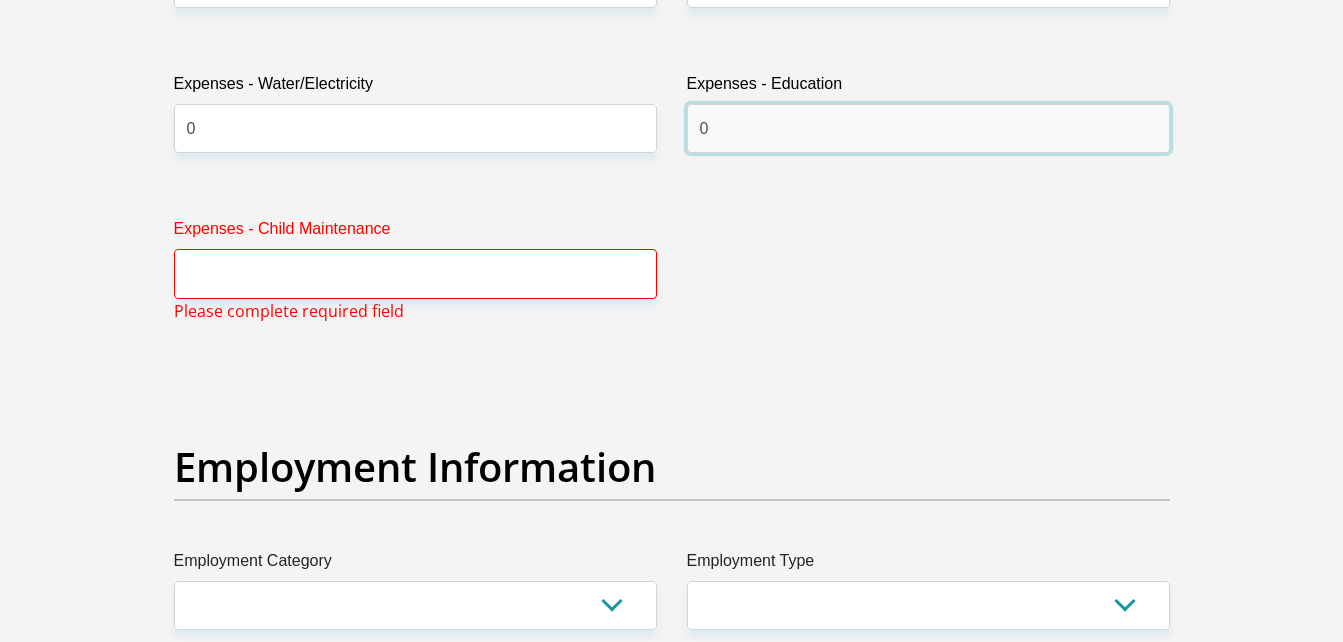 type on "0" 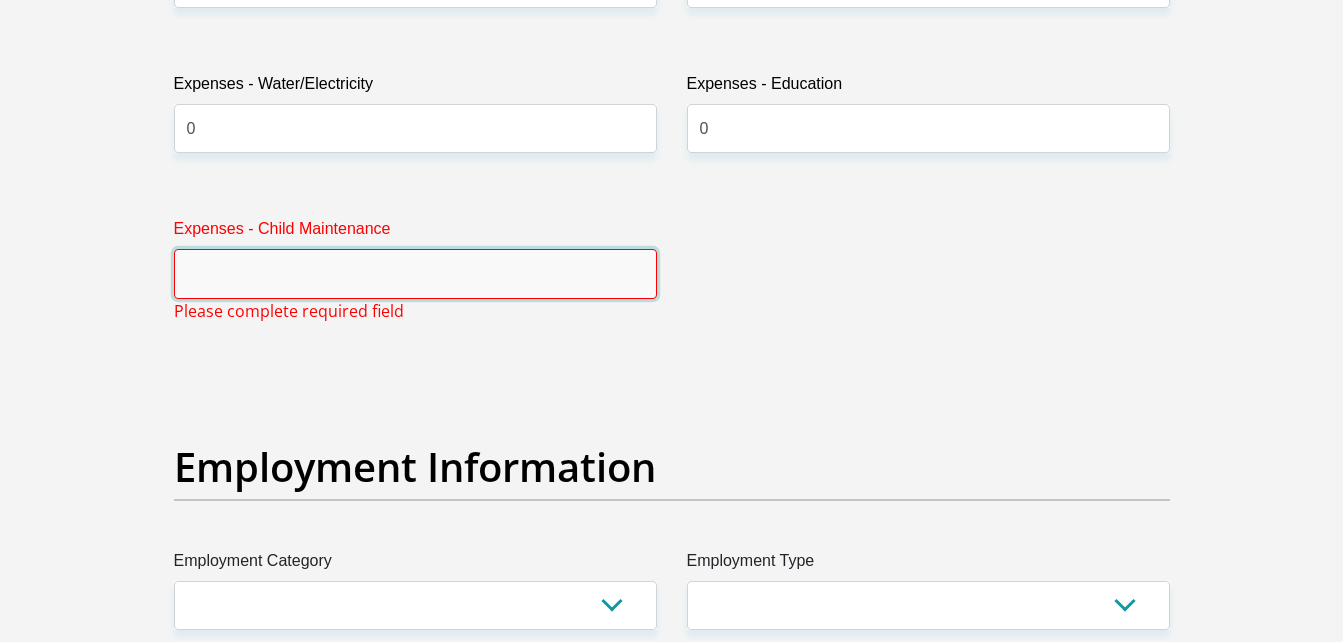 click on "Expenses - Child Maintenance" at bounding box center (415, 273) 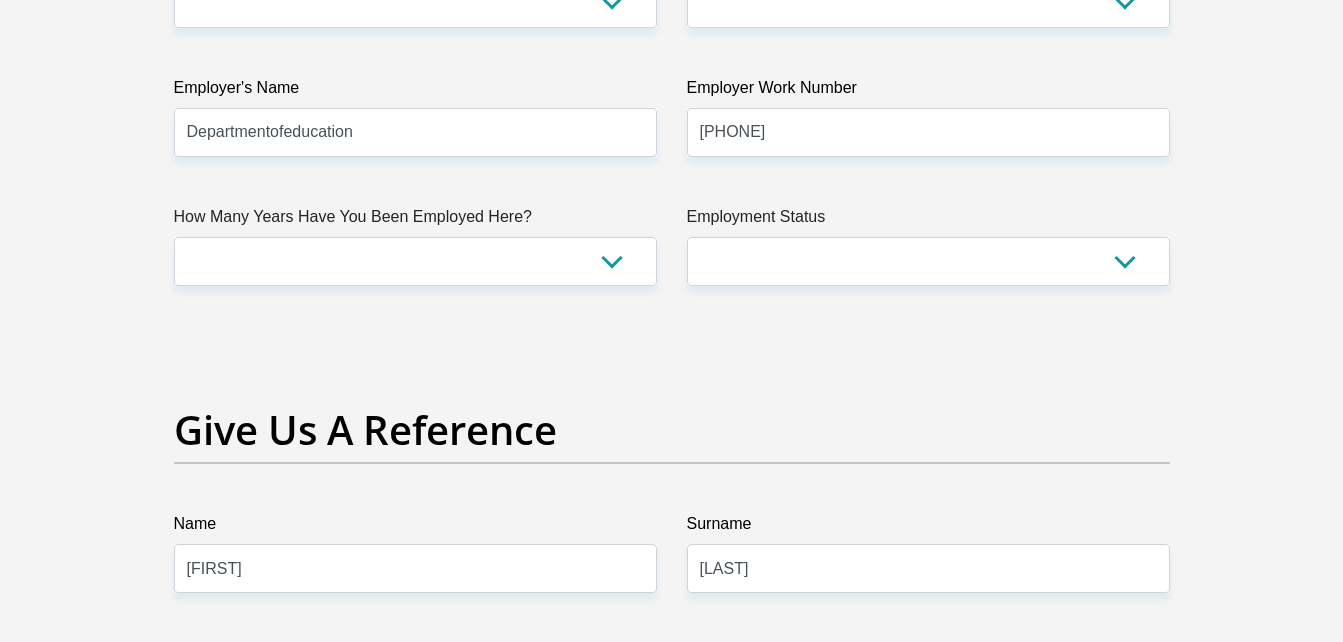 scroll, scrollTop: 3820, scrollLeft: 0, axis: vertical 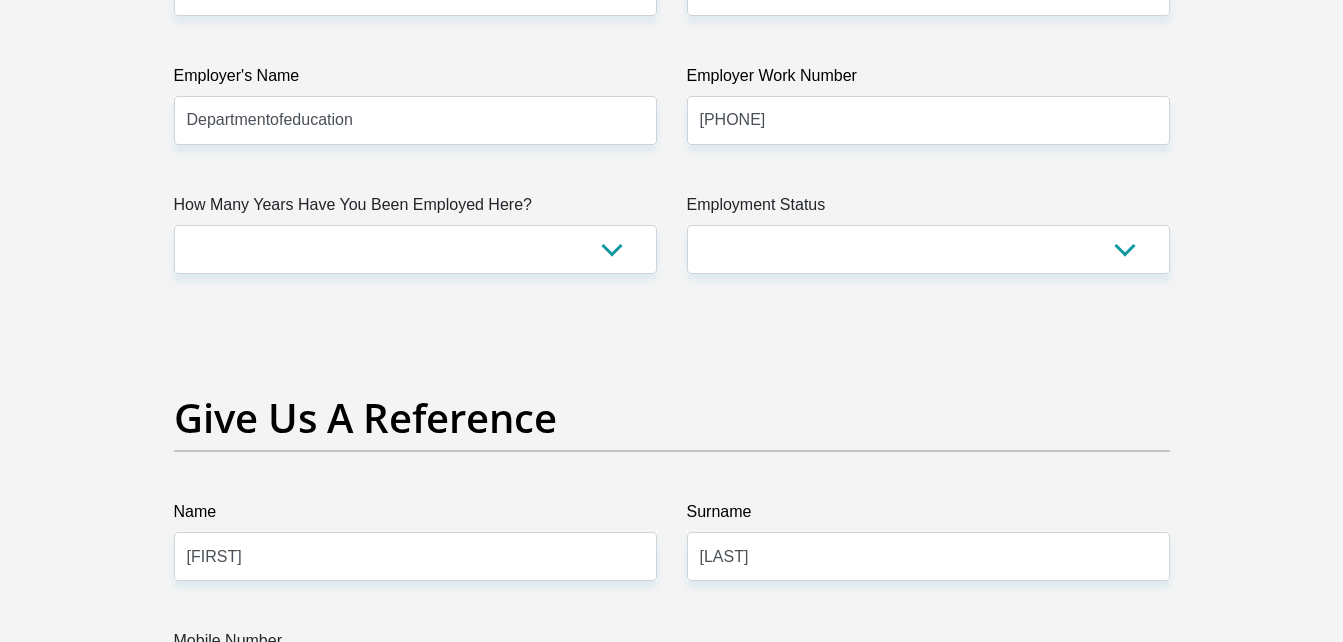 type on "0" 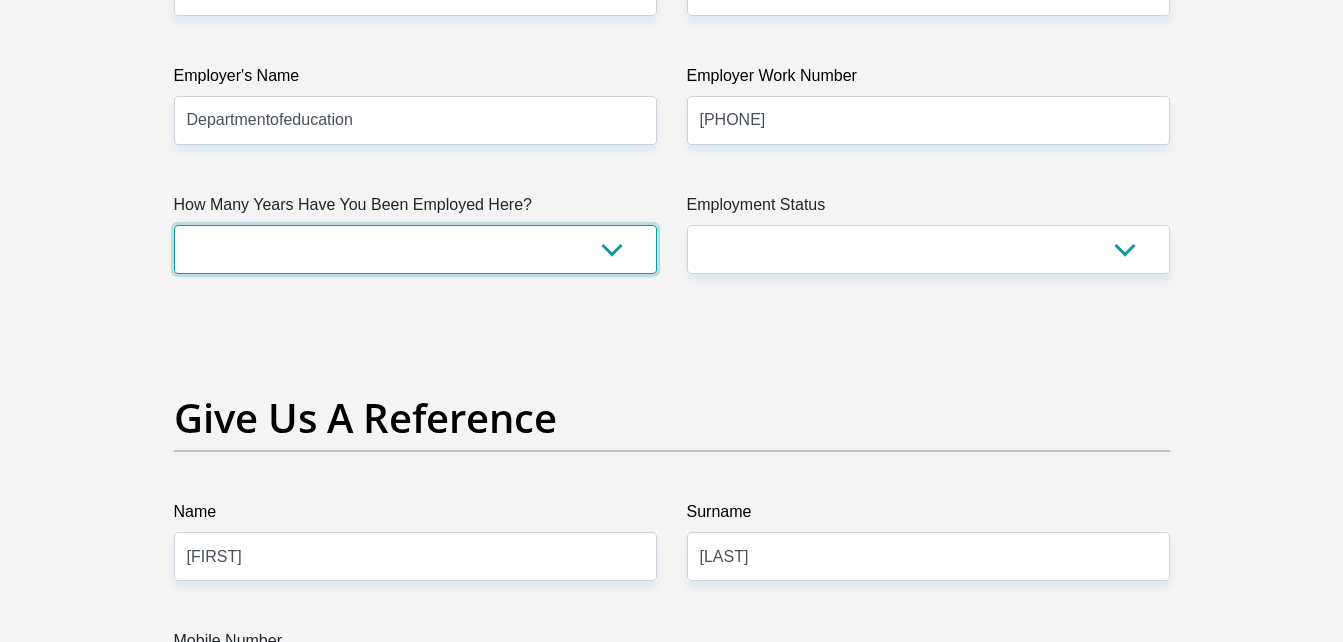 click on "less than 1 year
1-3 years
3-5 years
5+ years" at bounding box center (415, 249) 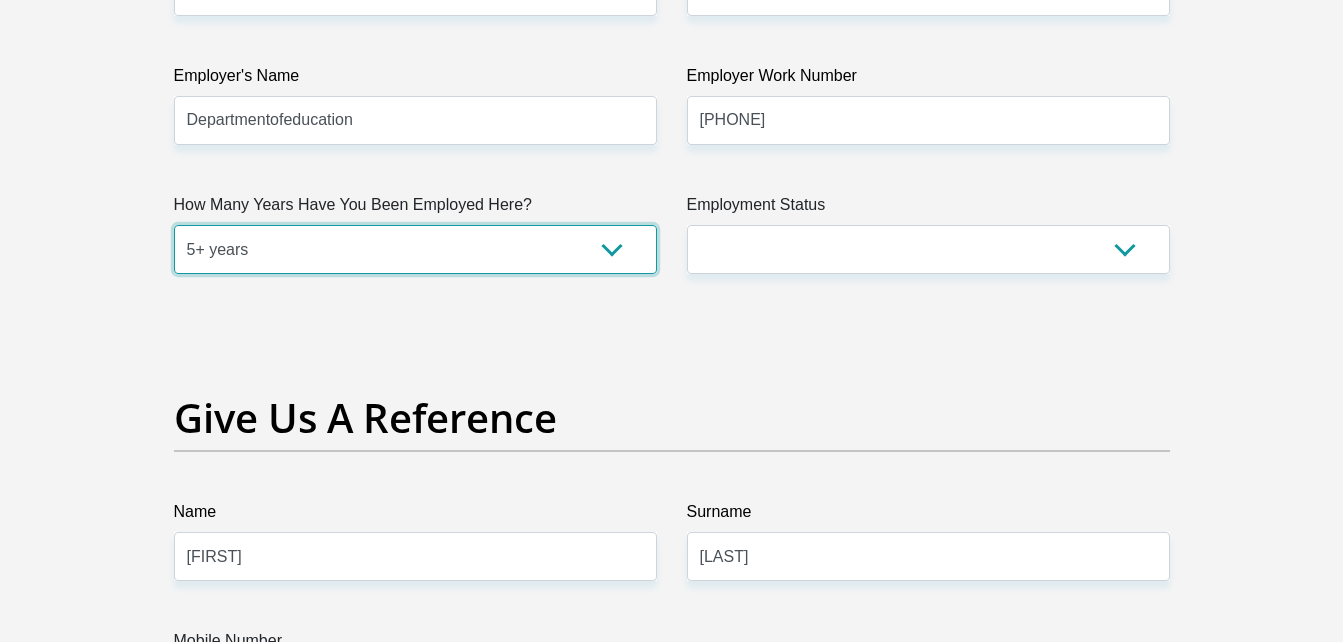 click on "less than 1 year
1-3 years
3-5 years
5+ years" at bounding box center (415, 249) 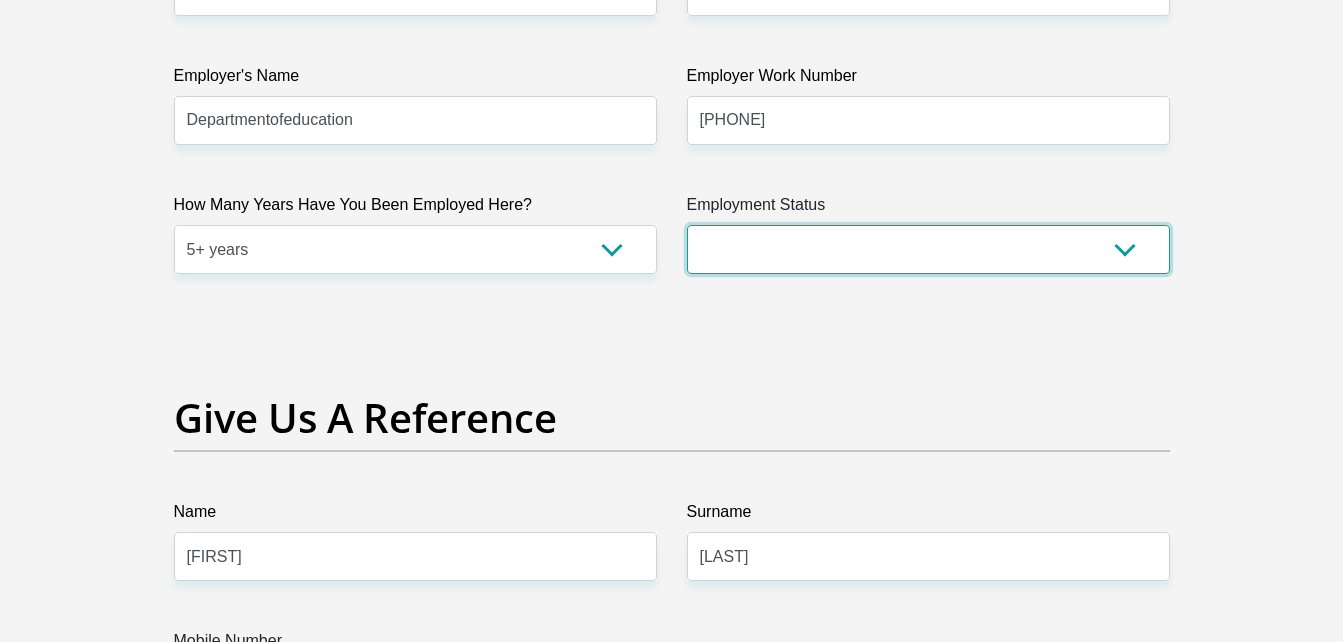 click on "Permanent/Full-time
Part-time/Casual
Contract Worker
Self-Employed
Housewife
Retired
Student
Medically Boarded
Disability
Unemployed" at bounding box center (928, 249) 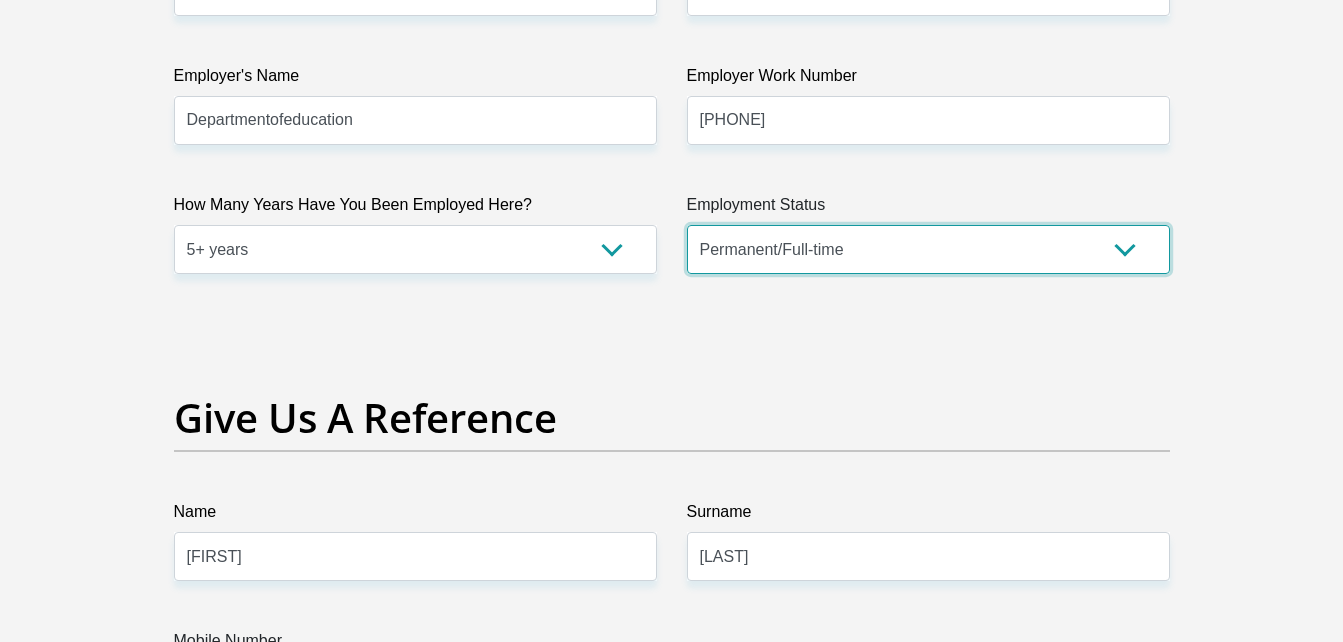 click on "Permanent/Full-time
Part-time/Casual
Contract Worker
Self-Employed
Housewife
Retired
Student
Medically Boarded
Disability
Unemployed" at bounding box center [928, 249] 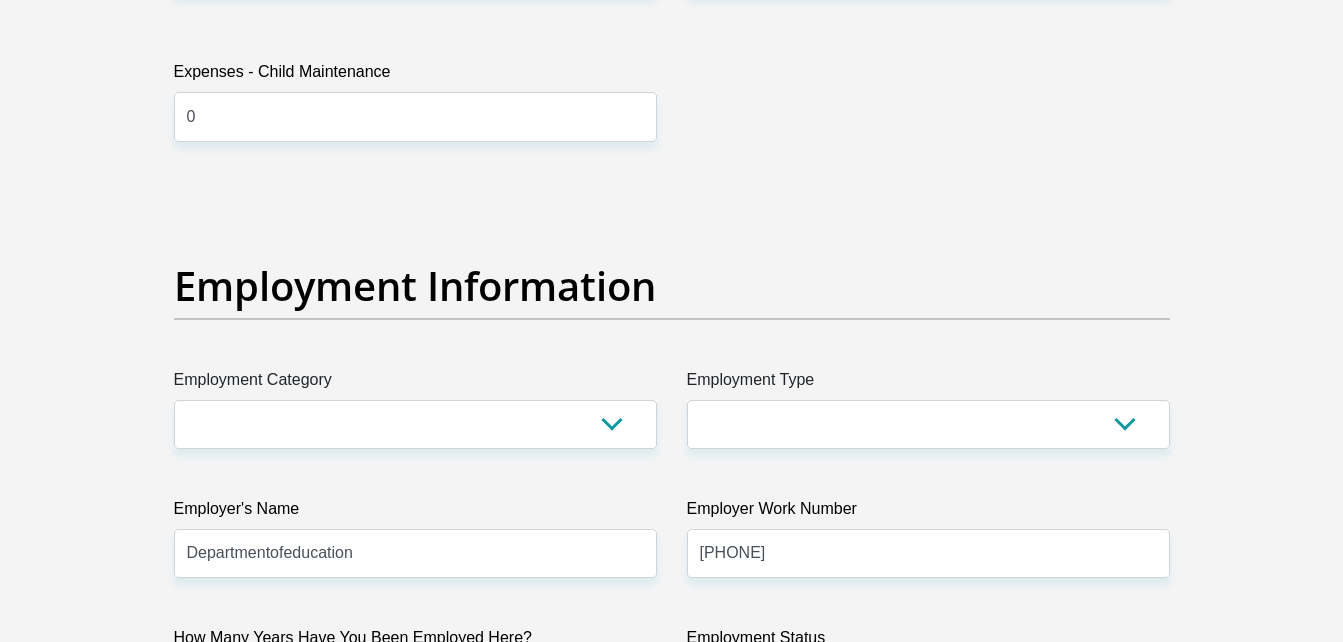 scroll, scrollTop: 3375, scrollLeft: 0, axis: vertical 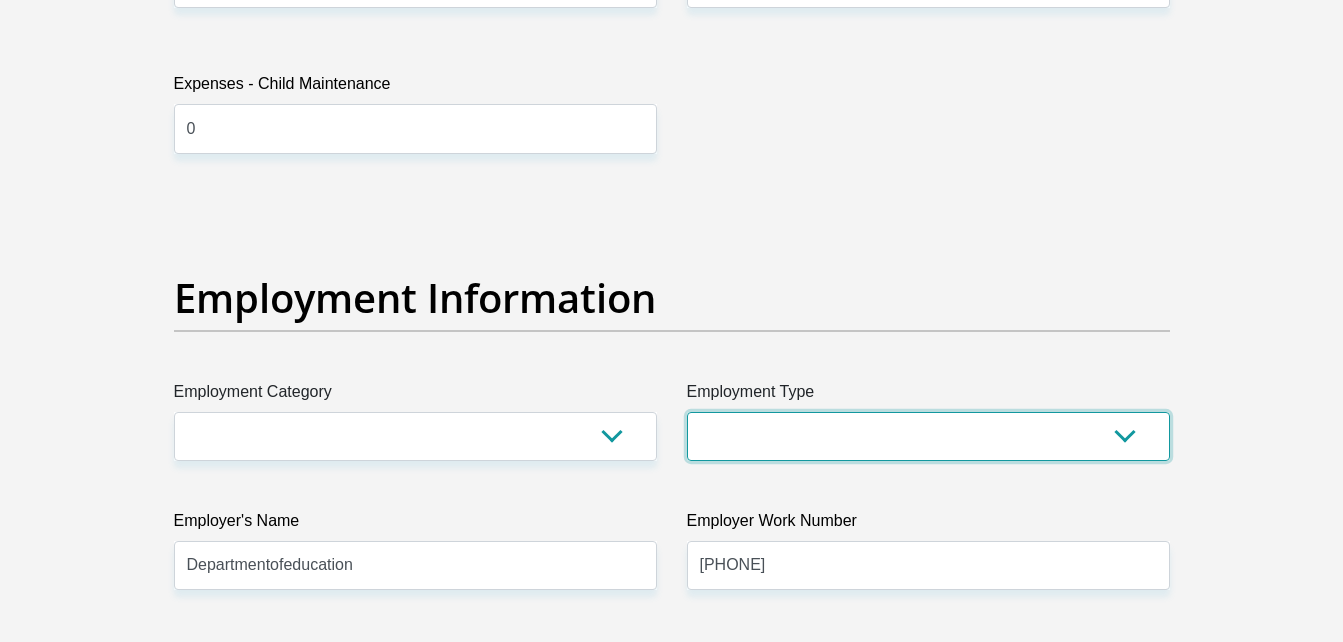 click on "College/Lecturer
Craft Seller
Creative
Driver
Executive
Farmer
Forces - Non Commissioned
Forces - Officer
Hawker
Housewife
Labourer
Licenced Professional
Manager
Miner
Non Licenced Professional
Office Staff/Clerk
Outside Worker
Pensioner
Permanent Teacher
Production/Manufacturing
Sales
Self-Employed
Semi-Professional Worker
Service Industry  Social Worker  Student" at bounding box center (928, 436) 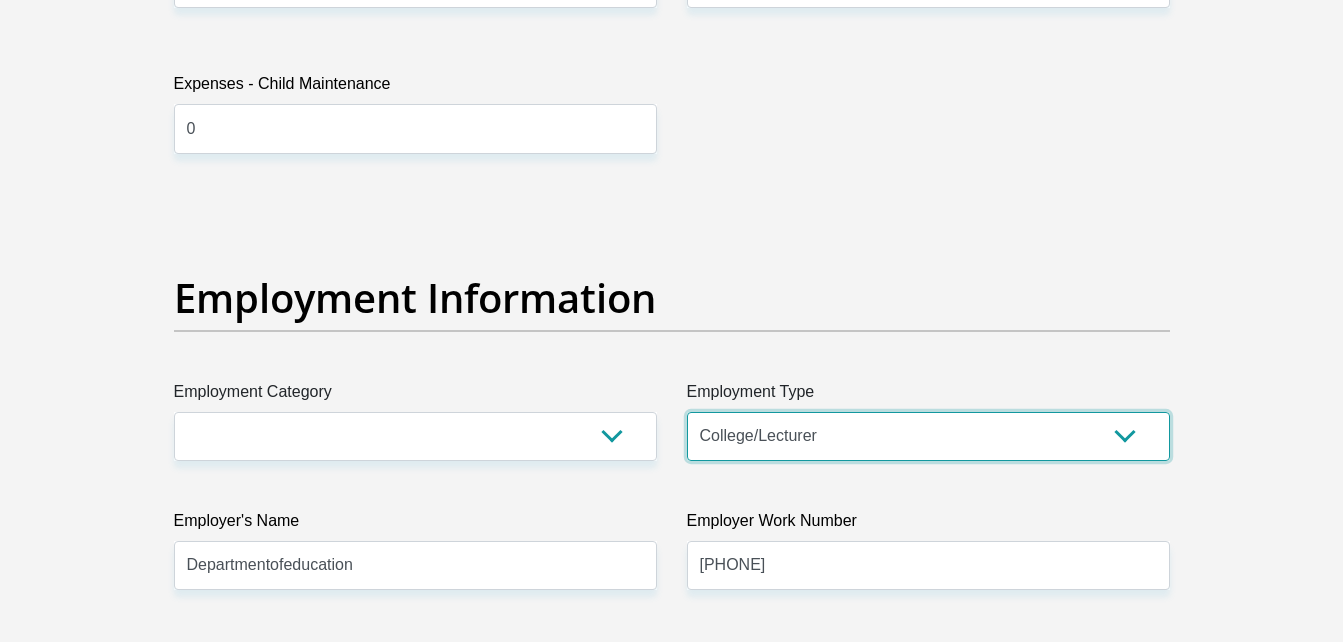 click on "College/Lecturer
Craft Seller
Creative
Driver
Executive
Farmer
Forces - Non Commissioned
Forces - Officer
Hawker
Housewife
Labourer
Licenced Professional
Manager
Miner
Non Licenced Professional
Office Staff/Clerk
Outside Worker
Pensioner
Permanent Teacher
Production/Manufacturing
Sales
Self-Employed
Semi-Professional Worker
Service Industry  Social Worker  Student" at bounding box center (928, 436) 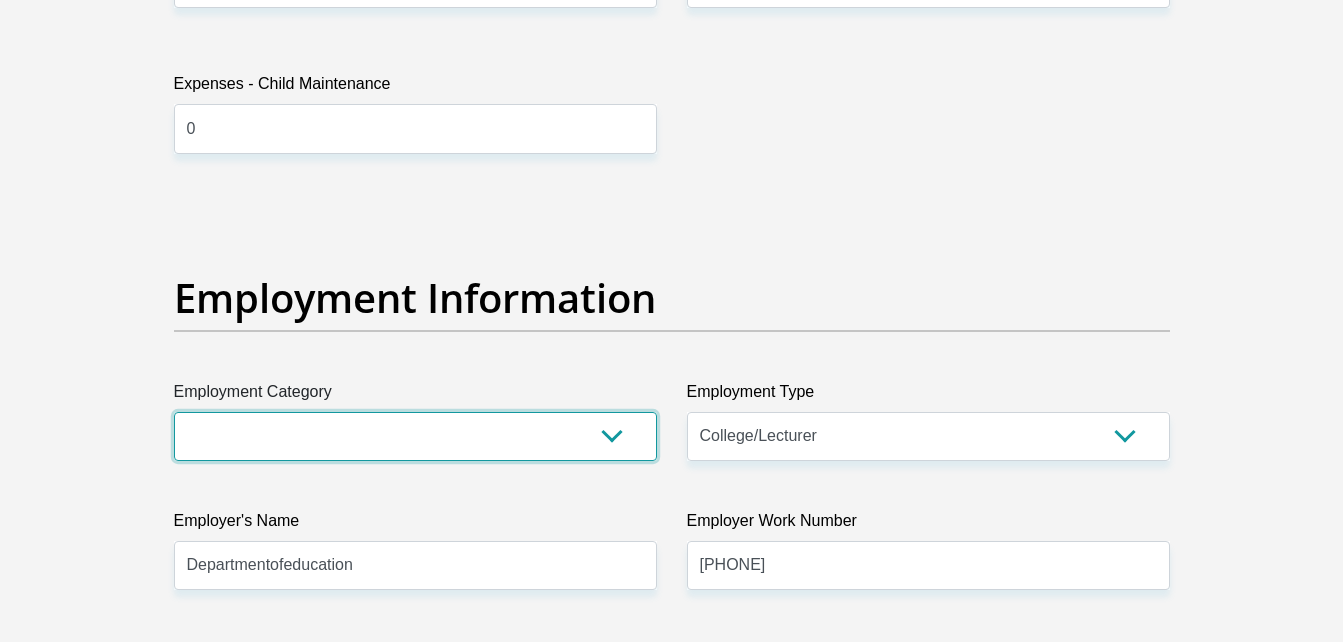 click on "AGRICULTURE
ALCOHOL & TOBACCO
CONSTRUCTION MATERIALS
METALLURGY
EQUIPMENT FOR RENEWABLE ENERGY
SPECIALIZED CONTRACTORS
CAR
GAMING (INCL. INTERNET
OTHER WHOLESALE
UNLICENSED PHARMACEUTICALS
CURRENCY EXCHANGE HOUSES
OTHER FINANCIAL INSTITUTIONS & INSURANCE
REAL ESTATE AGENTS
OIL & GAS
OTHER MATERIALS (E.G. IRON ORE)
PRECIOUS STONES & PRECIOUS METALS
POLITICAL ORGANIZATIONS
RELIGIOUS ORGANIZATIONS(NOT SECTS)
ACTI. HAVING BUSINESS DEAL WITH PUBLIC ADMINISTRATION
LAUNDROMATS" at bounding box center (415, 436) 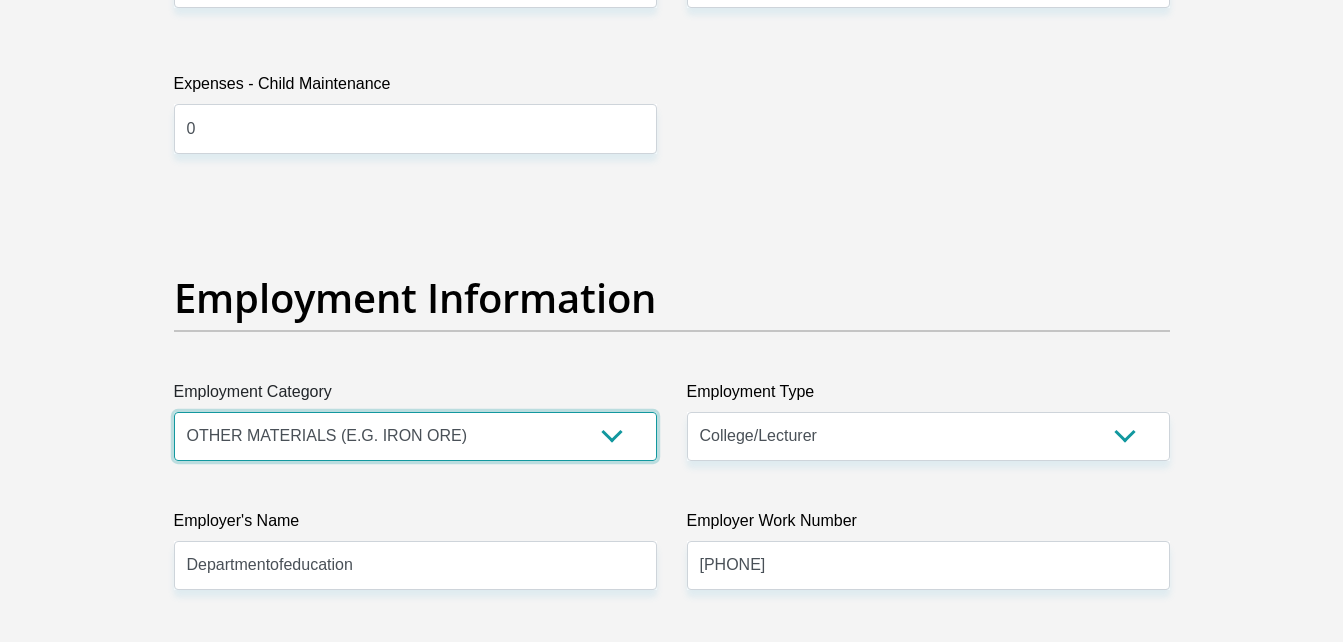 click on "AGRICULTURE
ALCOHOL & TOBACCO
CONSTRUCTION MATERIALS
METALLURGY
EQUIPMENT FOR RENEWABLE ENERGY
SPECIALIZED CONTRACTORS
CAR
GAMING (INCL. INTERNET
OTHER WHOLESALE
UNLICENSED PHARMACEUTICALS
CURRENCY EXCHANGE HOUSES
OTHER FINANCIAL INSTITUTIONS & INSURANCE
REAL ESTATE AGENTS
OIL & GAS
OTHER MATERIALS (E.G. IRON ORE)
PRECIOUS STONES & PRECIOUS METALS
POLITICAL ORGANIZATIONS
RELIGIOUS ORGANIZATIONS(NOT SECTS)
ACTI. HAVING BUSINESS DEAL WITH PUBLIC ADMINISTRATION
LAUNDROMATS" at bounding box center [415, 436] 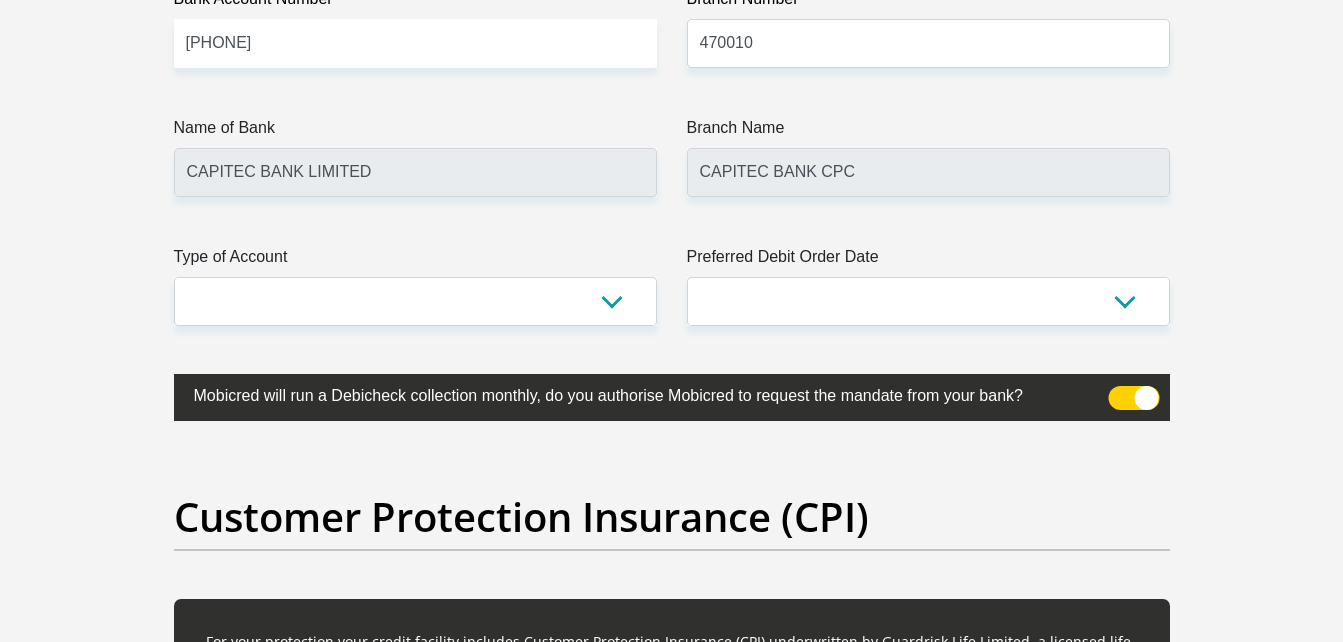 scroll, scrollTop: 4782, scrollLeft: 0, axis: vertical 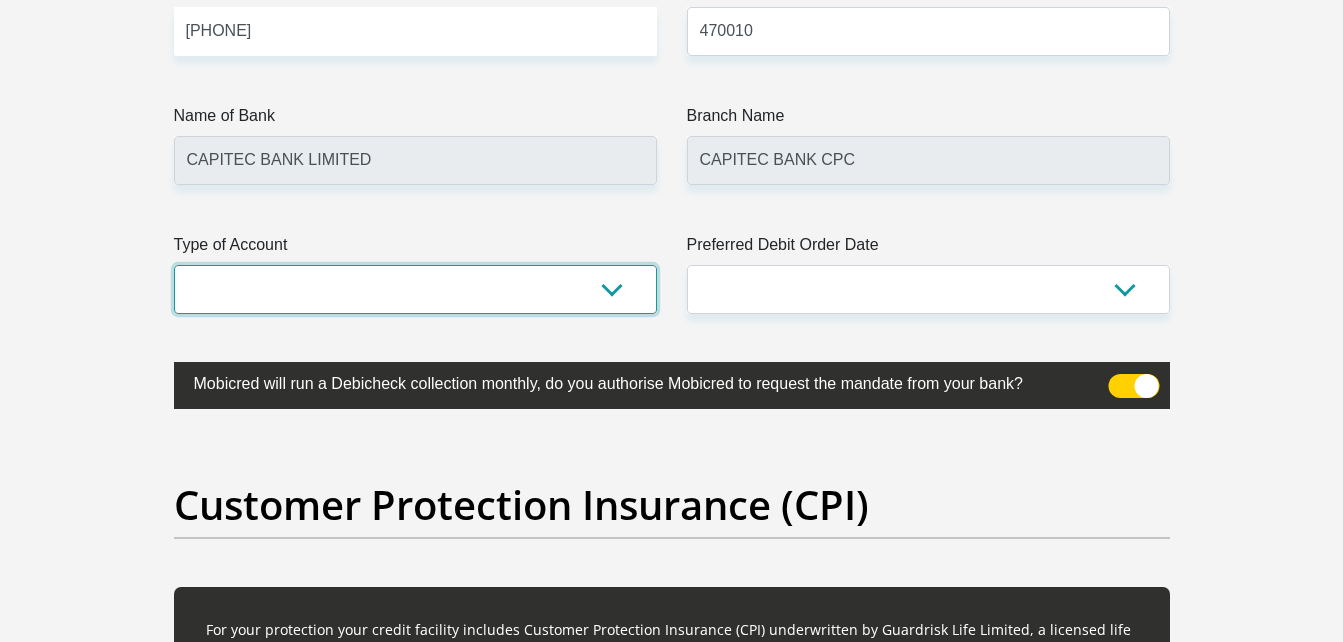 click on "Cheque
Savings" at bounding box center (415, 289) 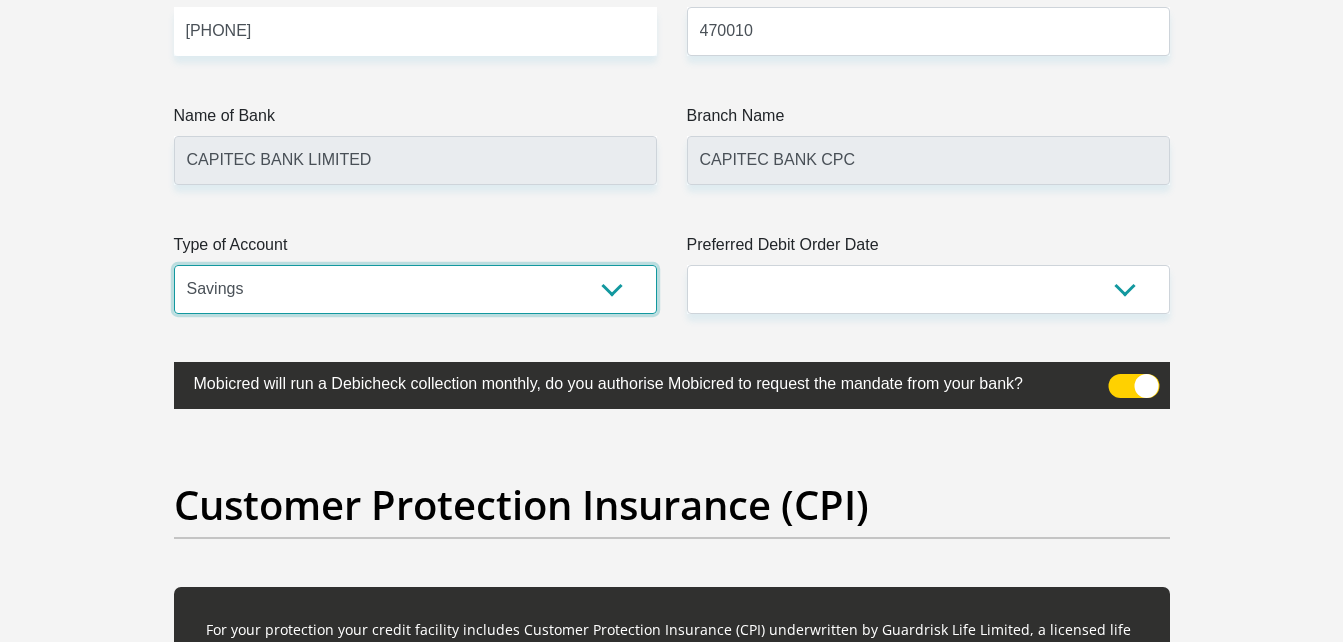 click on "Cheque
Savings" at bounding box center (415, 289) 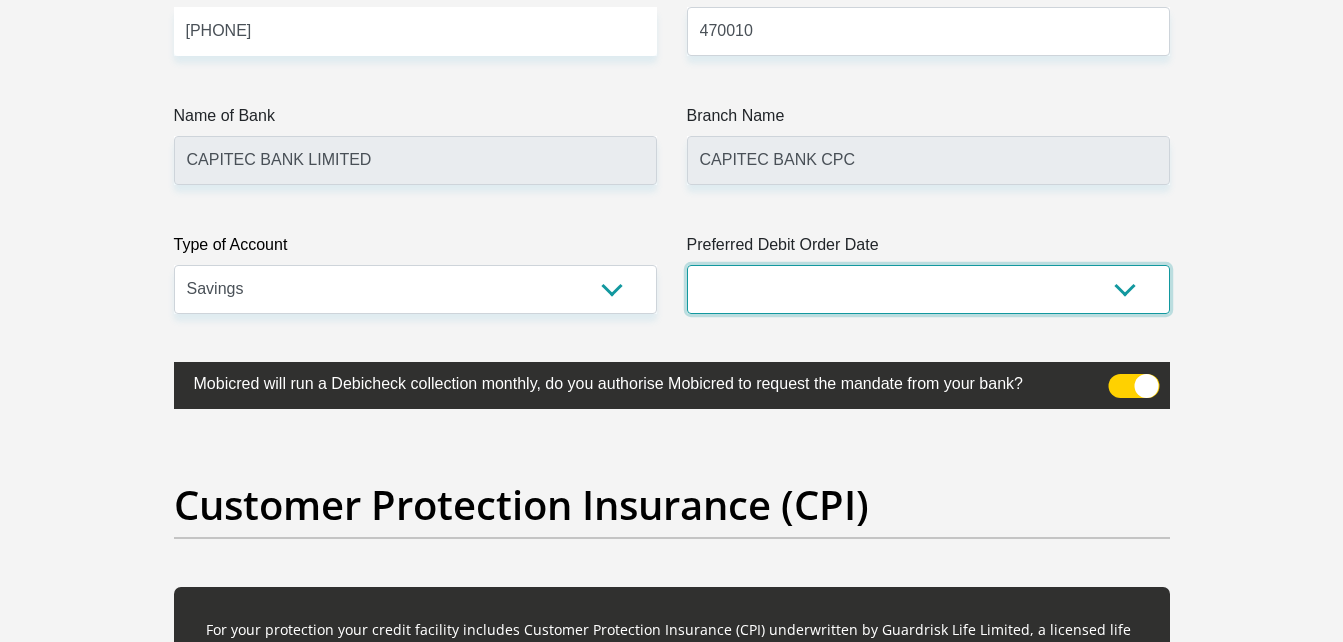click on "1st
2nd
3rd
4th
5th
7th
18th
19th
20th
21st
22nd
23rd
24th
25th
26th
27th
28th
29th
30th" at bounding box center [928, 289] 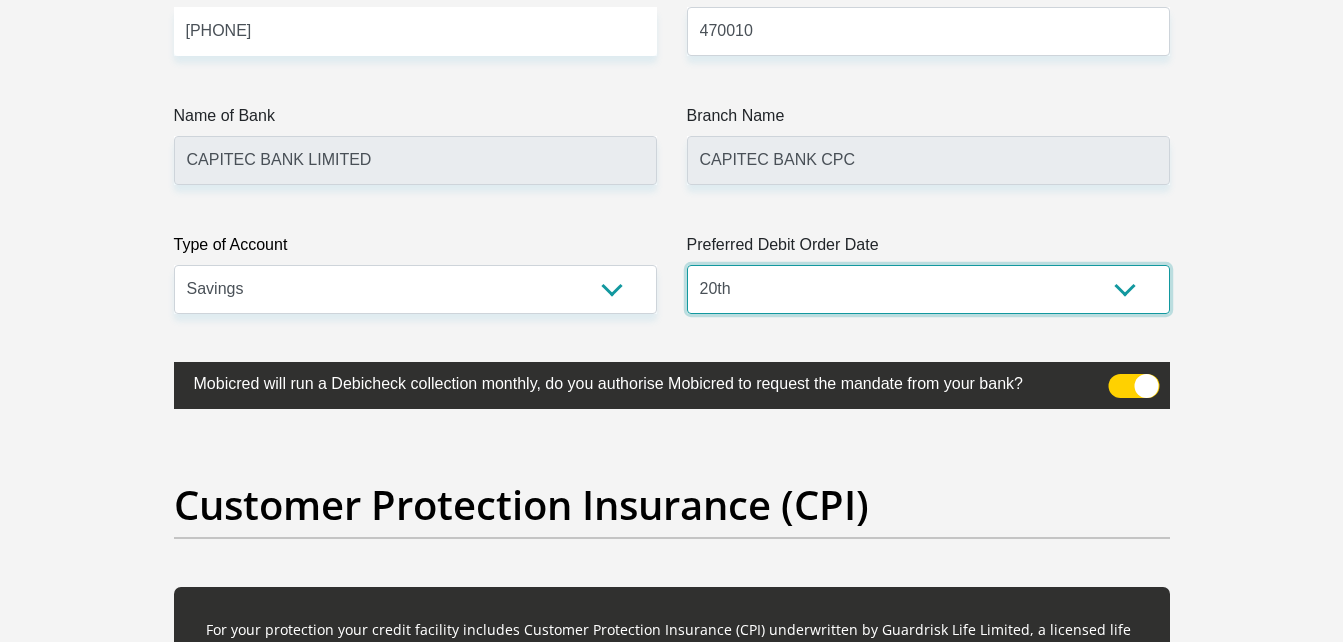 click on "1st
2nd
3rd
4th
5th
7th
18th
19th
20th
21st
22nd
23rd
24th
25th
26th
27th
28th
29th
30th" at bounding box center (928, 289) 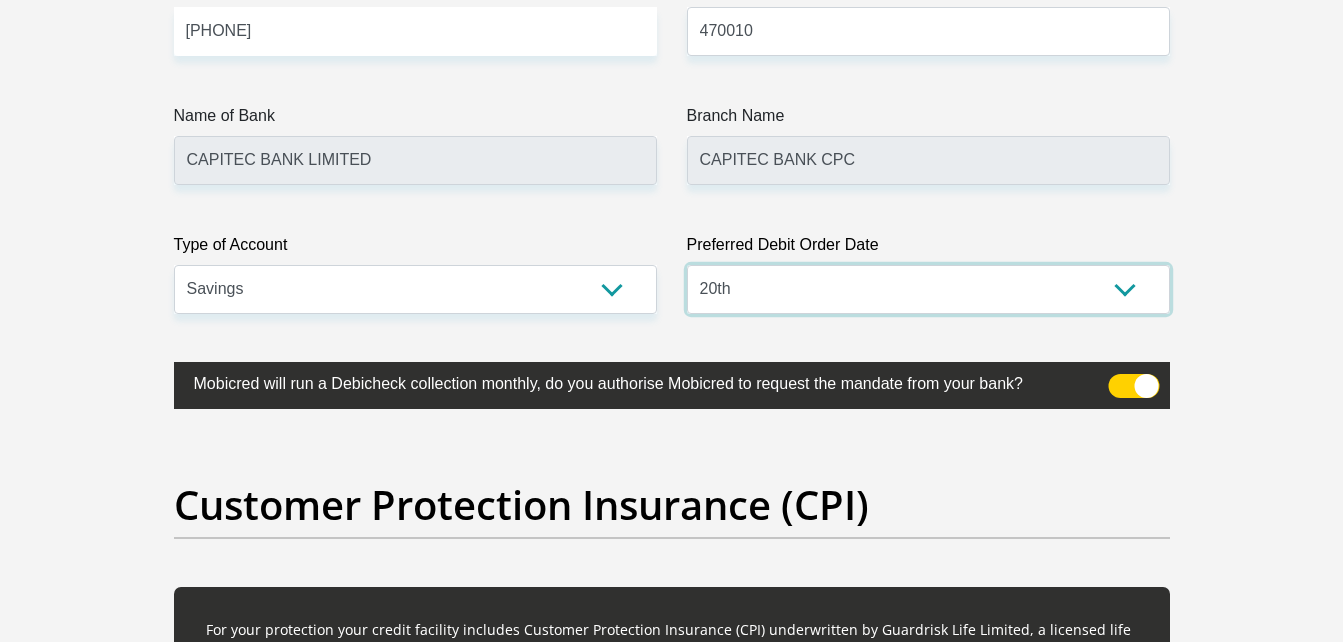 scroll, scrollTop: 6190, scrollLeft: 0, axis: vertical 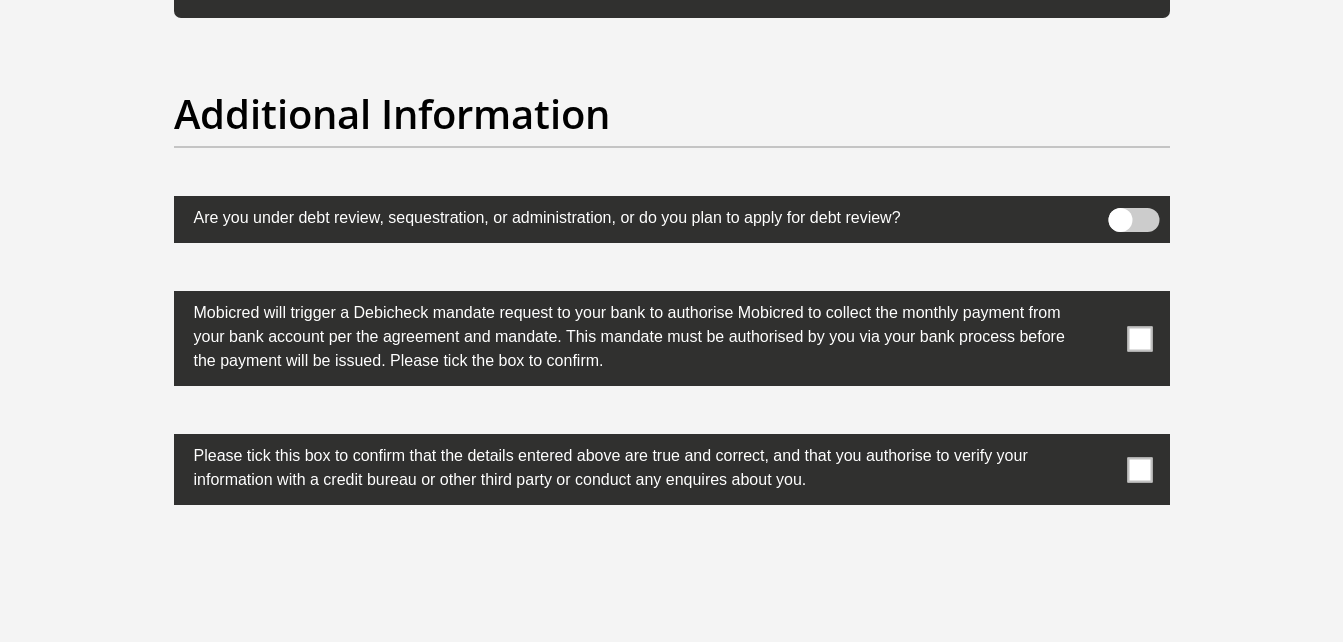 click at bounding box center [1139, 338] 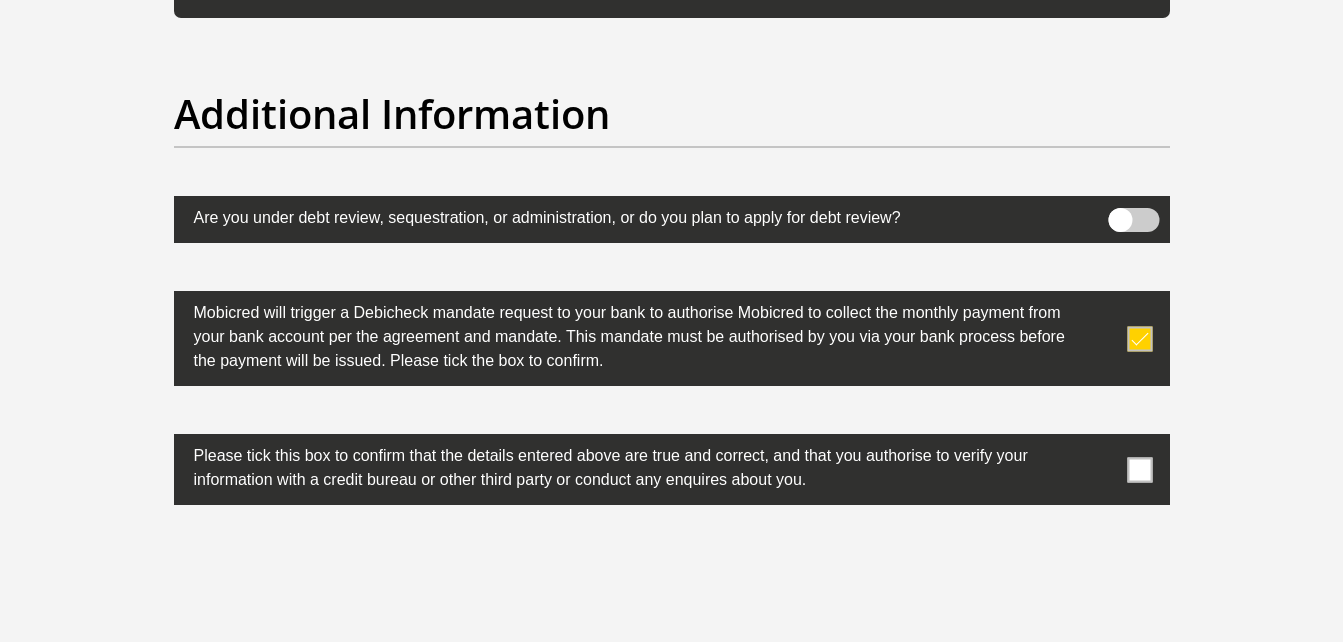 click at bounding box center (1139, 469) 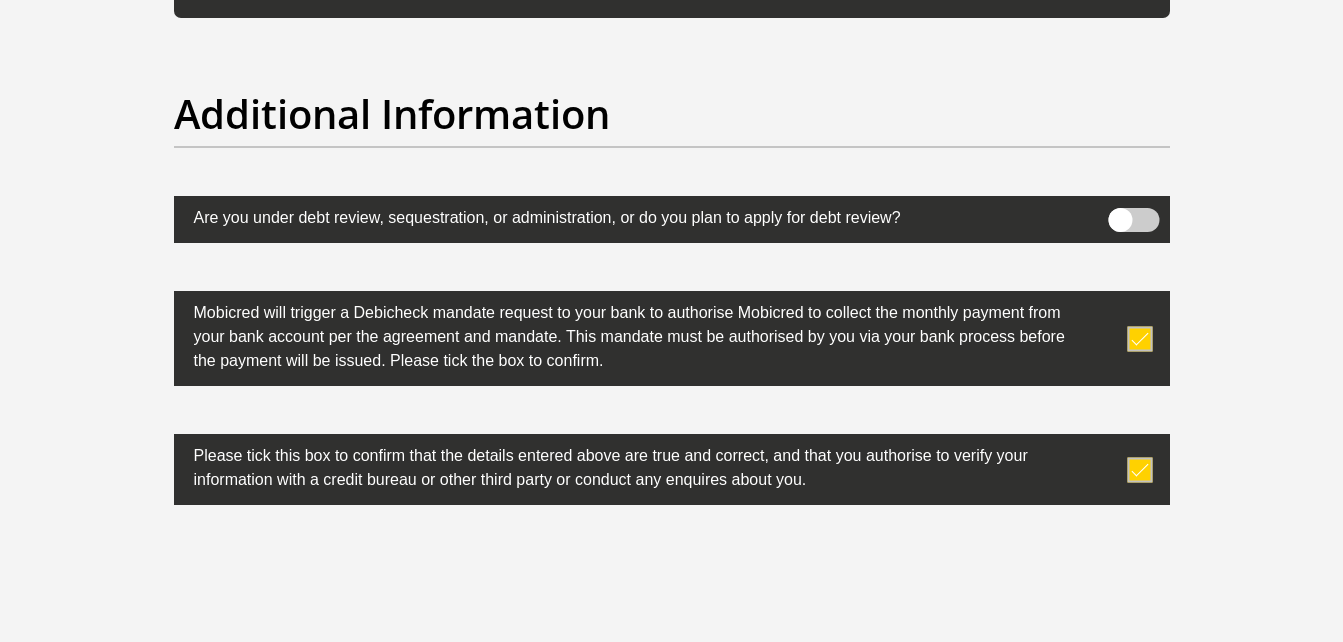 scroll, scrollTop: 6533, scrollLeft: 0, axis: vertical 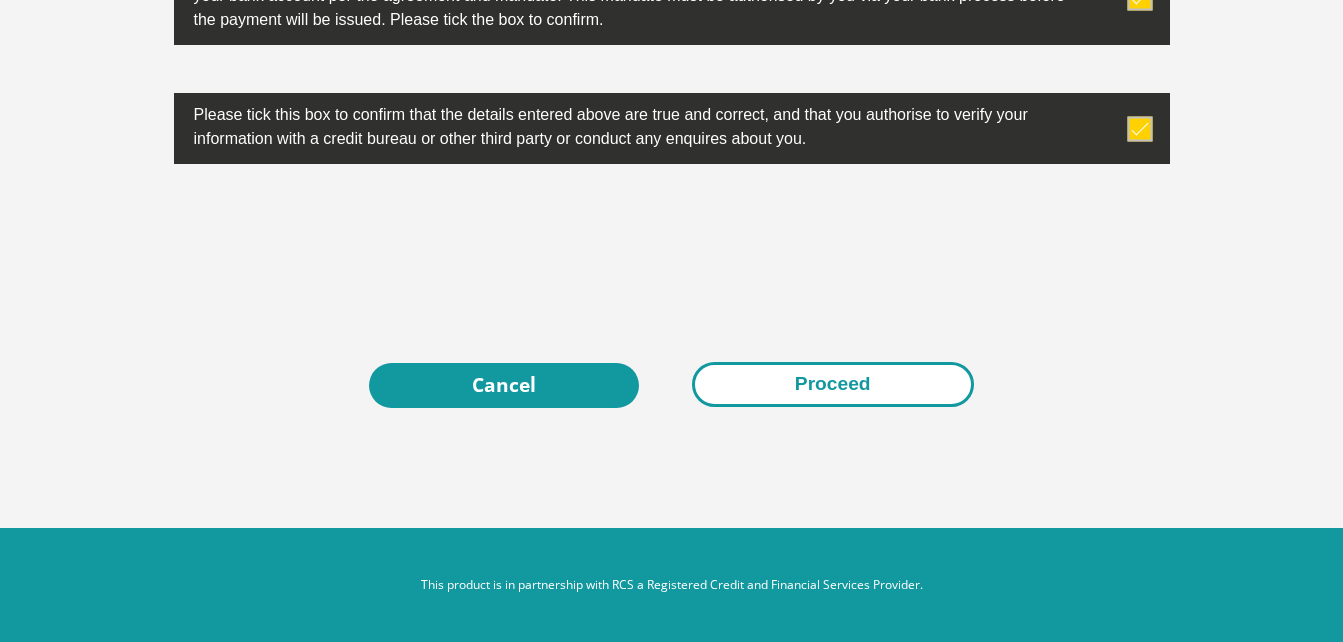 click on "Proceed" at bounding box center [833, 384] 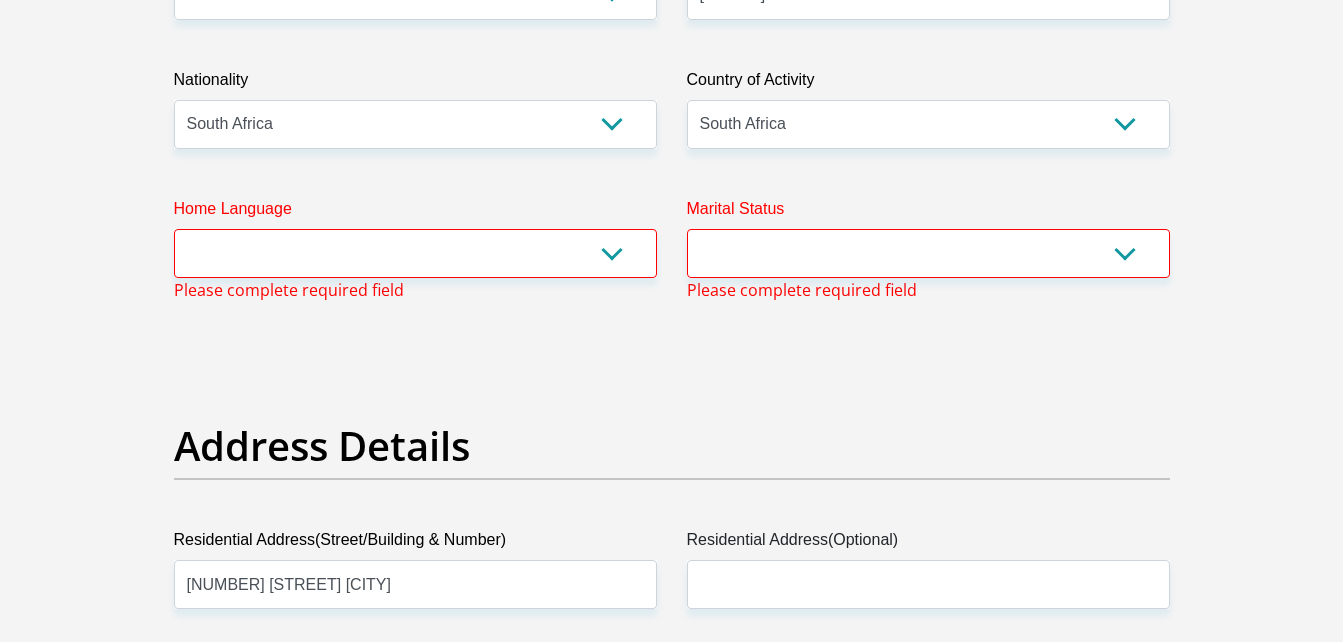 scroll, scrollTop: 612, scrollLeft: 0, axis: vertical 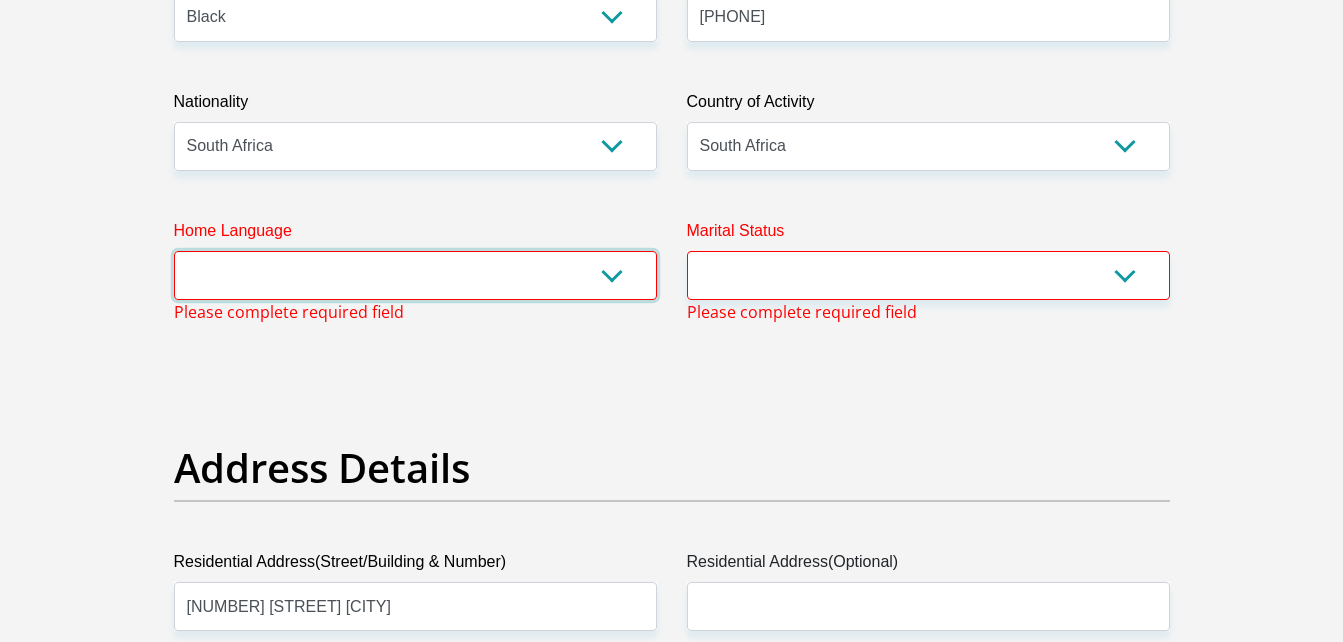 click on "Afrikaans
English
Sepedi
South Ndebele
Southern Sotho
Swati
Tsonga
Tswana
Venda
Xhosa
Zulu
Other" at bounding box center (415, 275) 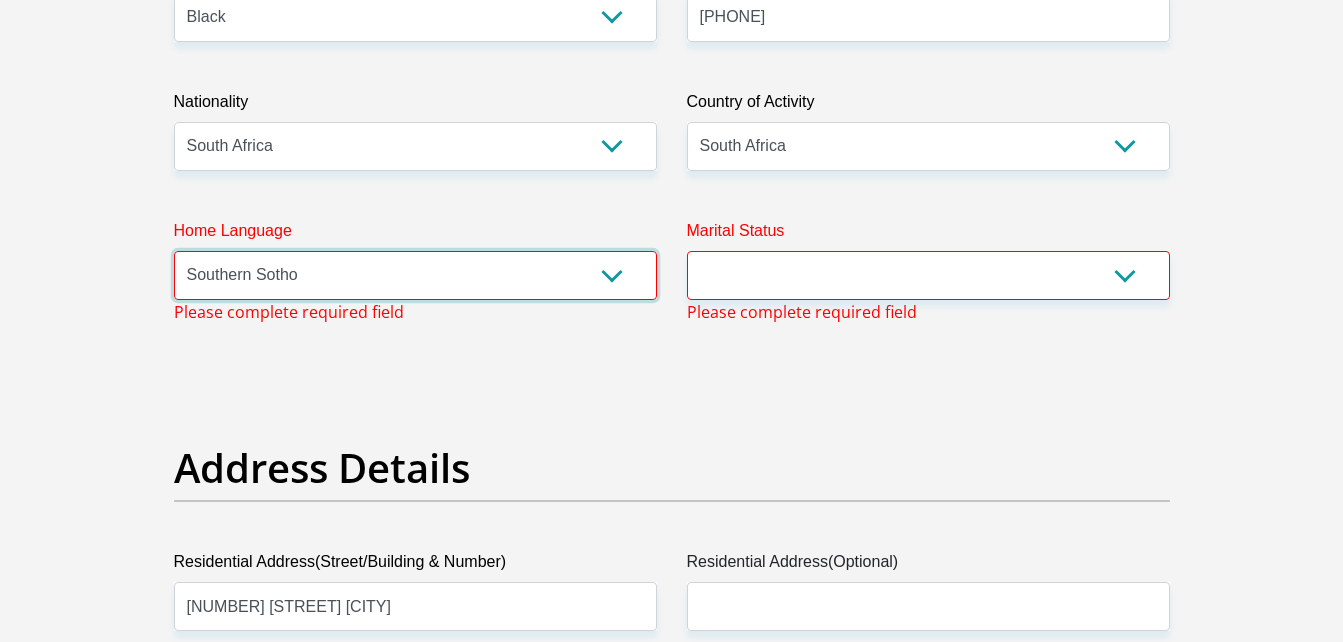 click on "Afrikaans
English
Sepedi
South Ndebele
Southern Sotho
Swati
Tsonga
Tswana
Venda
Xhosa
Zulu
Other" at bounding box center (415, 275) 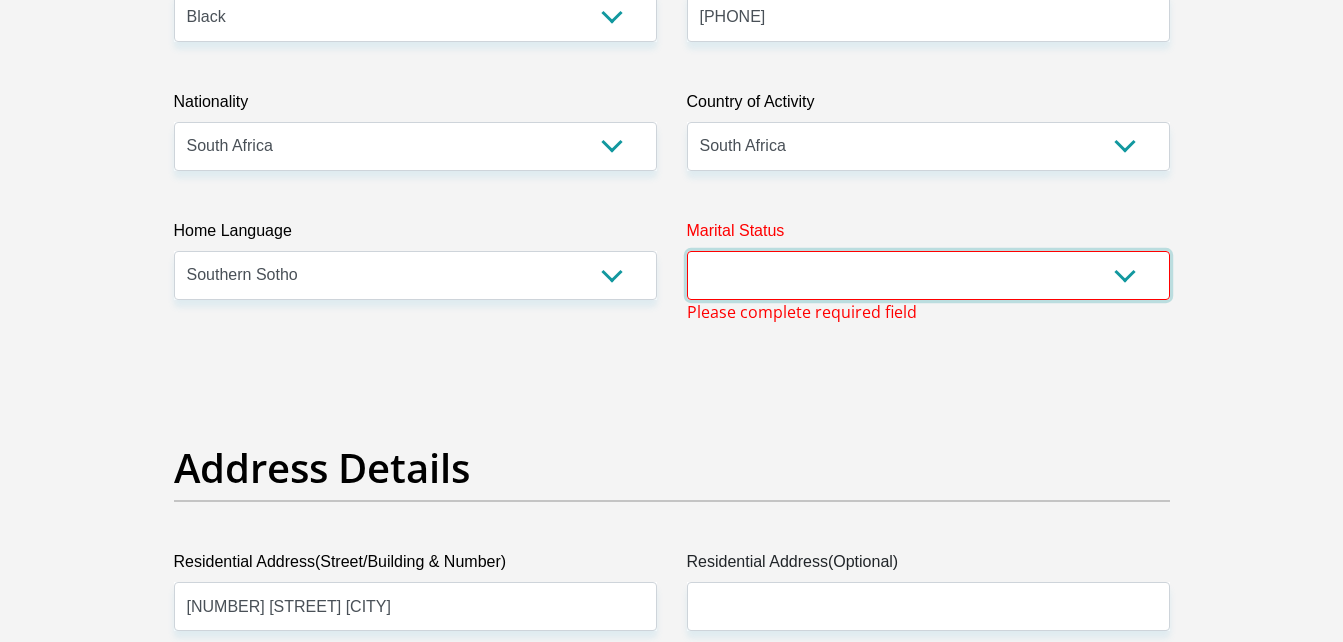 click on "Married ANC
Single
Divorced
Widowed
Married COP or Customary Law" at bounding box center (928, 275) 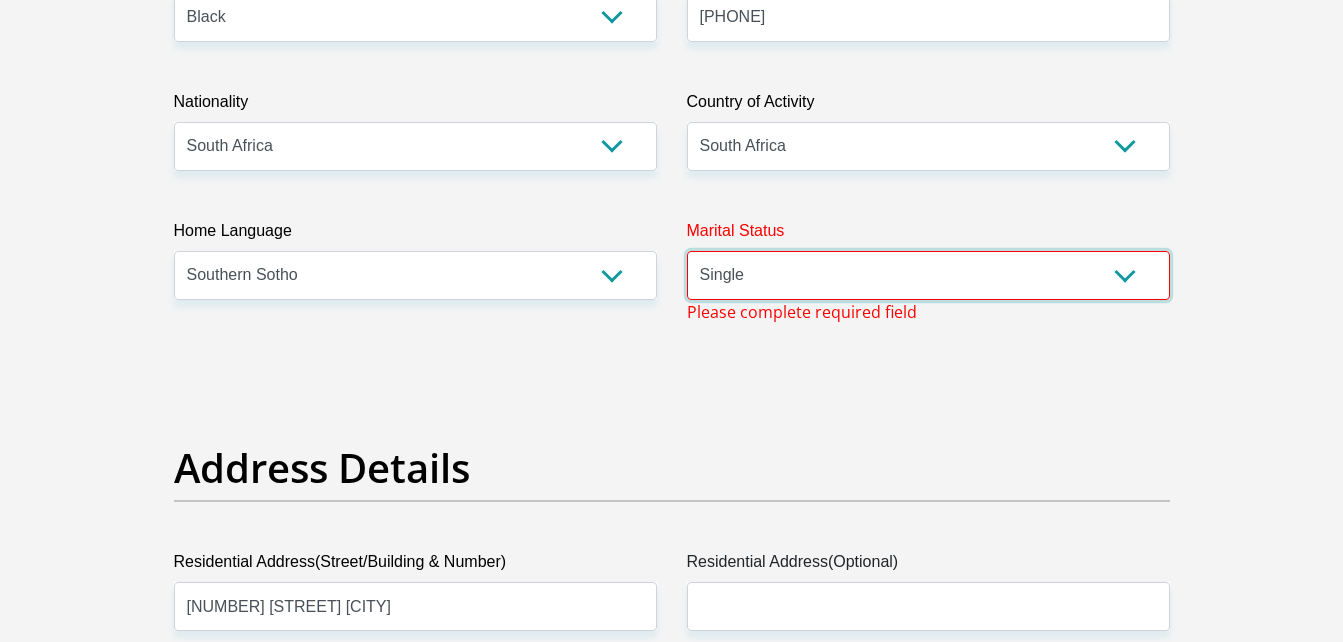 click on "Married ANC
Single
Divorced
Widowed
Married COP or Customary Law" at bounding box center [928, 275] 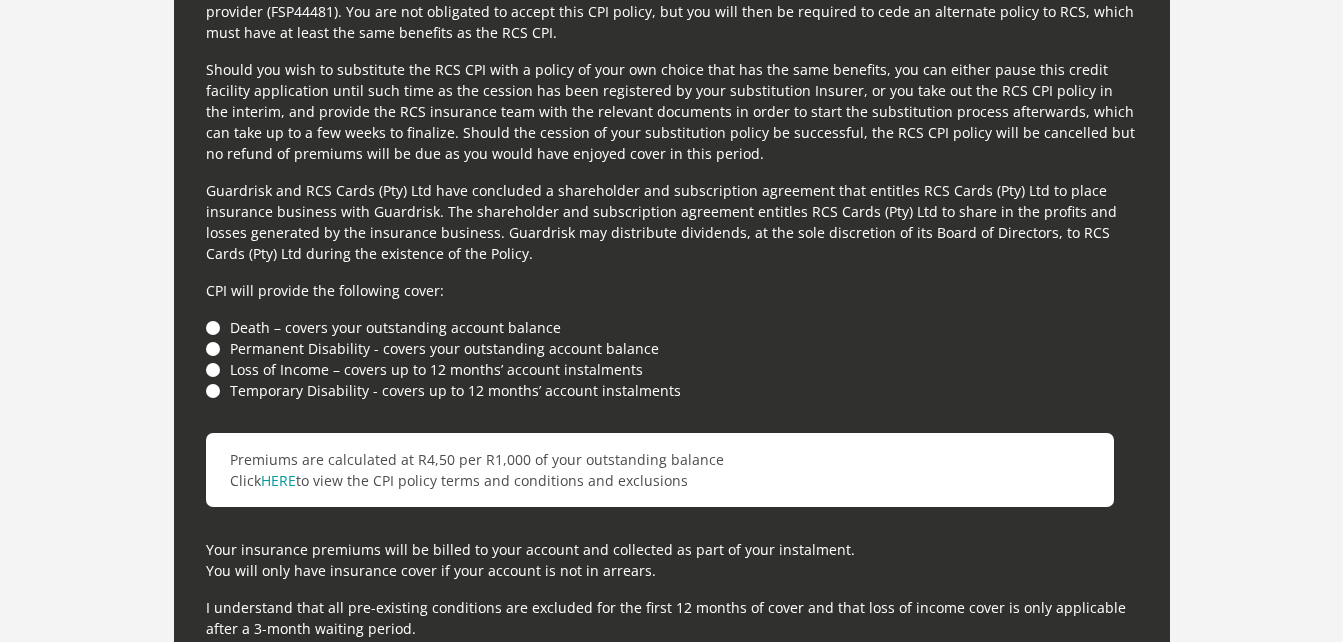 scroll, scrollTop: 6557, scrollLeft: 0, axis: vertical 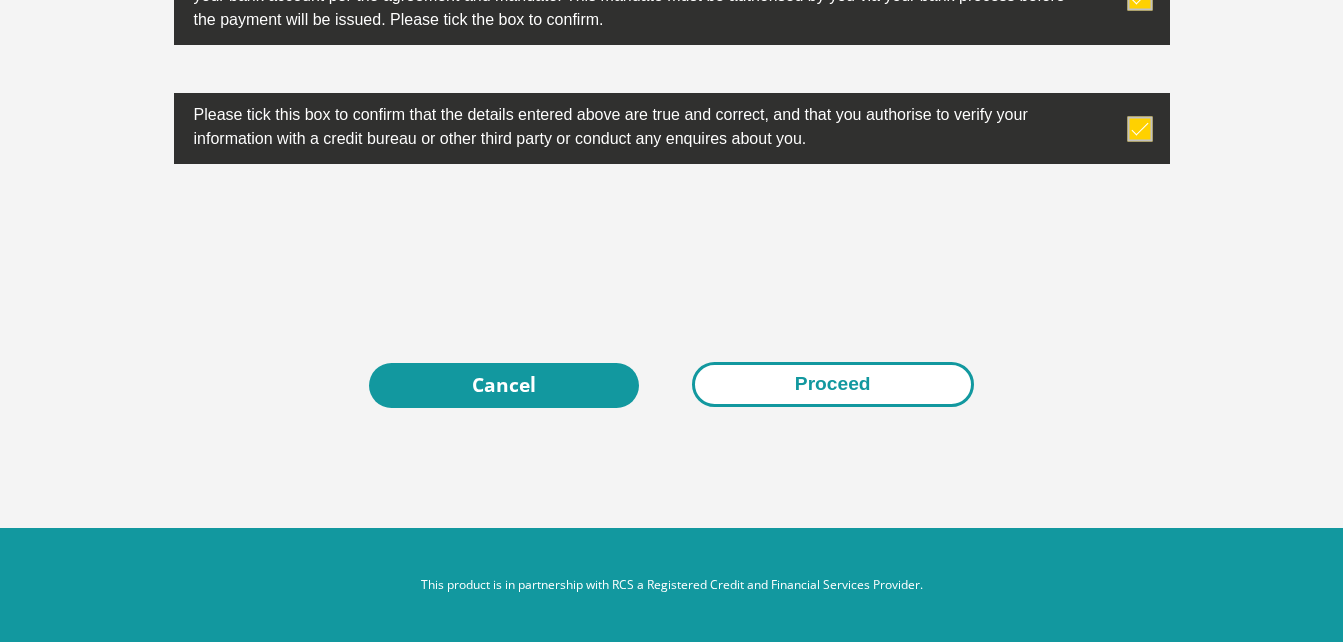 click on "Proceed" at bounding box center [833, 384] 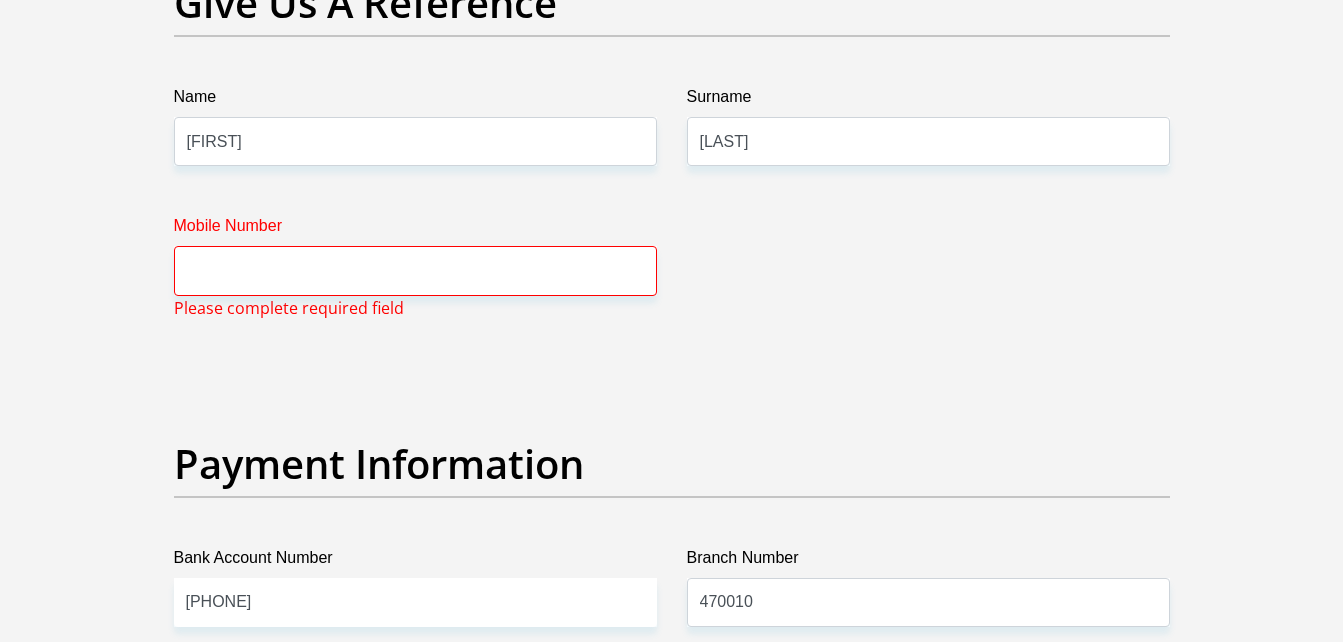 scroll, scrollTop: 4231, scrollLeft: 0, axis: vertical 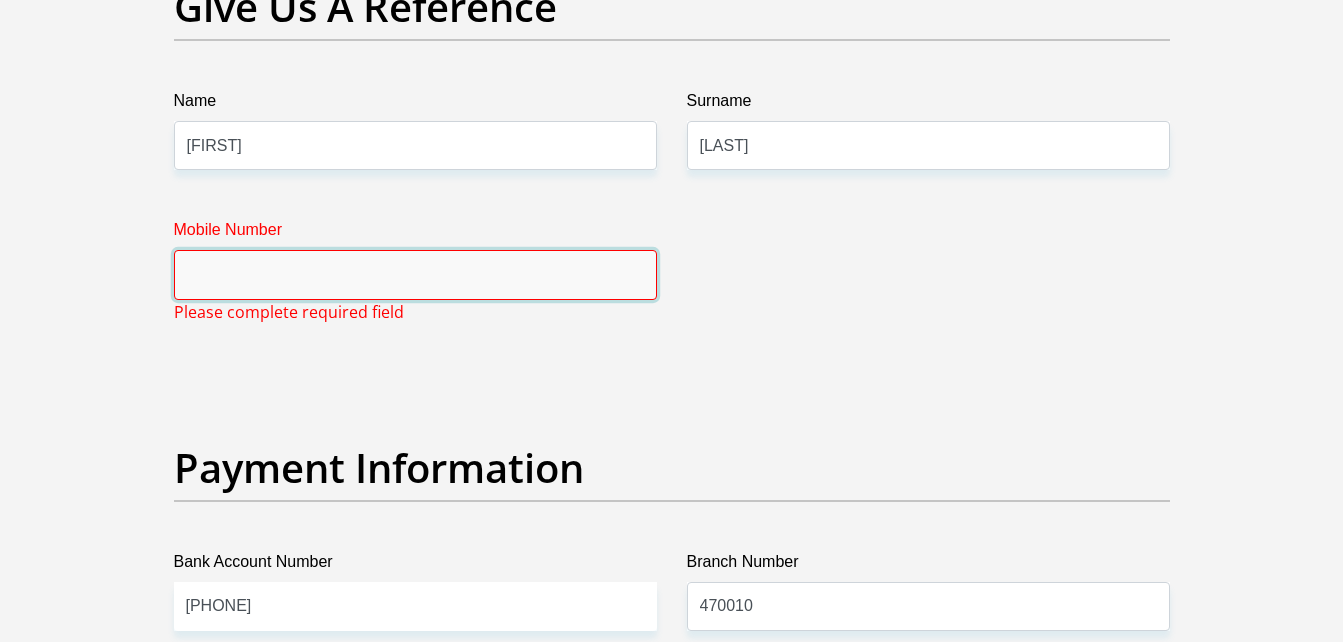 click on "Mobile Number" at bounding box center [415, 274] 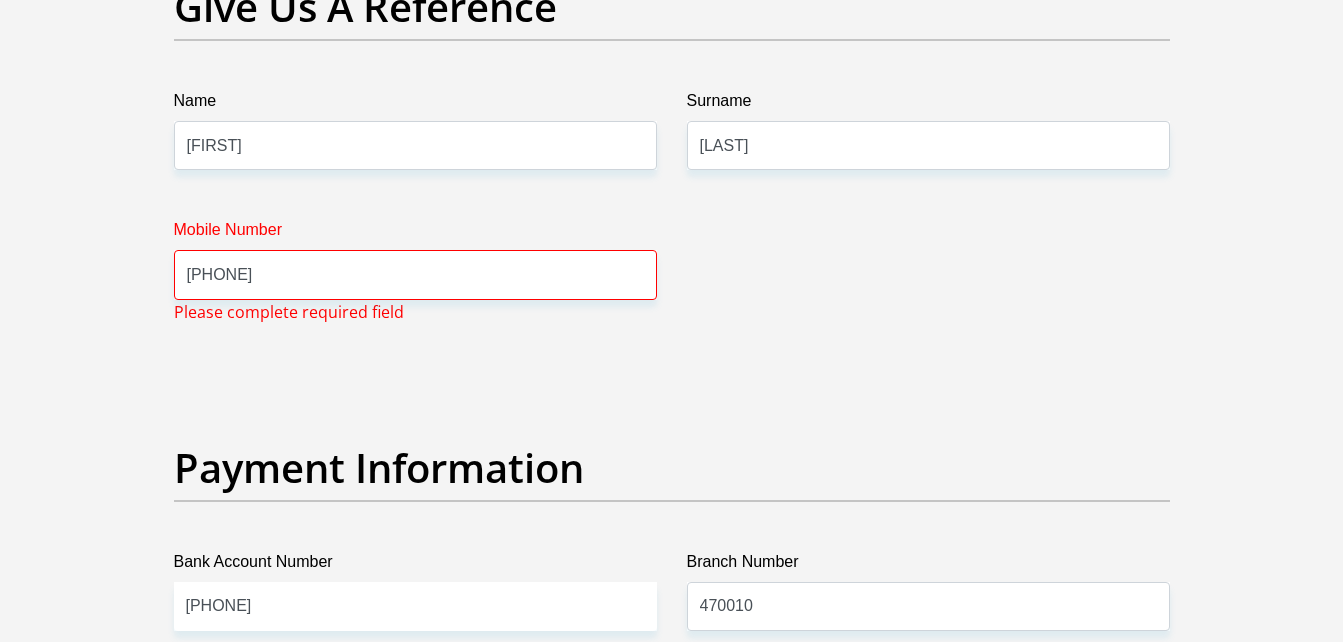 type on "Daveyton" 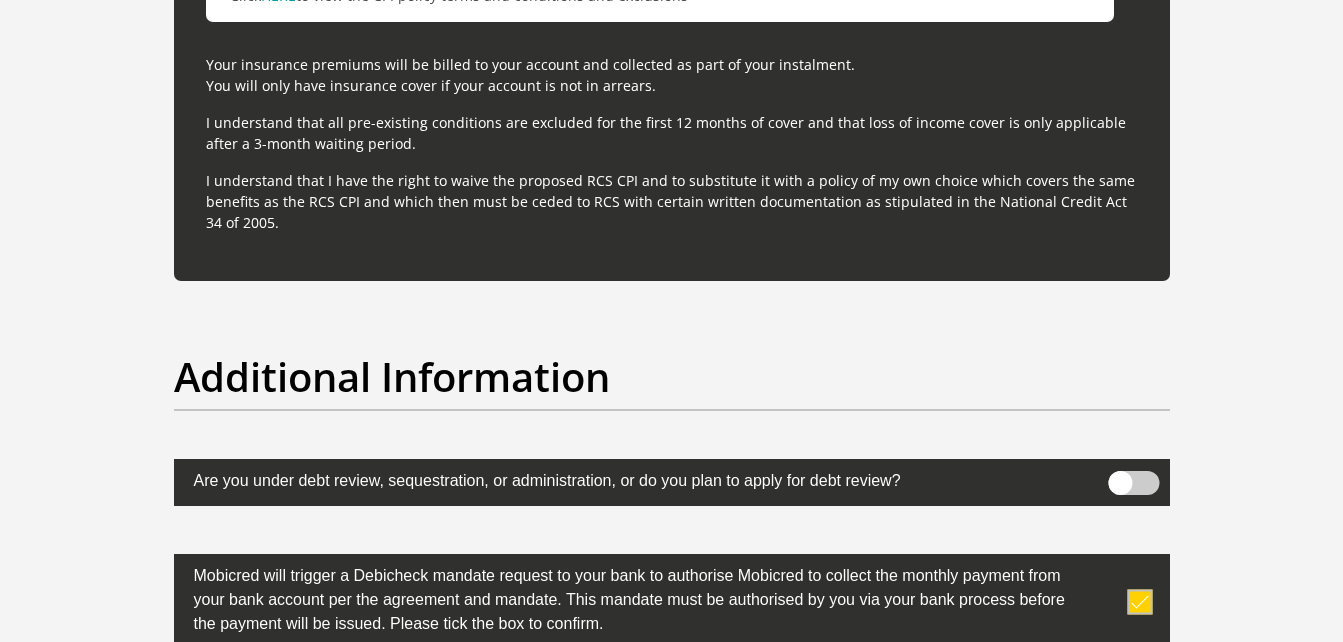 scroll, scrollTop: 6533, scrollLeft: 0, axis: vertical 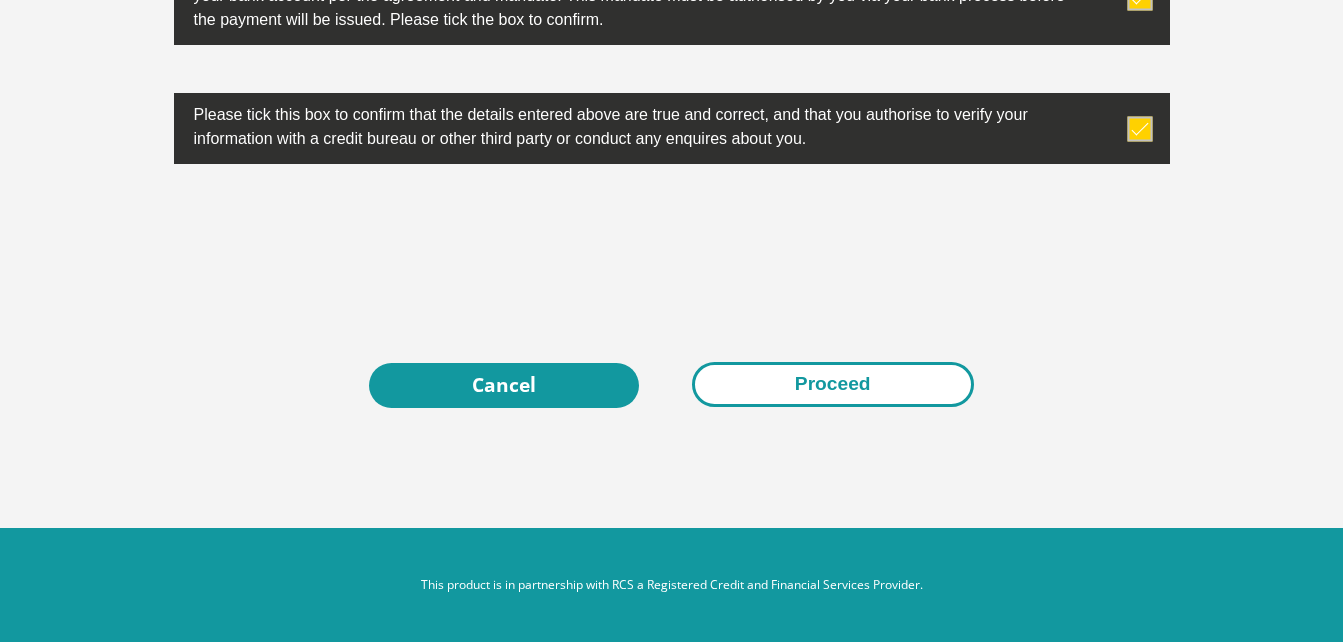 click on "Proceed" at bounding box center [833, 384] 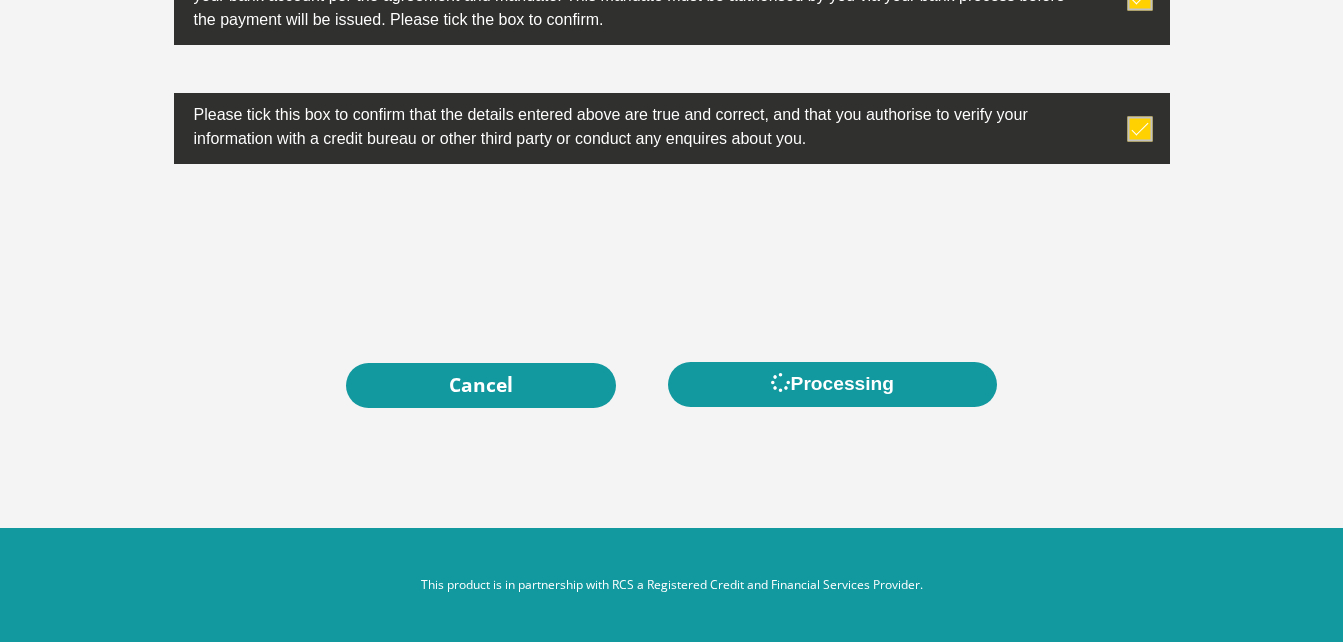 scroll, scrollTop: 0, scrollLeft: 0, axis: both 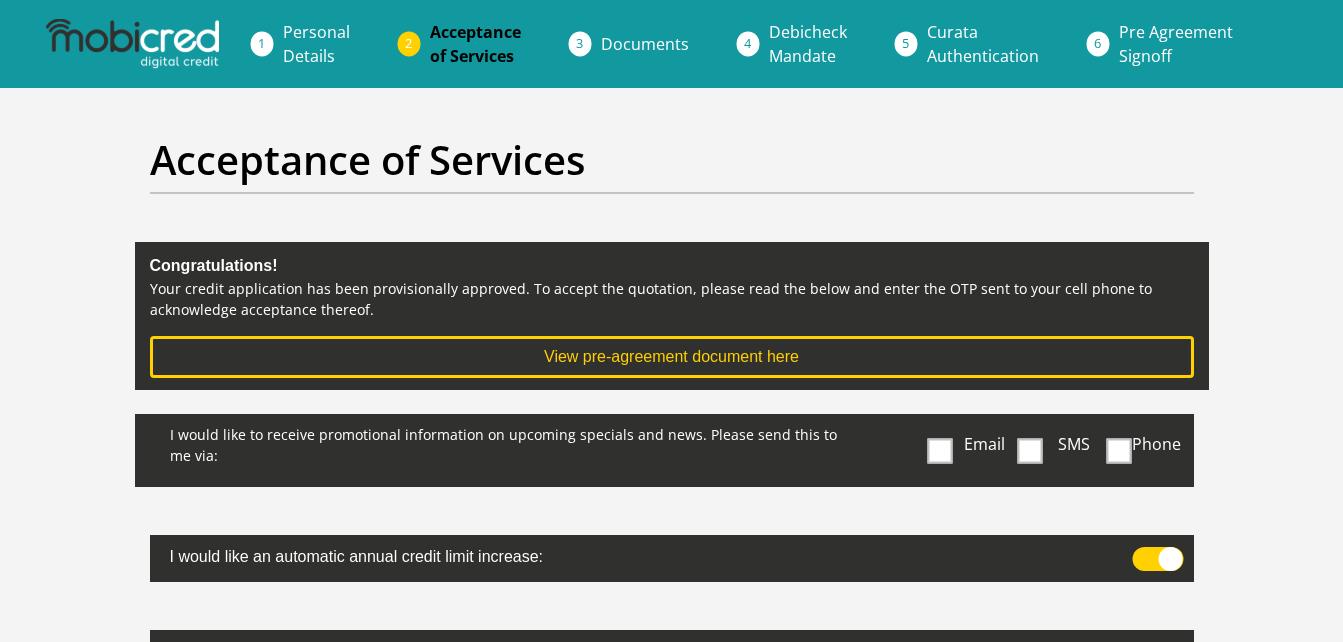 click at bounding box center [1119, 450] 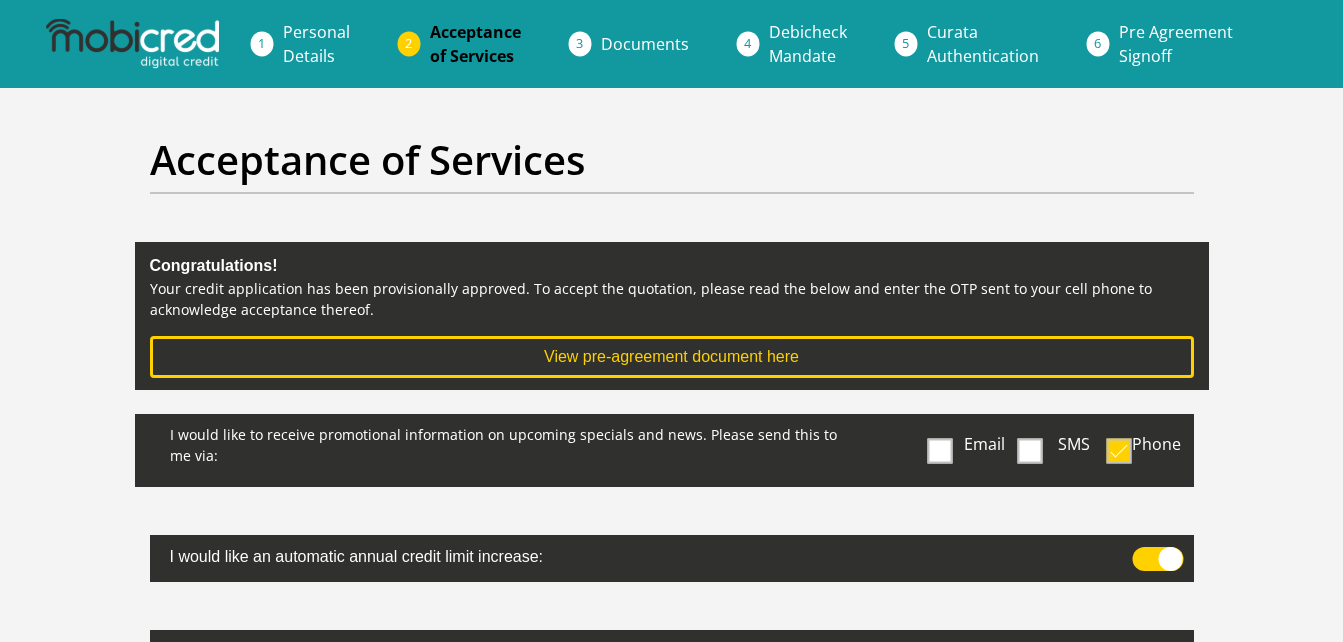click at bounding box center [1029, 450] 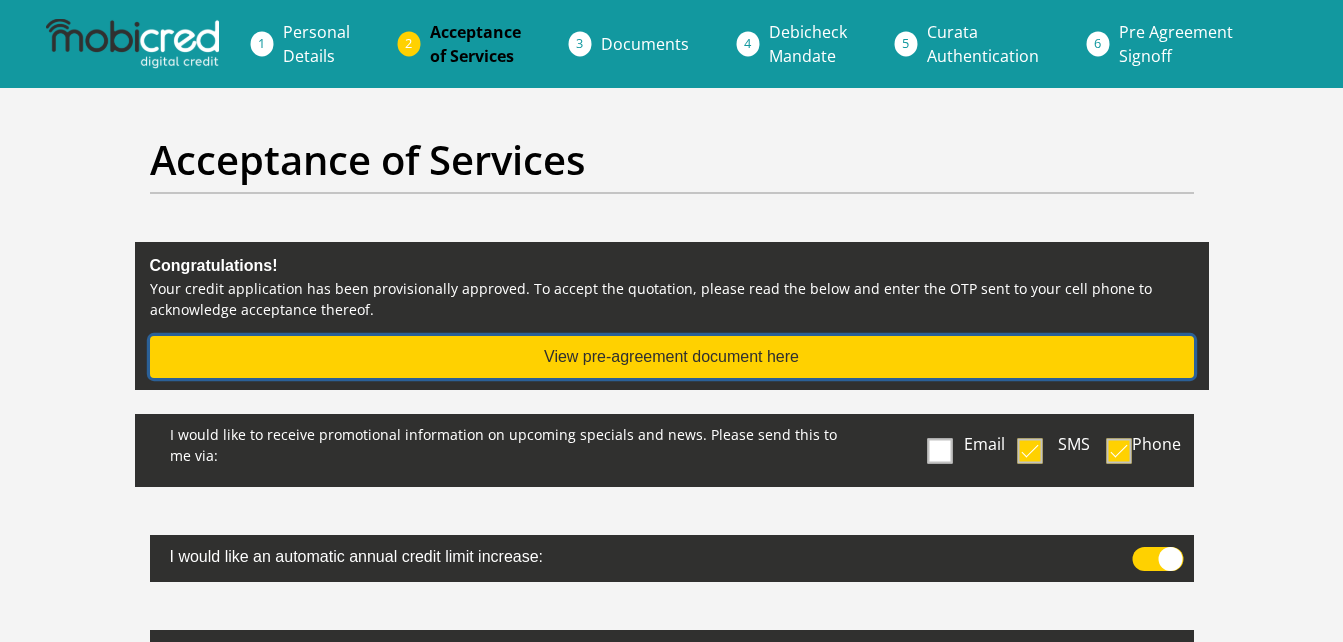 click on "View pre-agreement document here" at bounding box center (672, 357) 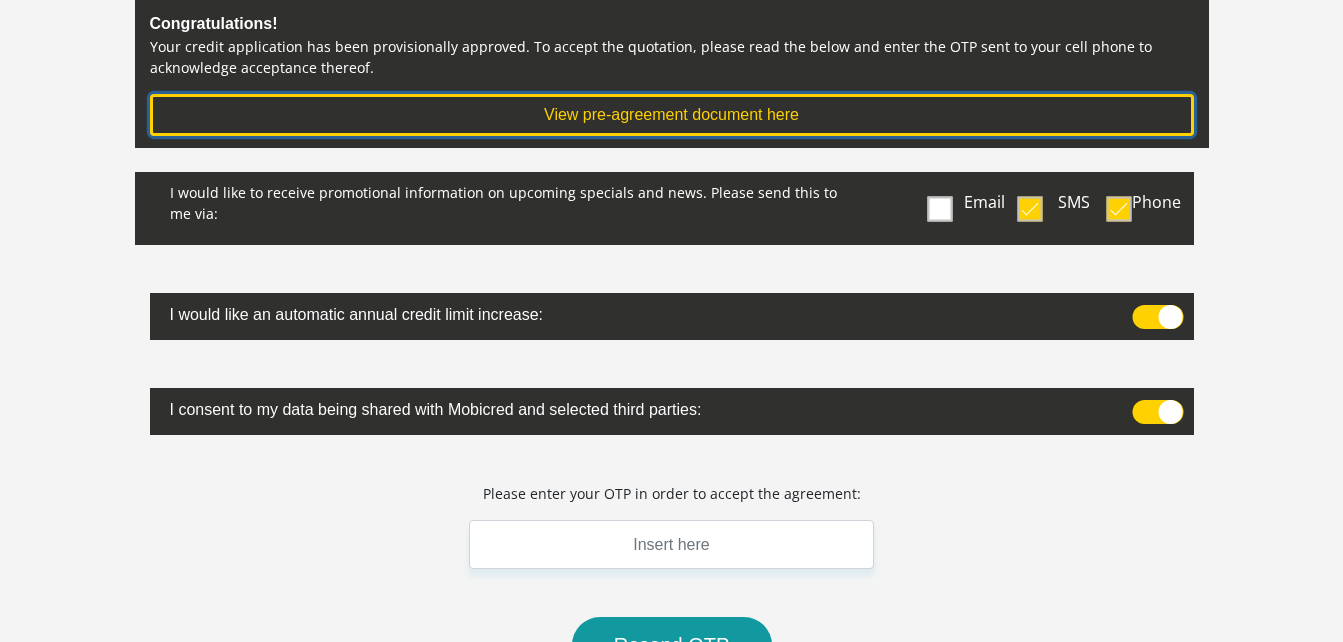 scroll, scrollTop: 291, scrollLeft: 0, axis: vertical 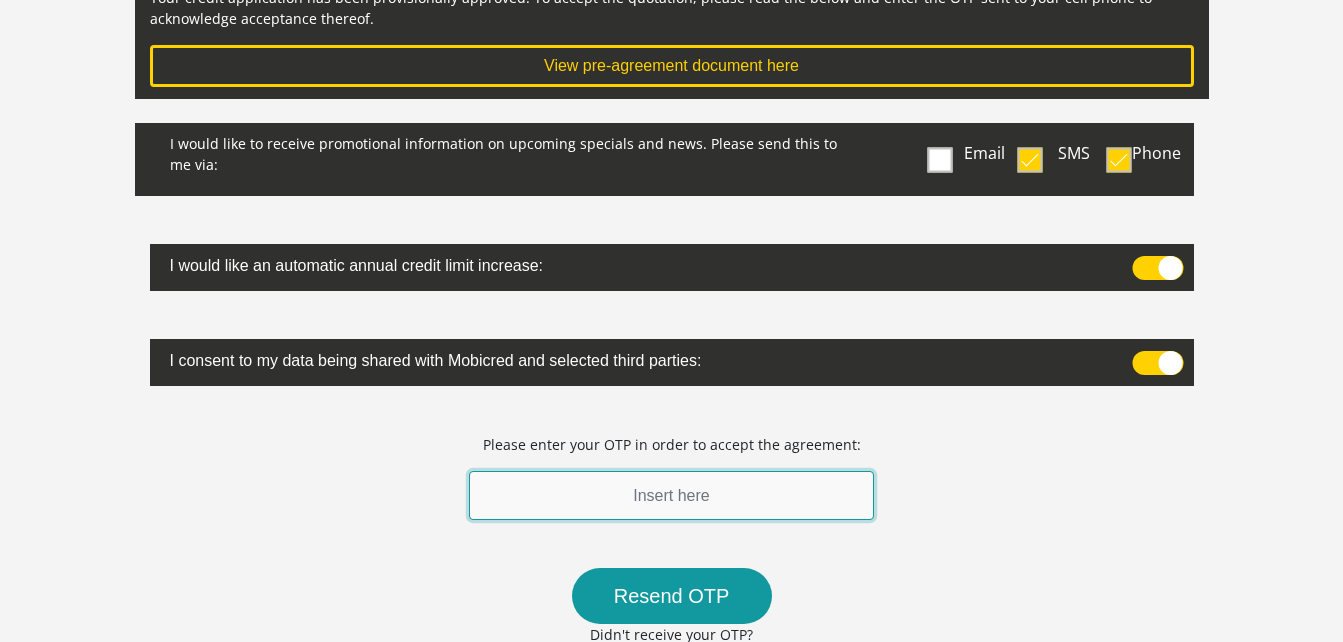 click at bounding box center [672, 495] 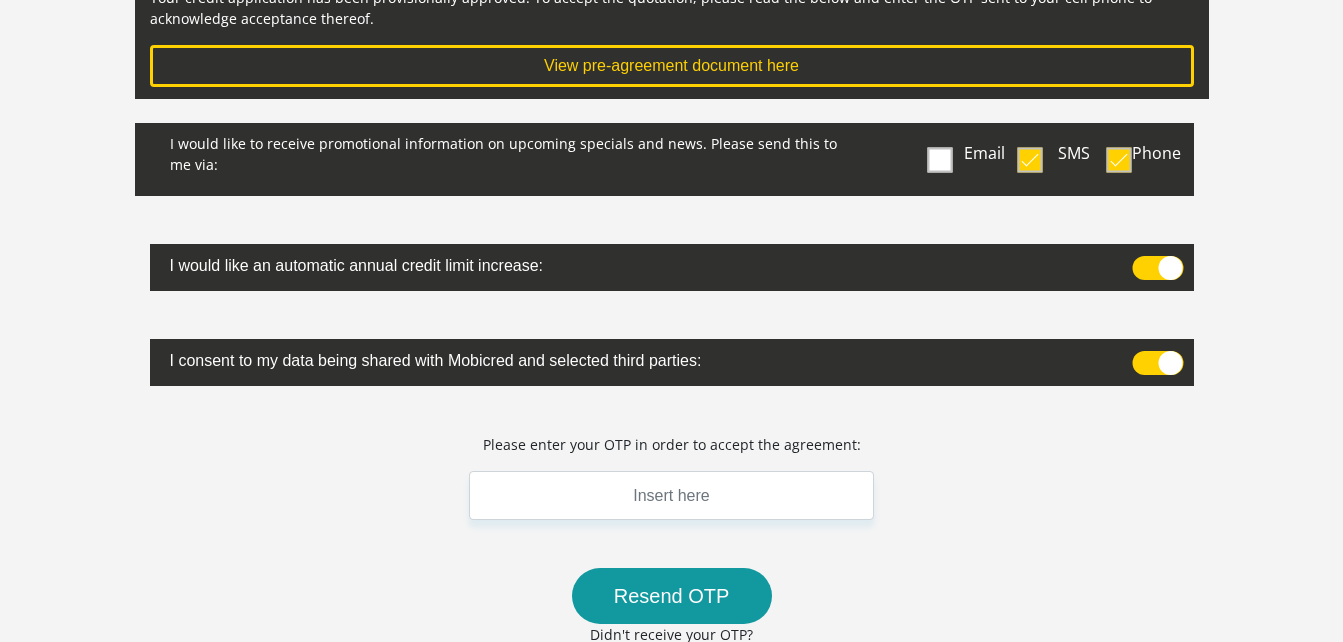 click on "I would like to receive promotional information on upcoming specials and news. Please send this to me via:
Email
SMS
Phone" at bounding box center (672, 490) 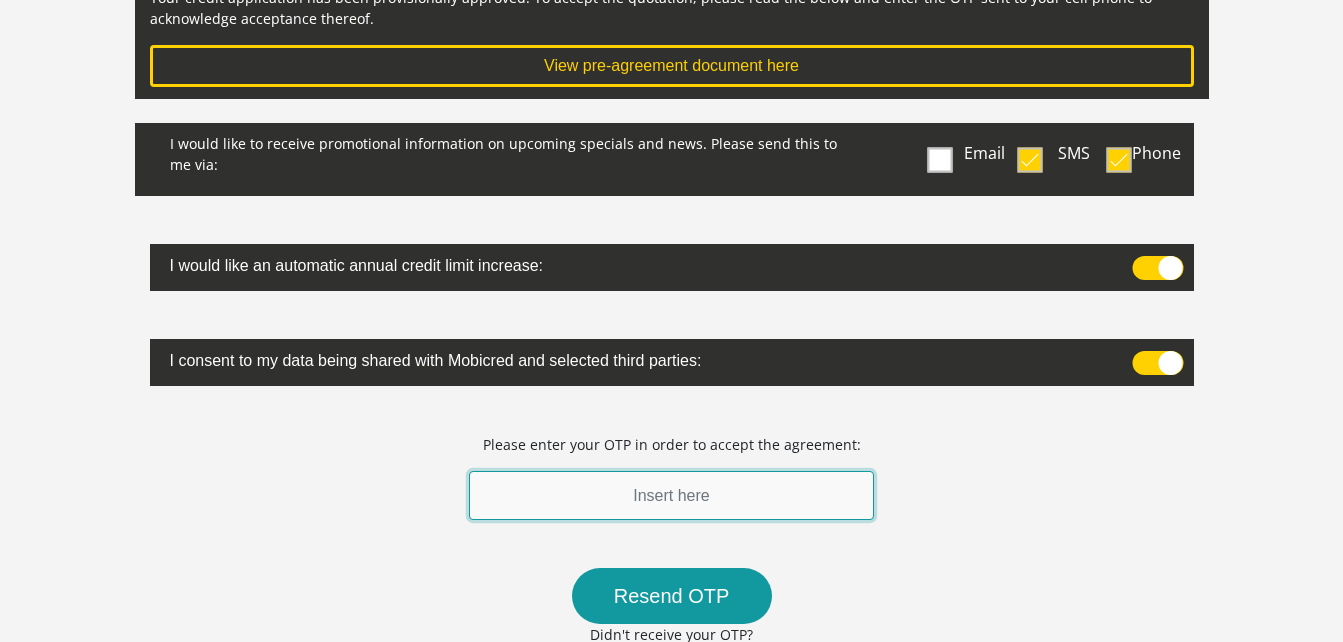 click at bounding box center (672, 495) 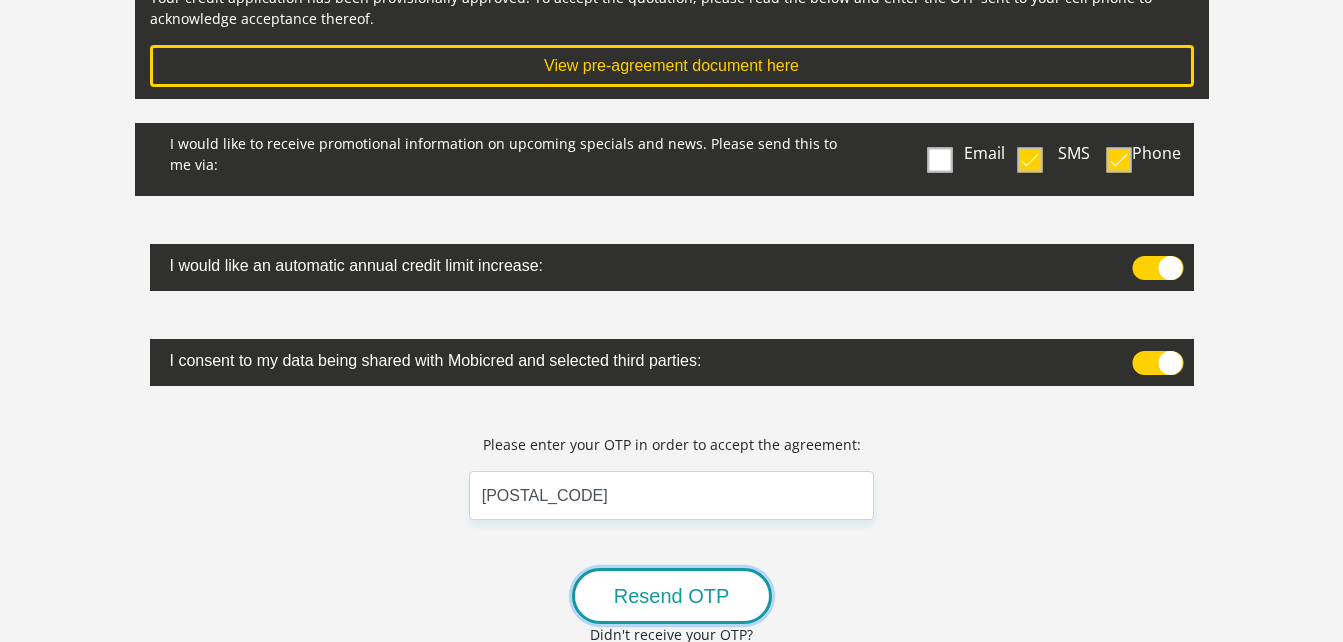 click on "Resend OTP" at bounding box center [672, 596] 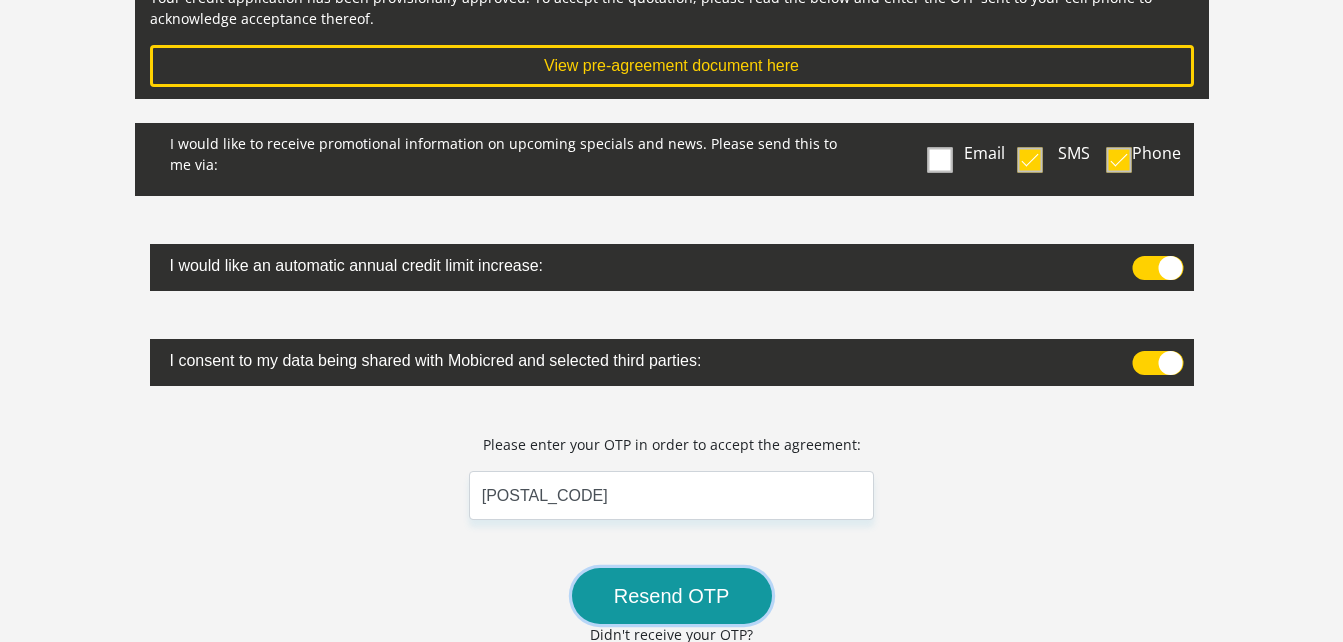 scroll, scrollTop: 0, scrollLeft: 0, axis: both 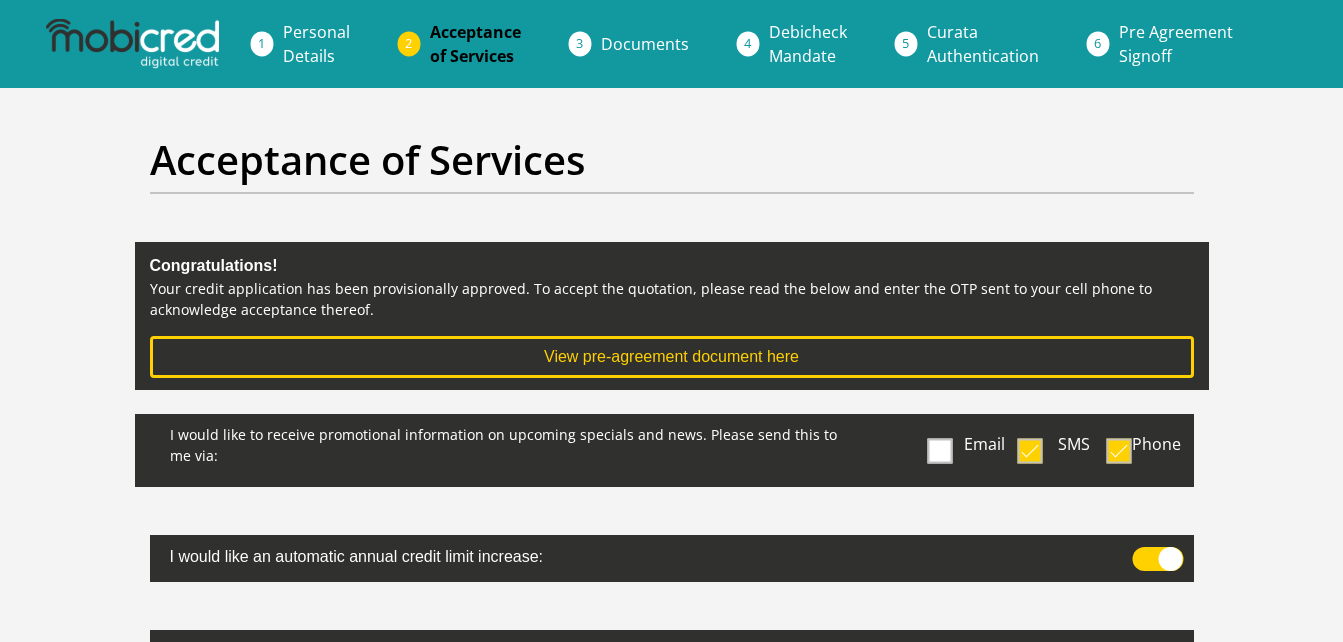 click on "Personal  Details" at bounding box center [316, 44] 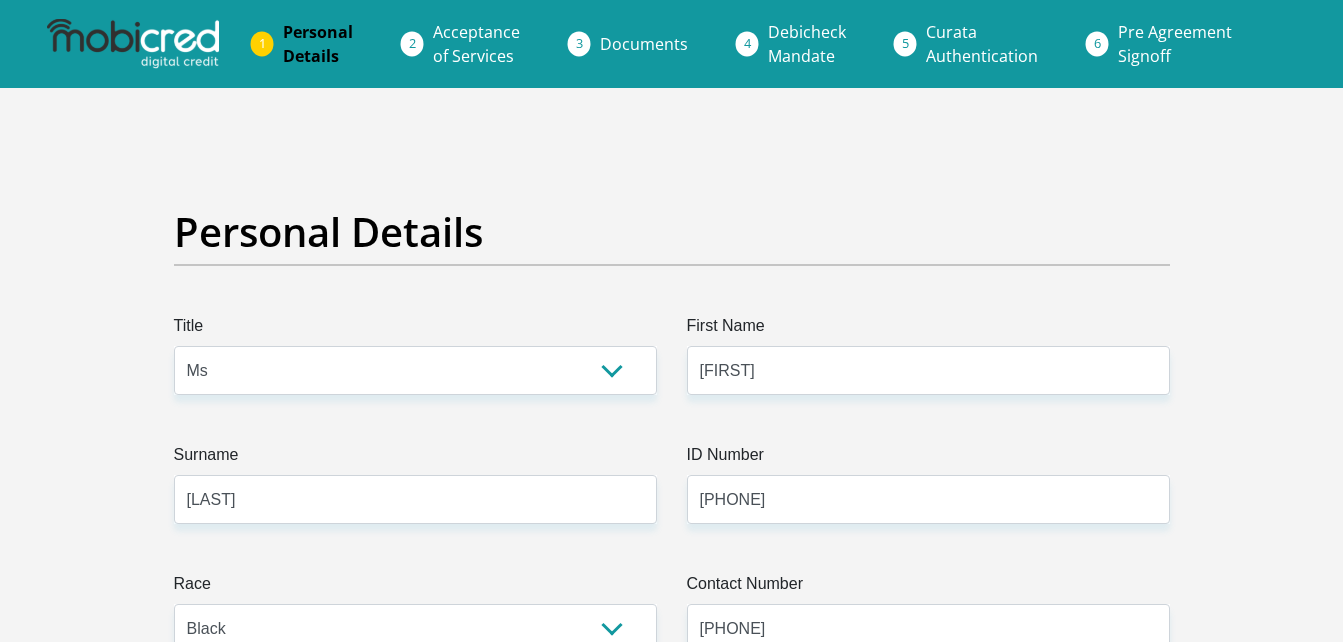 select on "Ms" 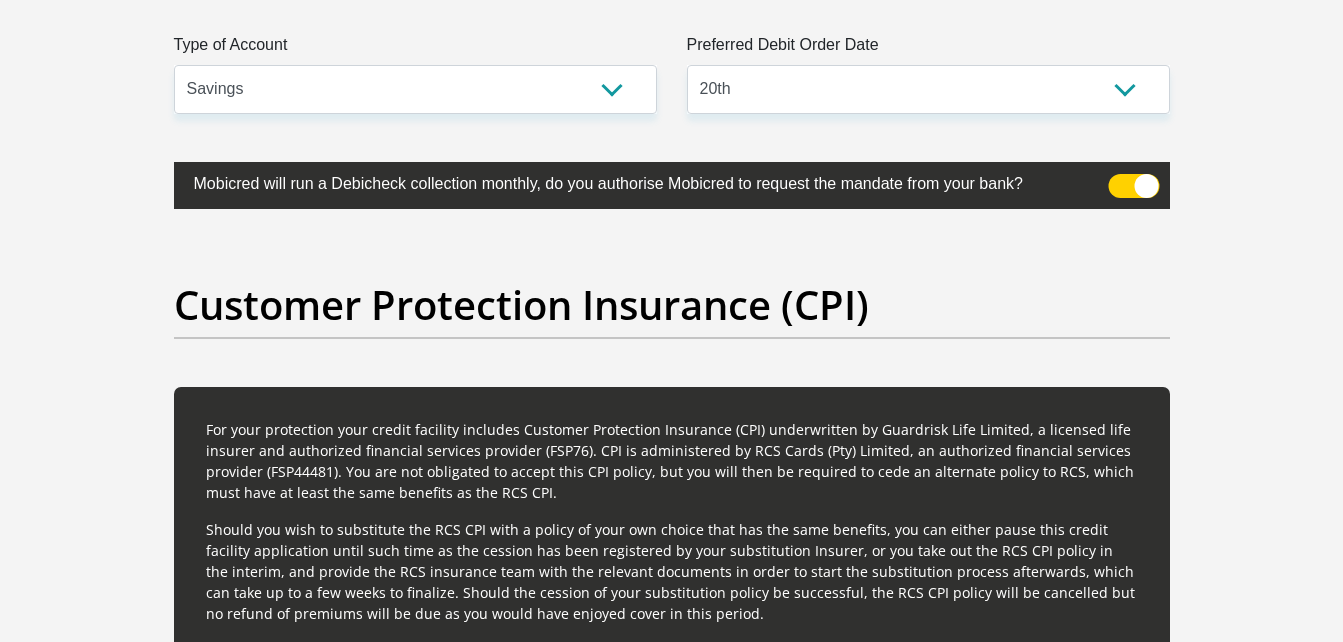 scroll, scrollTop: 4597, scrollLeft: 0, axis: vertical 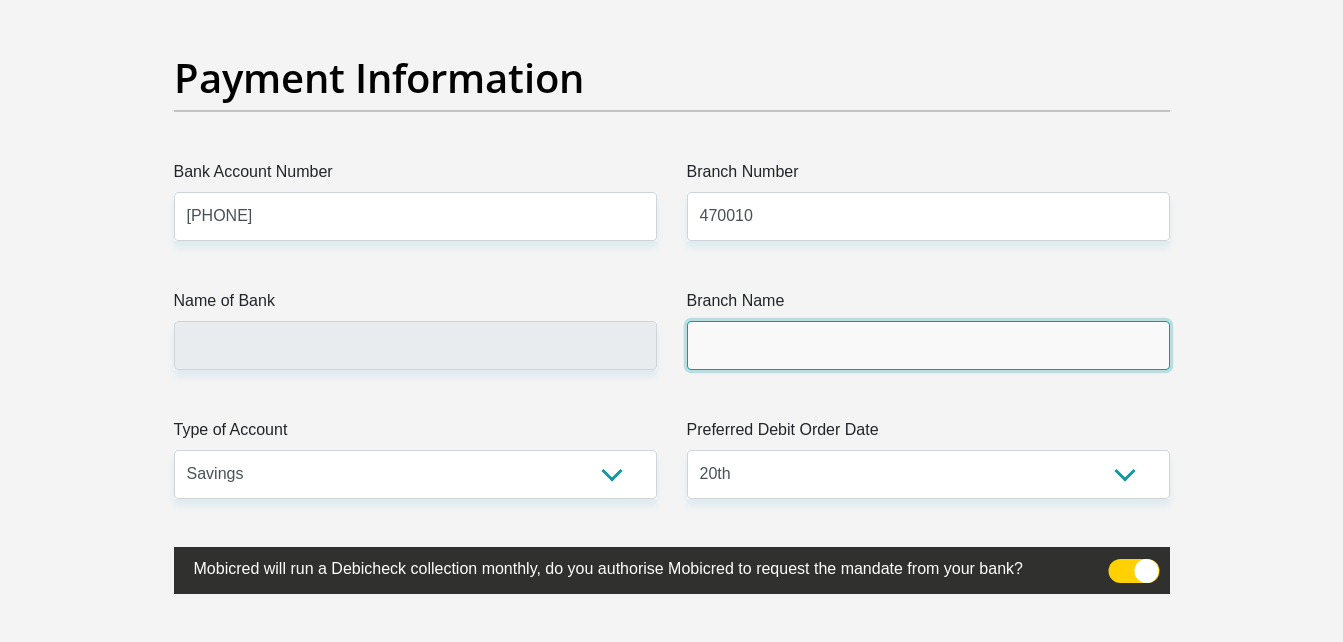 click on "Branch Name" at bounding box center (928, 345) 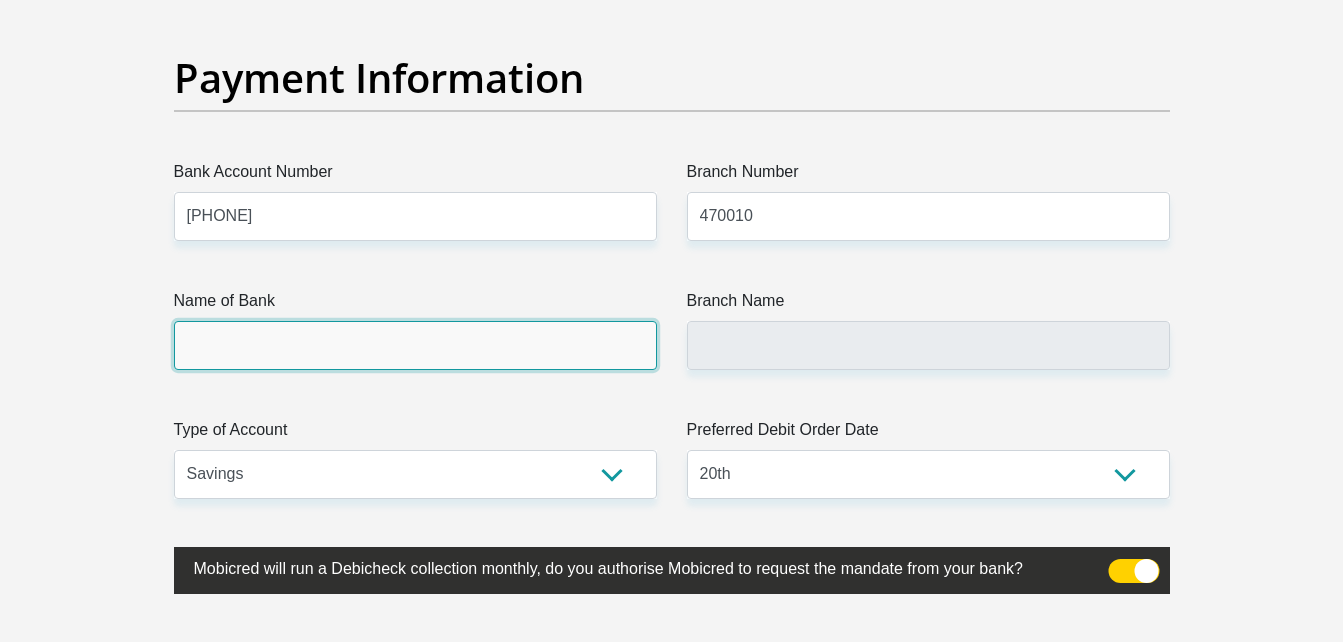 click on "Name of Bank" at bounding box center [415, 345] 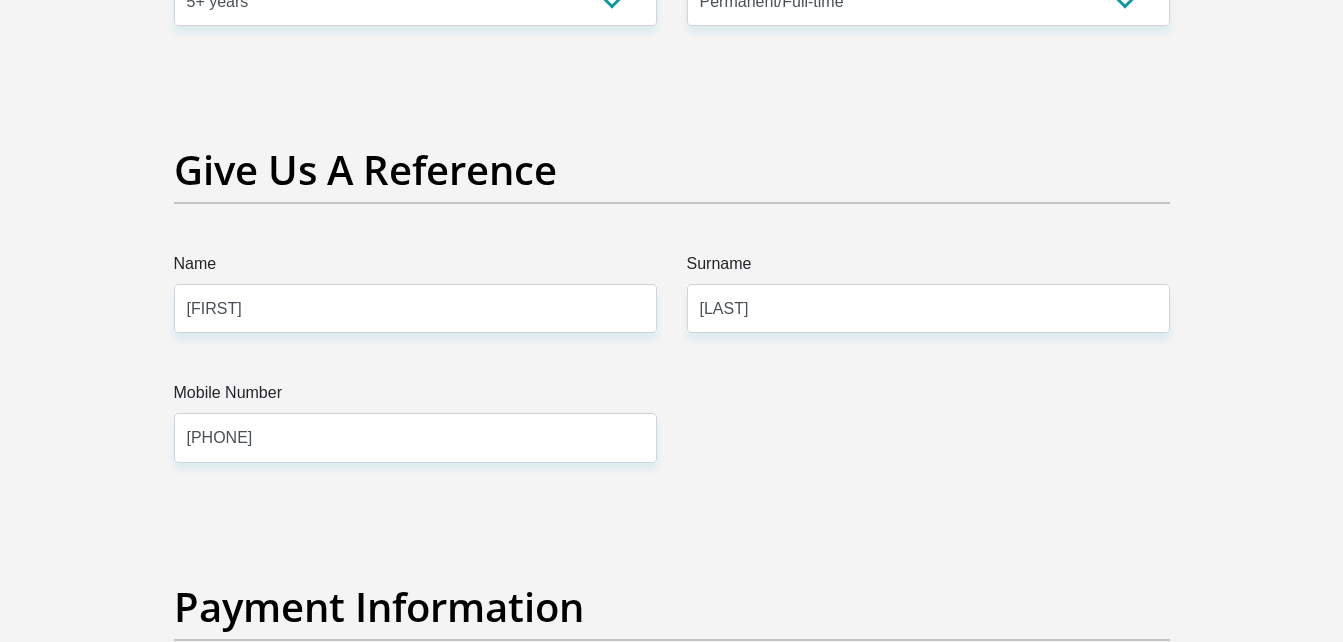 scroll, scrollTop: 3791, scrollLeft: 0, axis: vertical 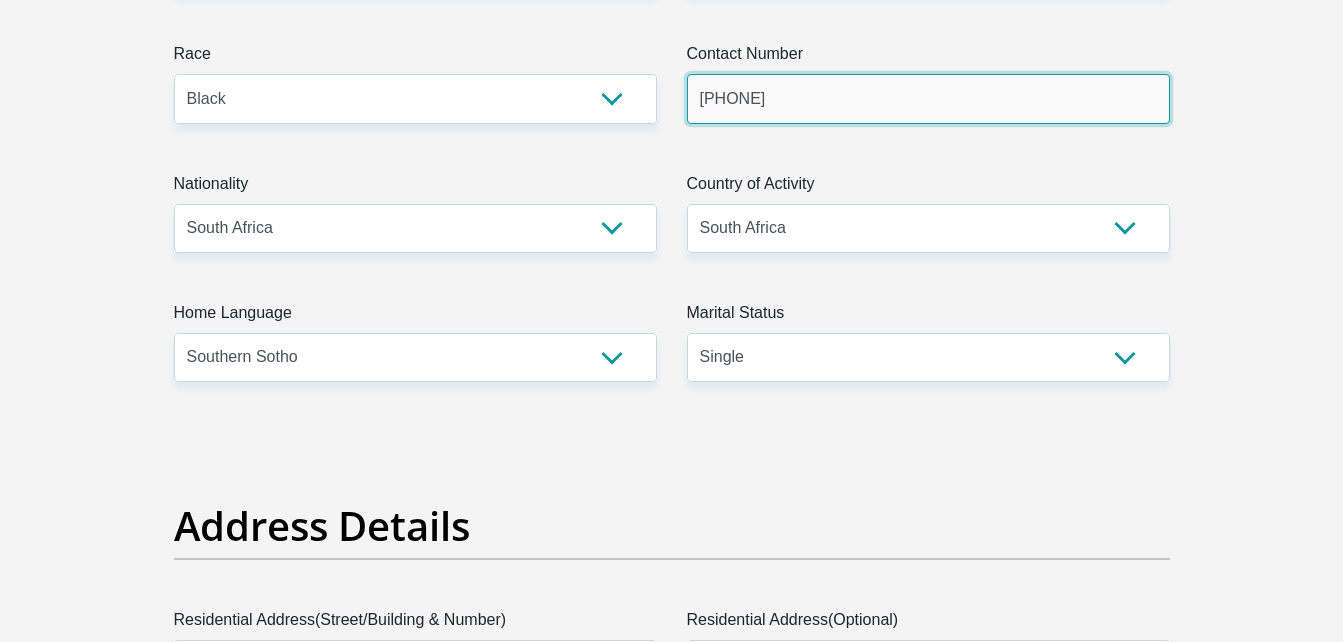 click on "0743565095" at bounding box center [928, 98] 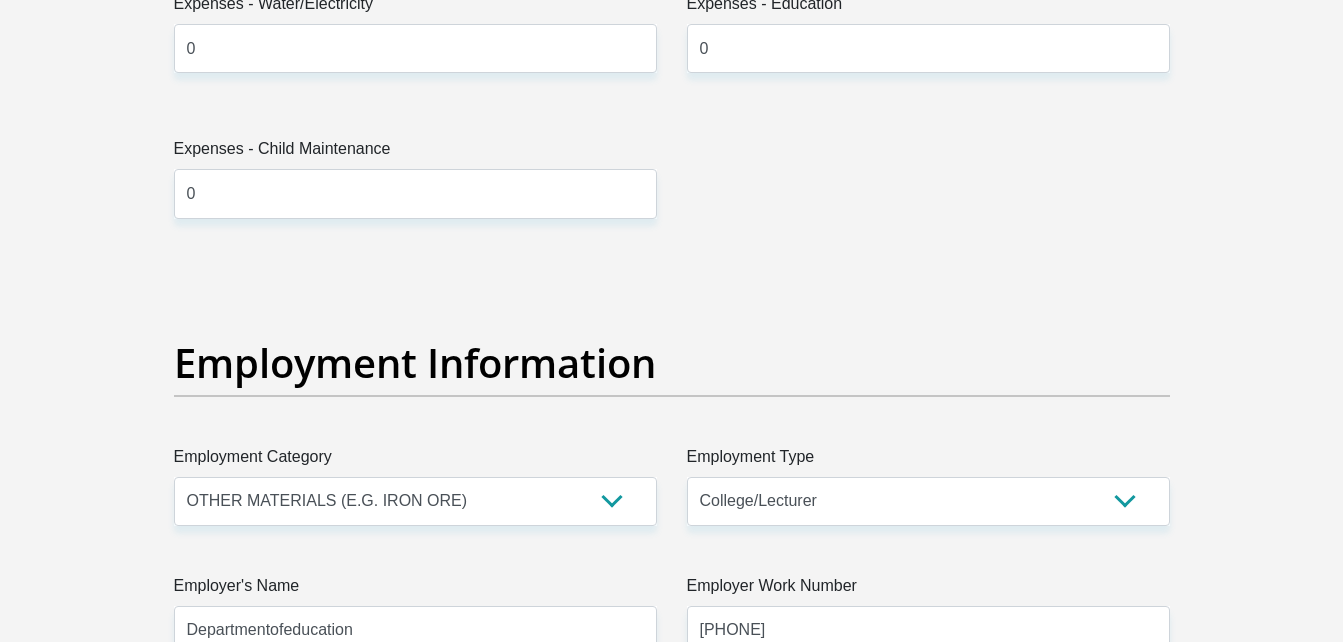 scroll, scrollTop: 4140, scrollLeft: 0, axis: vertical 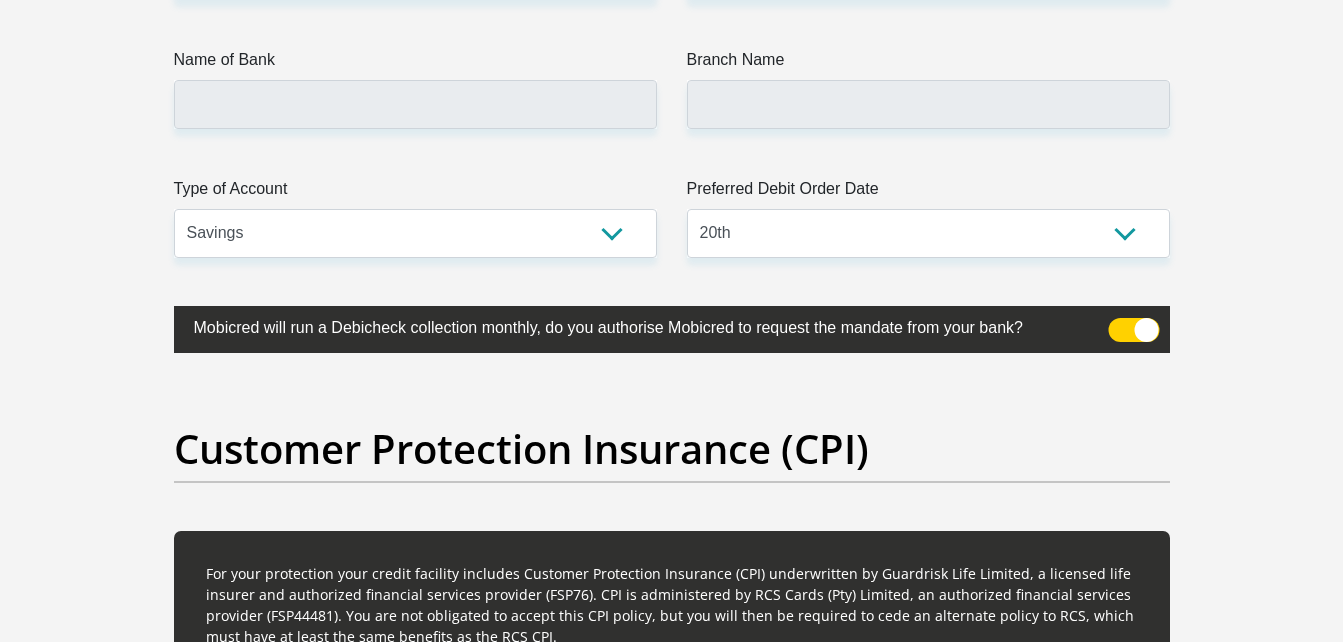 type on "0743565085" 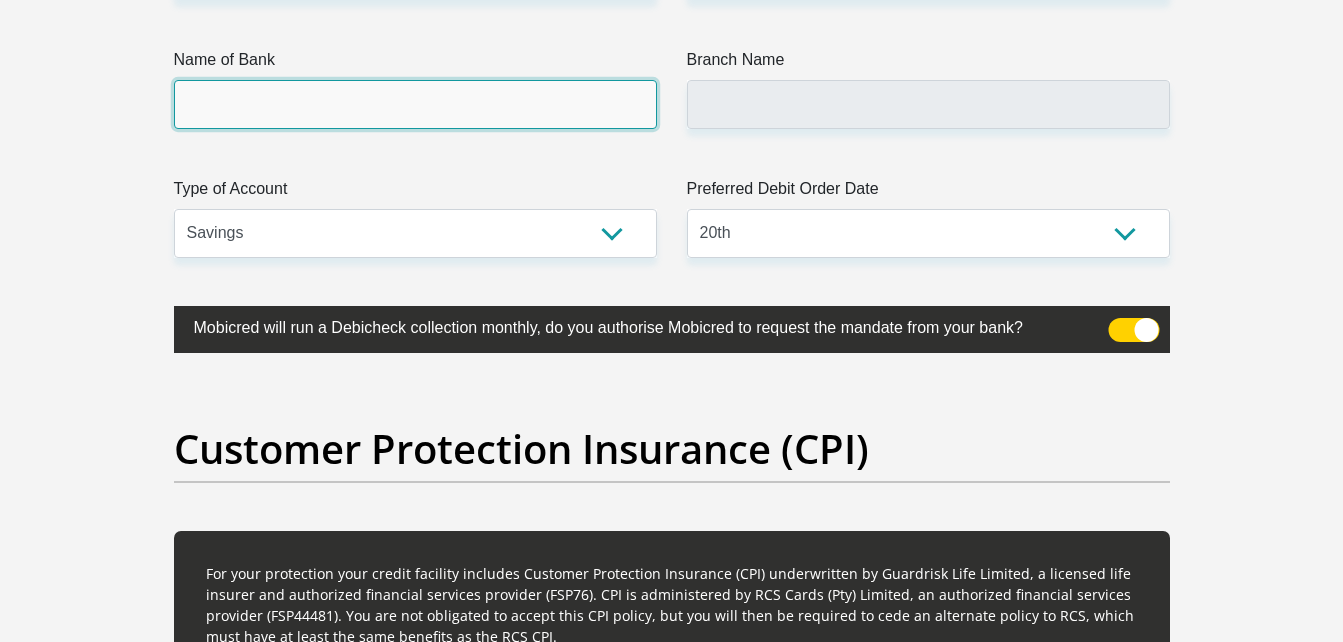click on "Name of Bank" at bounding box center [415, 104] 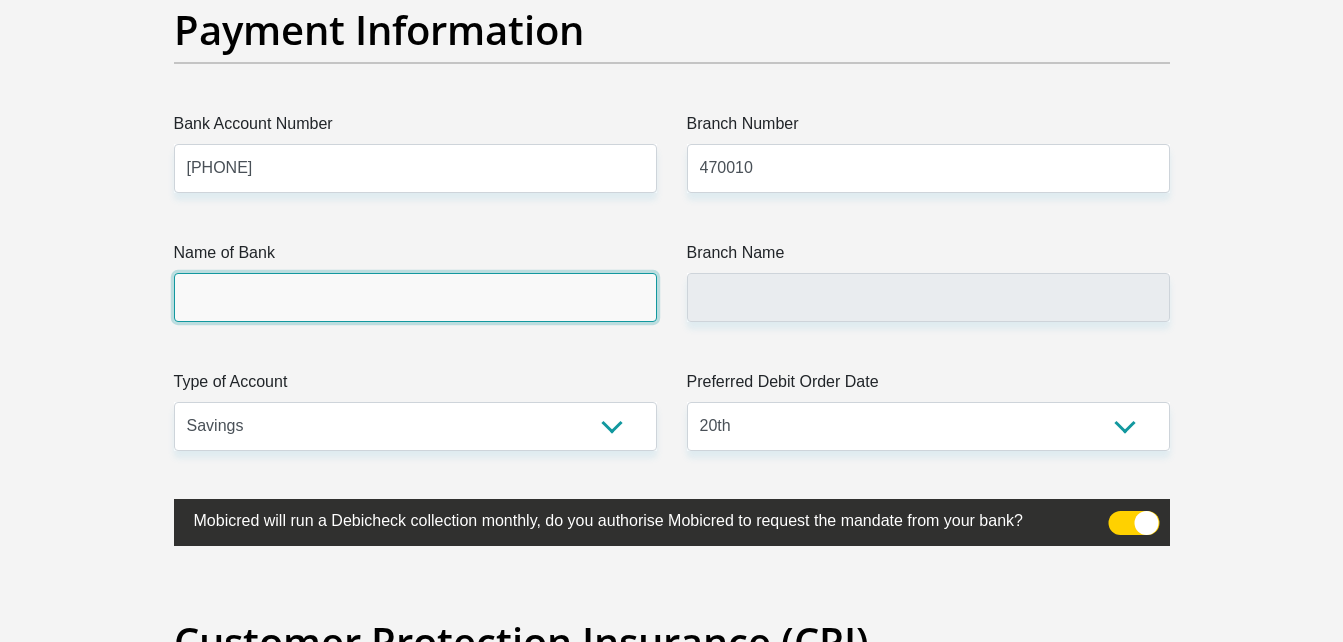 scroll, scrollTop: 4633, scrollLeft: 0, axis: vertical 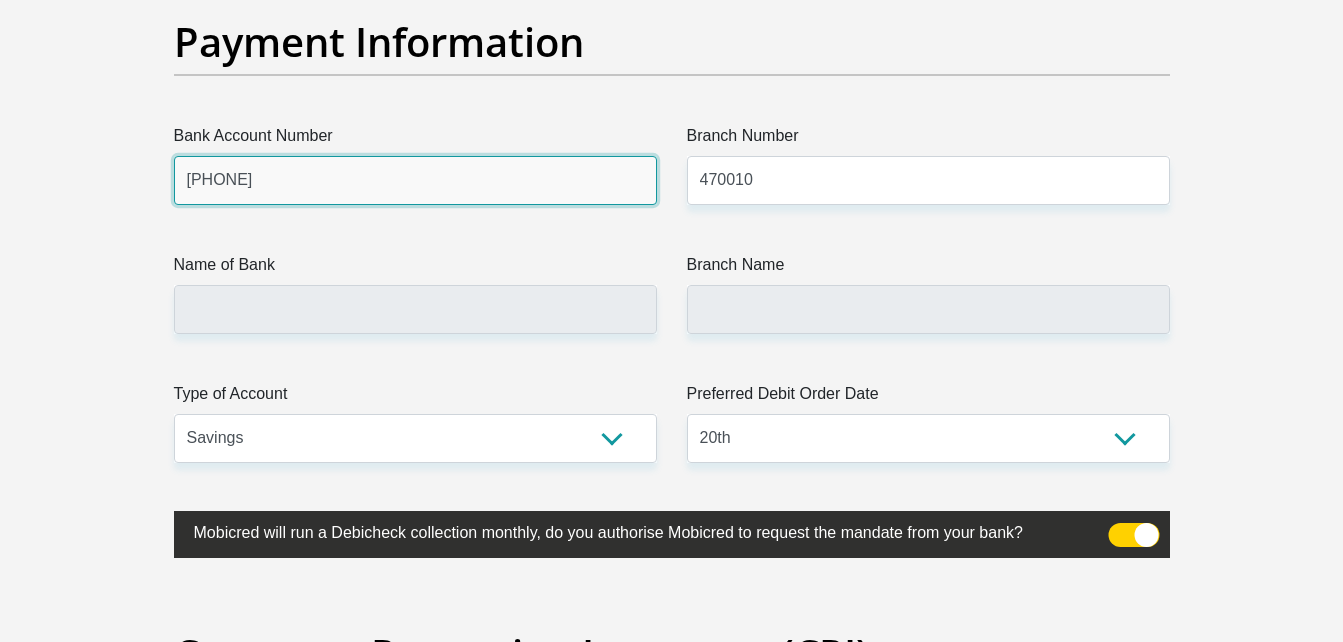 click on "1897647253" at bounding box center (415, 180) 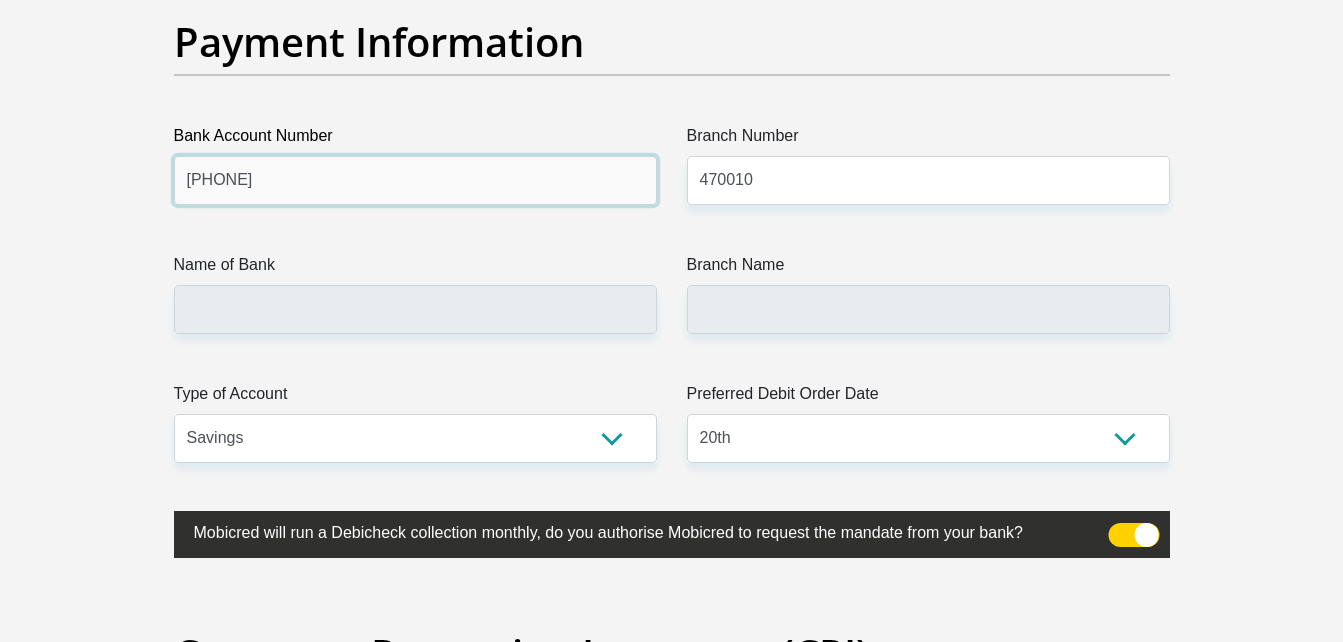 type on "1897647253" 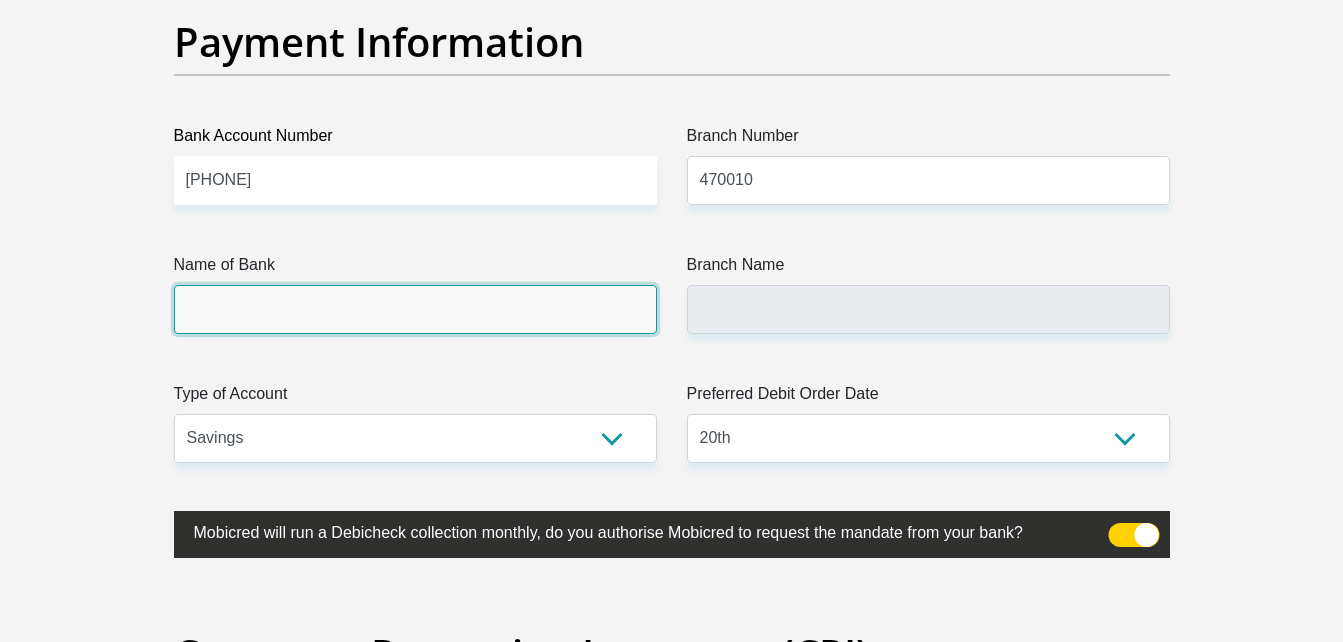 click on "Name of Bank" at bounding box center [415, 309] 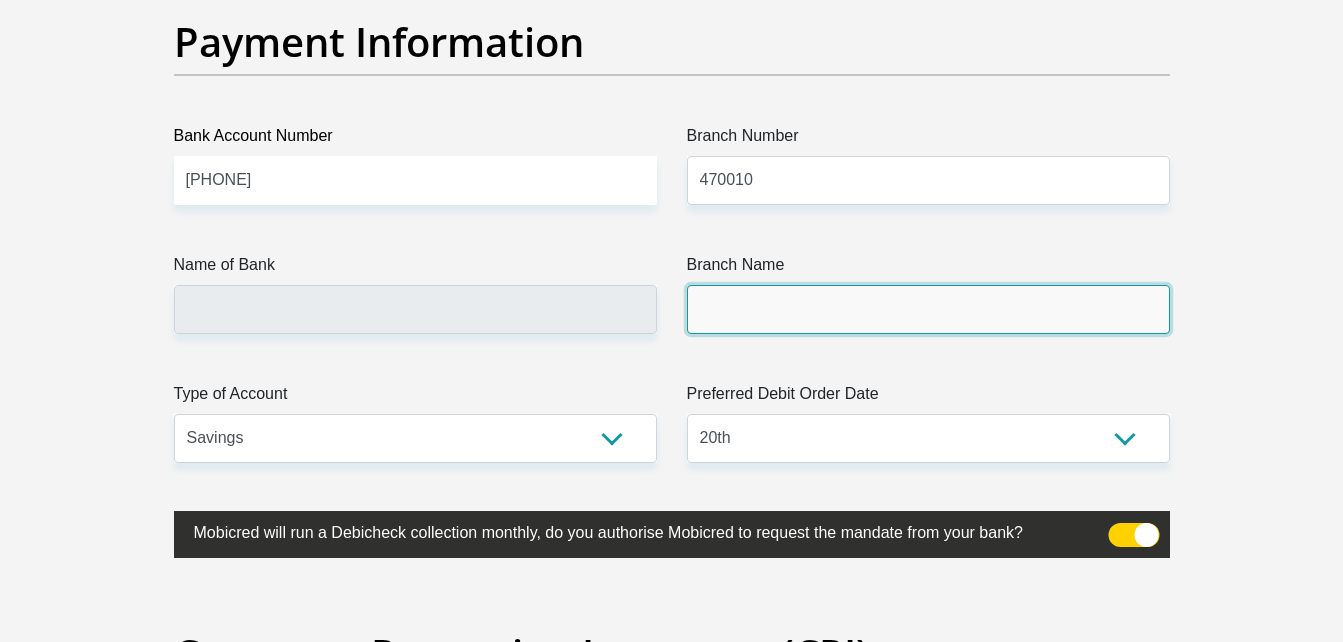 click on "Branch Name" at bounding box center (928, 309) 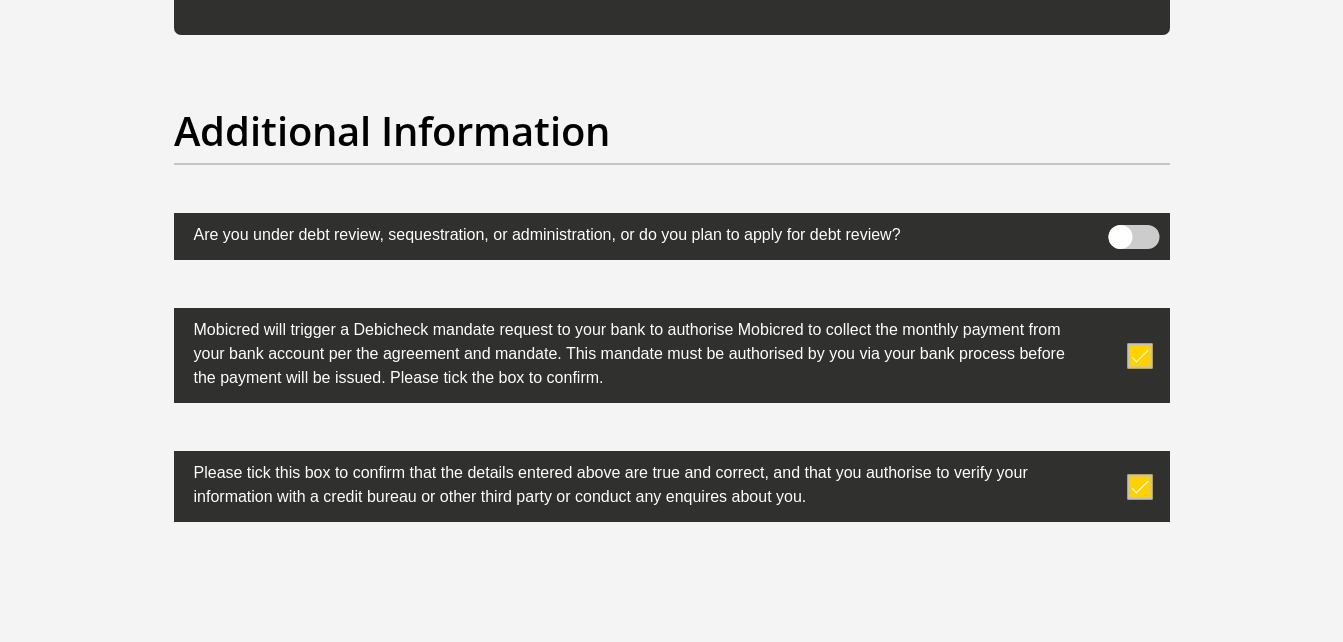 scroll, scrollTop: 6317, scrollLeft: 0, axis: vertical 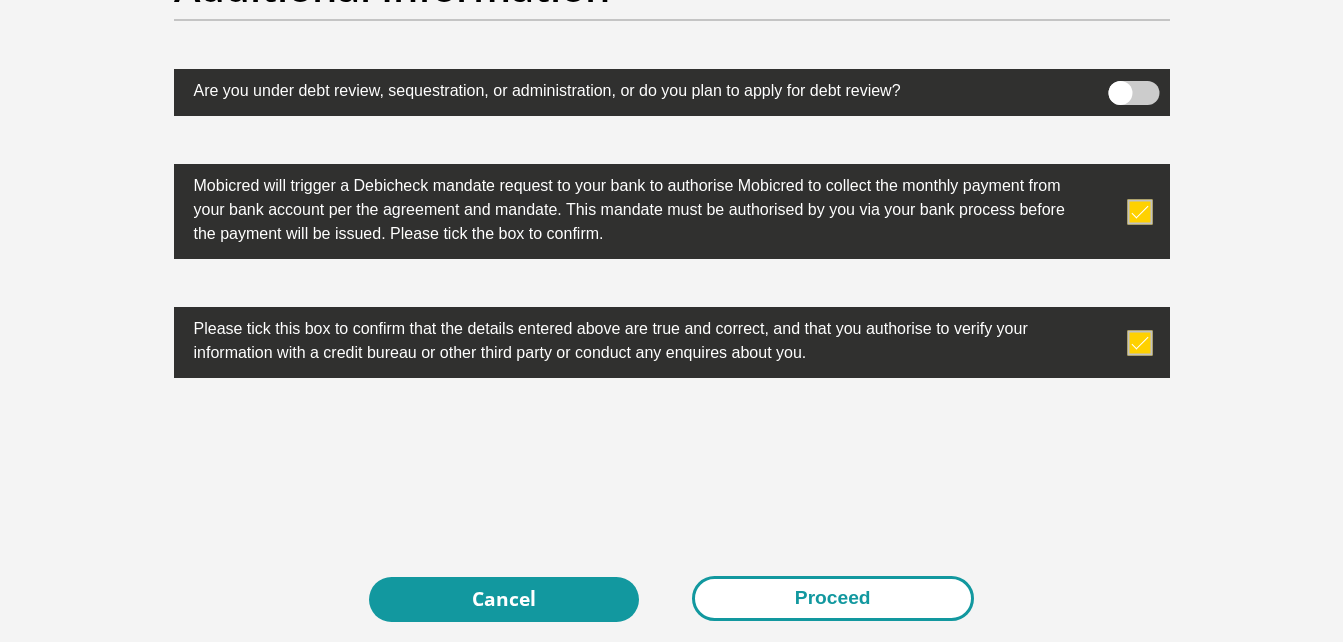 click on "Proceed" at bounding box center (833, 598) 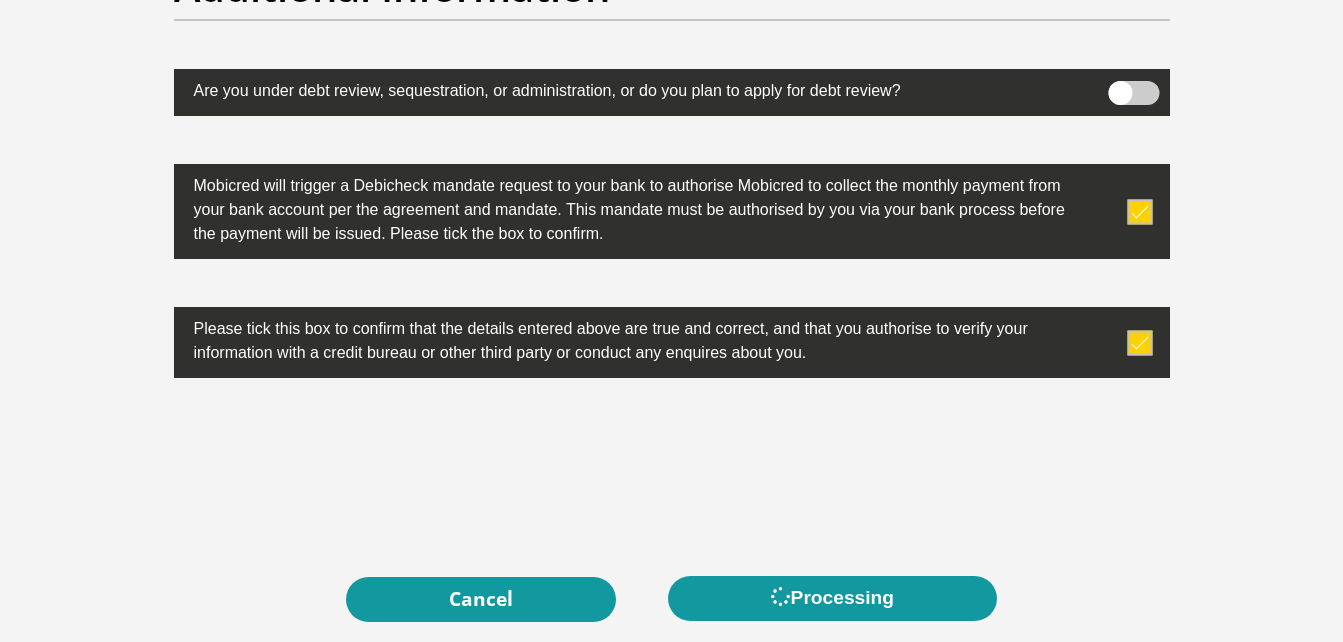 scroll, scrollTop: 0, scrollLeft: 0, axis: both 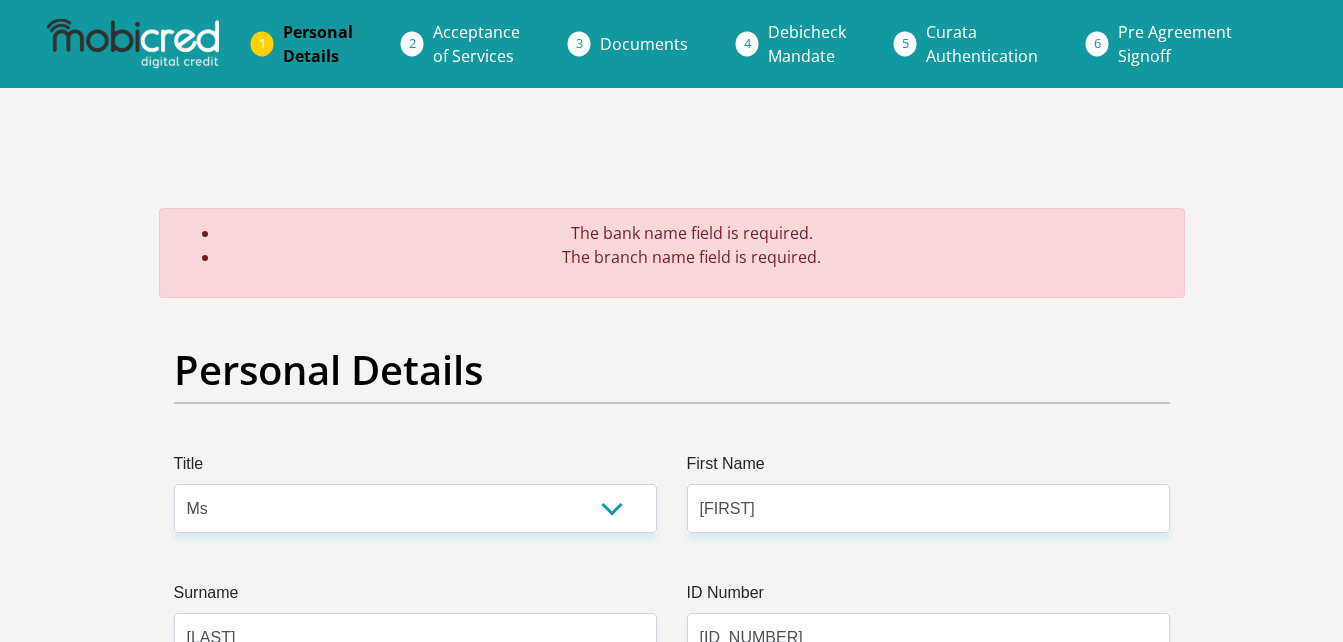 click on "ID Number" at bounding box center (928, 597) 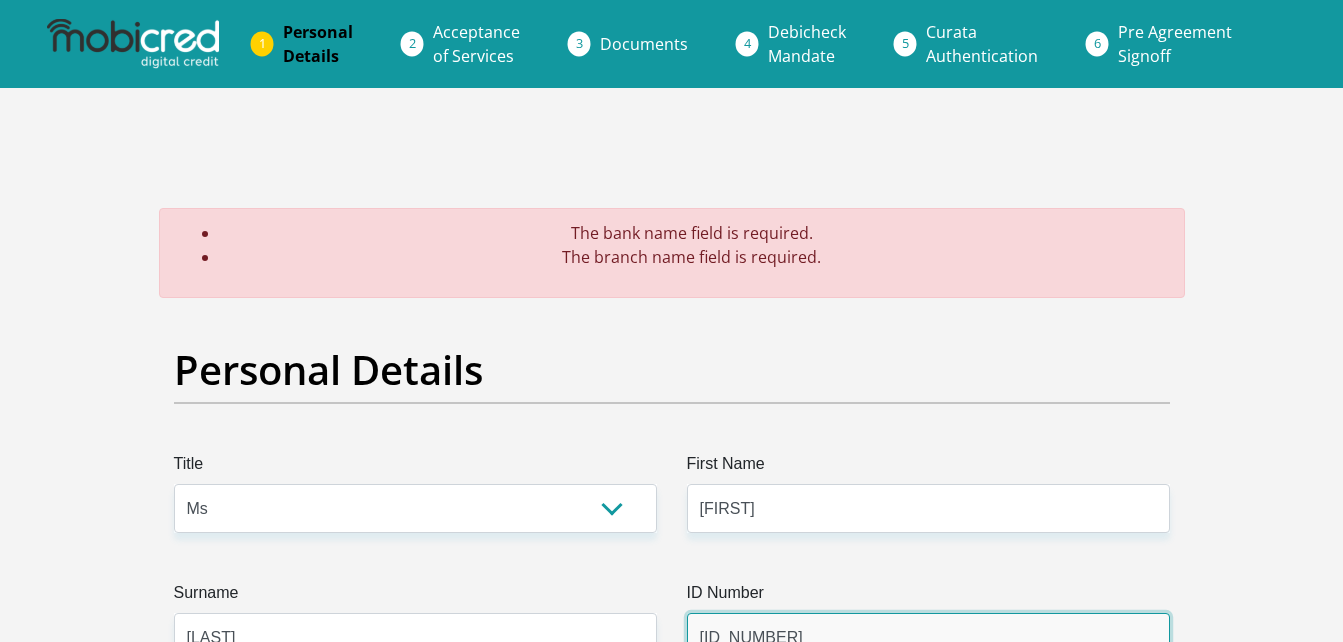 click on "[ID_NUMBER]" at bounding box center [928, 637] 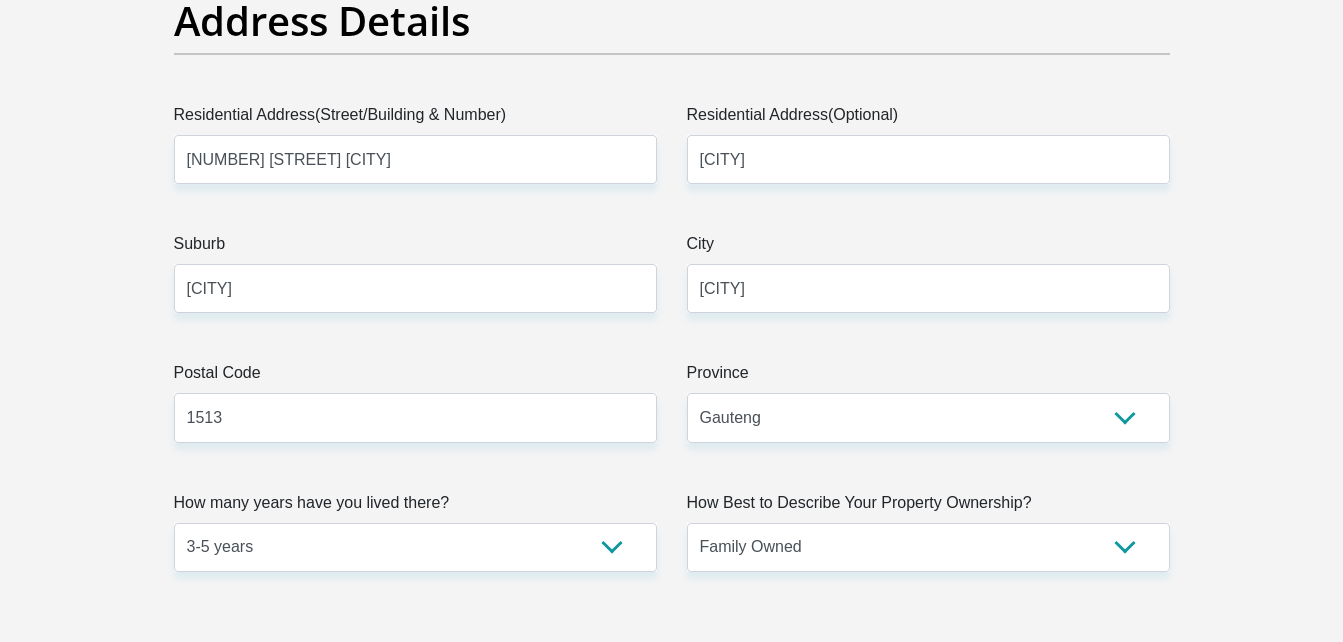 scroll, scrollTop: 1847, scrollLeft: 0, axis: vertical 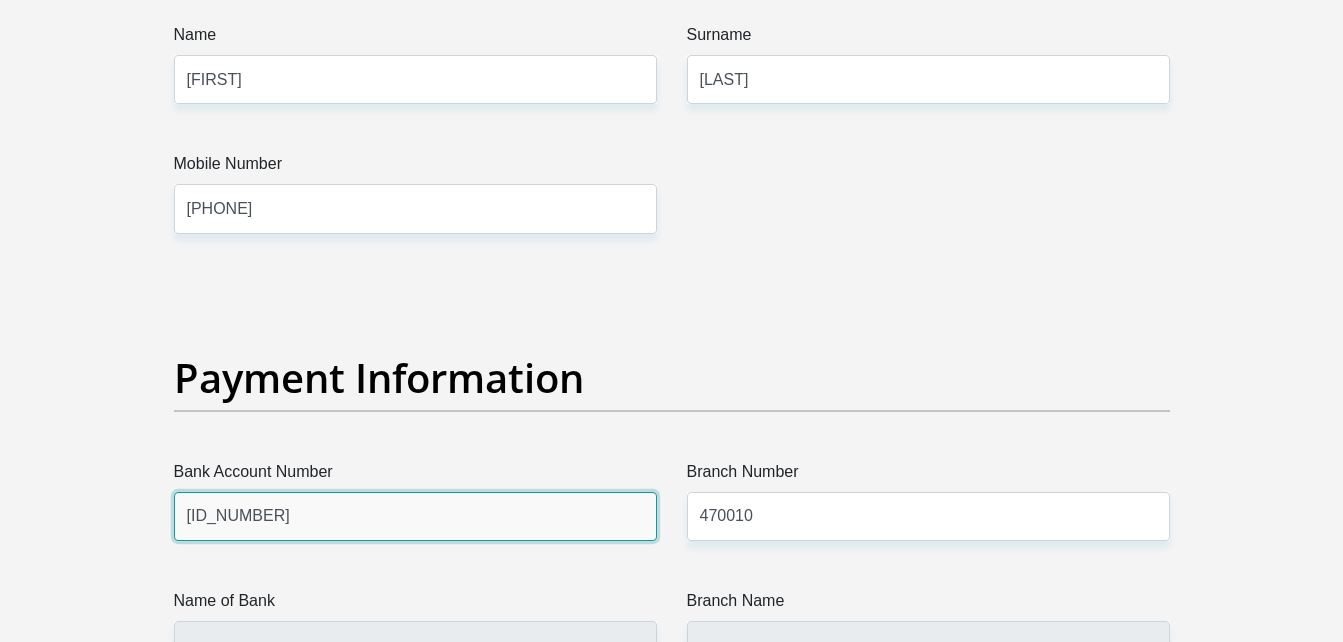click on "[ID_NUMBER]" at bounding box center (415, 516) 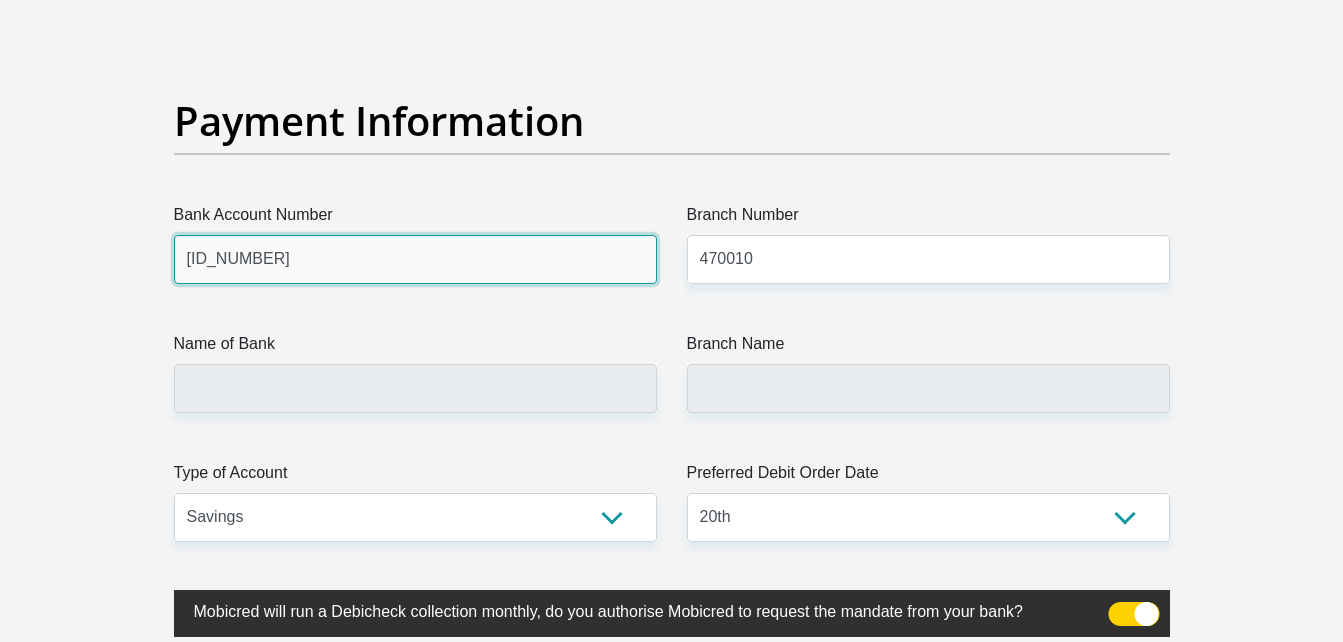 scroll, scrollTop: 4717, scrollLeft: 0, axis: vertical 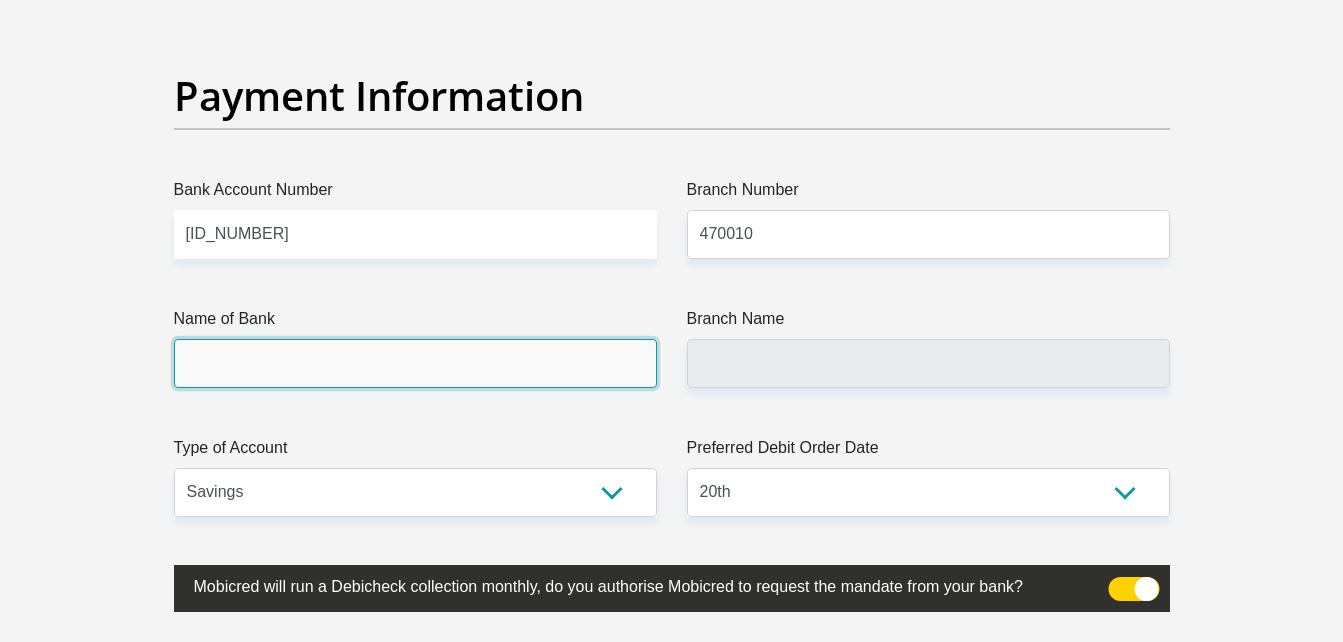 click on "Name of Bank" at bounding box center [415, 363] 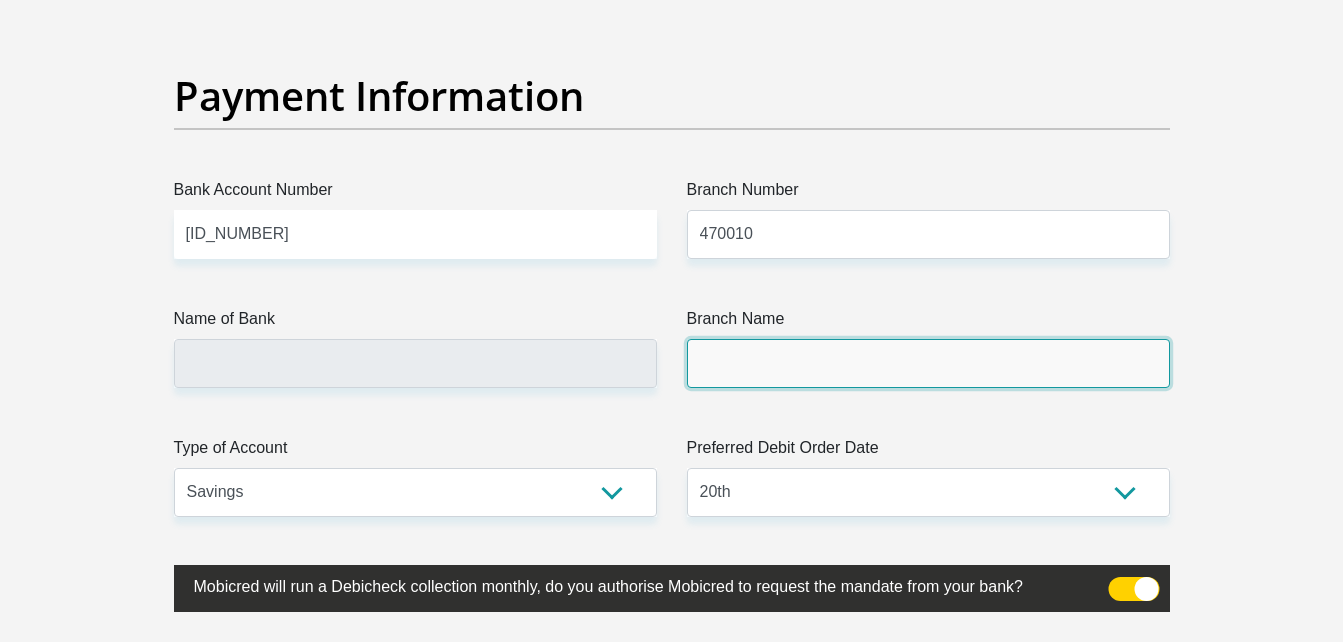 click on "Branch Name" at bounding box center (928, 363) 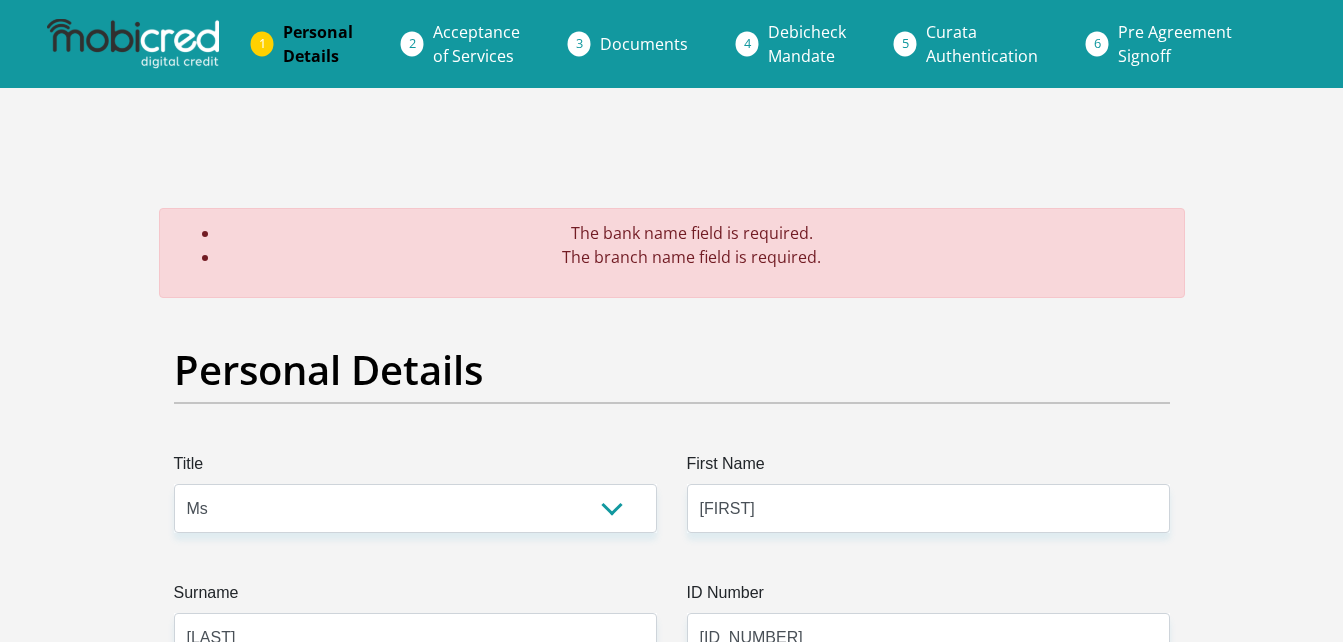 scroll, scrollTop: 1778, scrollLeft: 0, axis: vertical 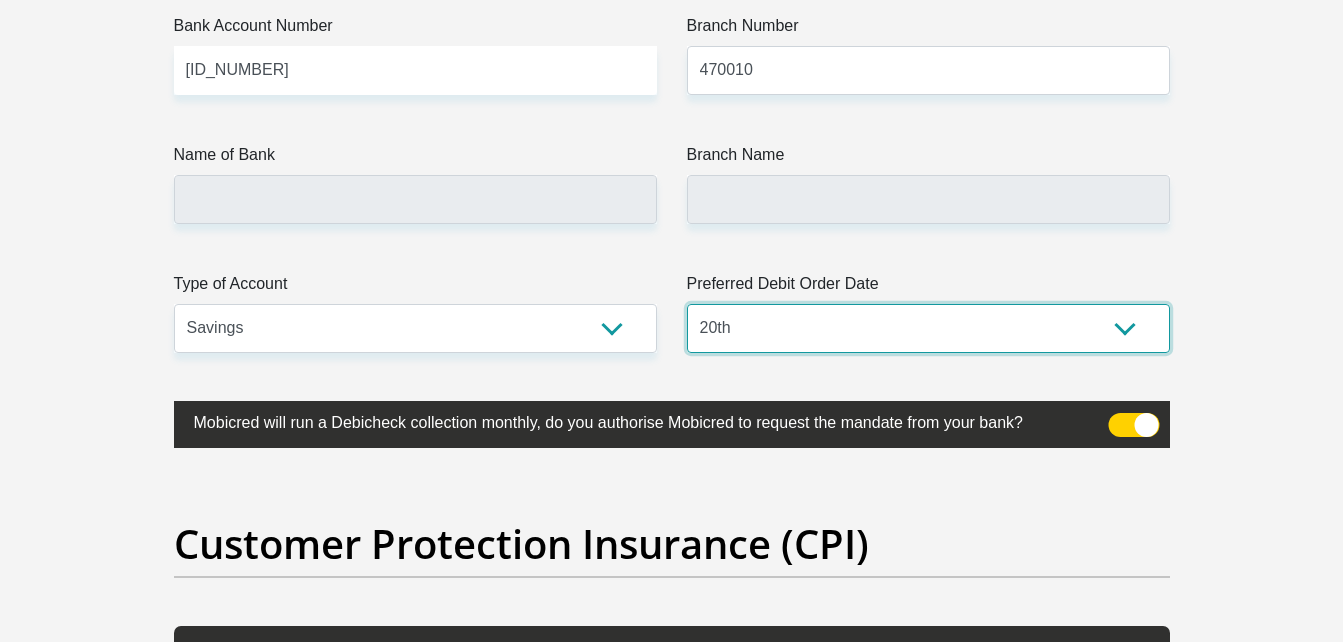 click on "1st
2nd
3rd
4th
5th
7th
18th
19th
20th
21st
22nd
23rd
24th
25th
26th
27th
28th
29th
30th" at bounding box center (928, 328) 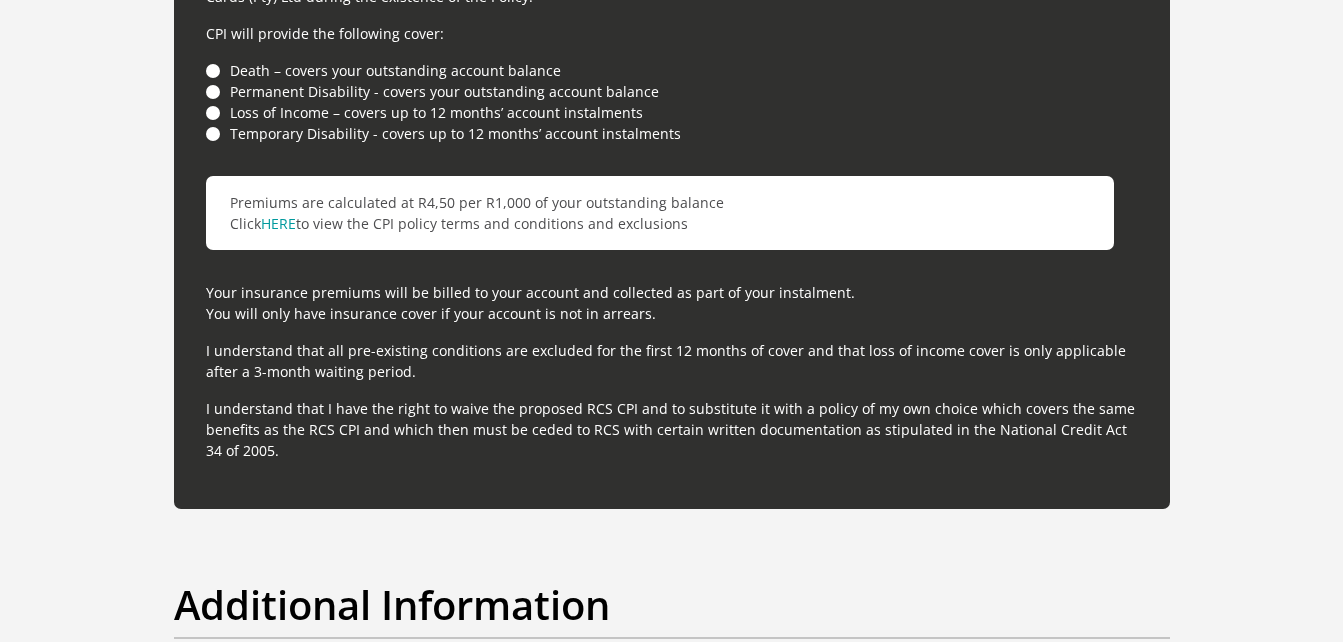 scroll, scrollTop: 6352, scrollLeft: 0, axis: vertical 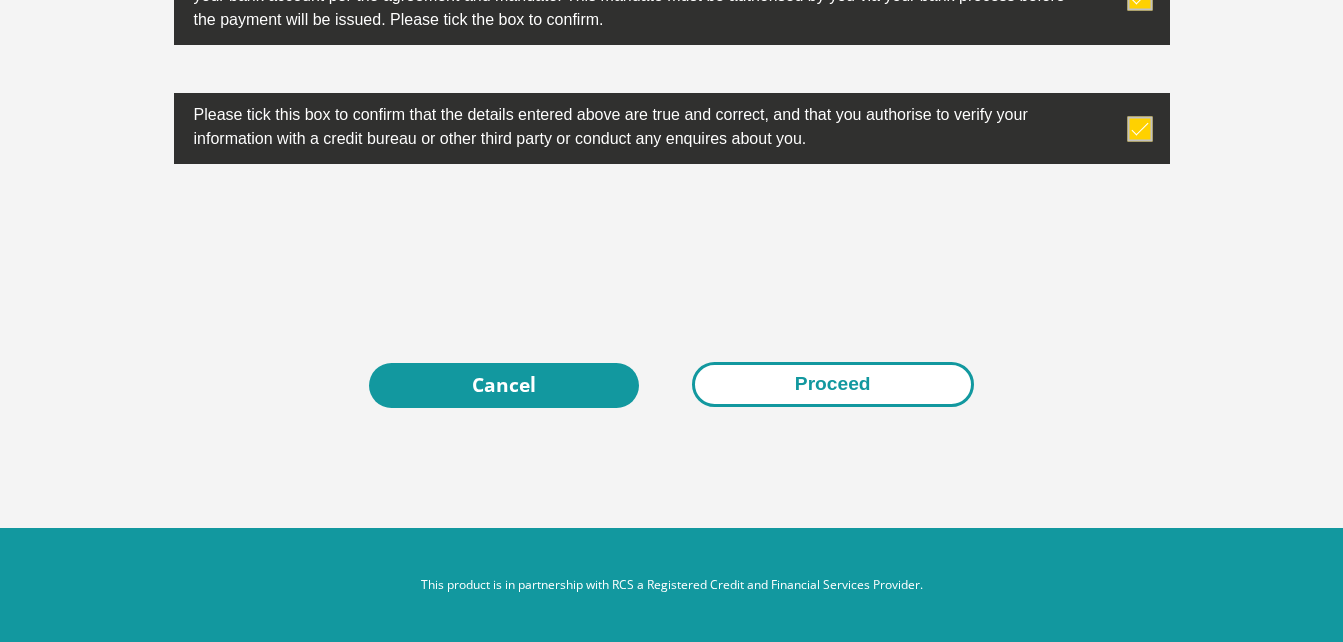 click on "Proceed" at bounding box center (833, 384) 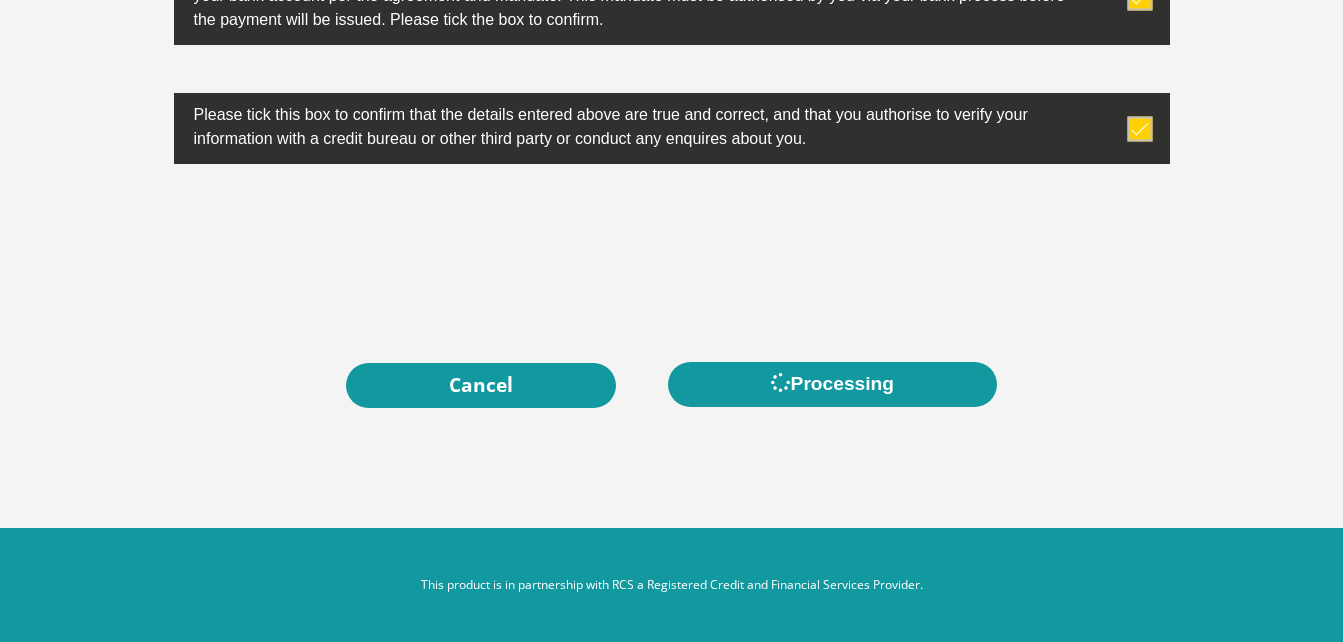 scroll, scrollTop: 0, scrollLeft: 0, axis: both 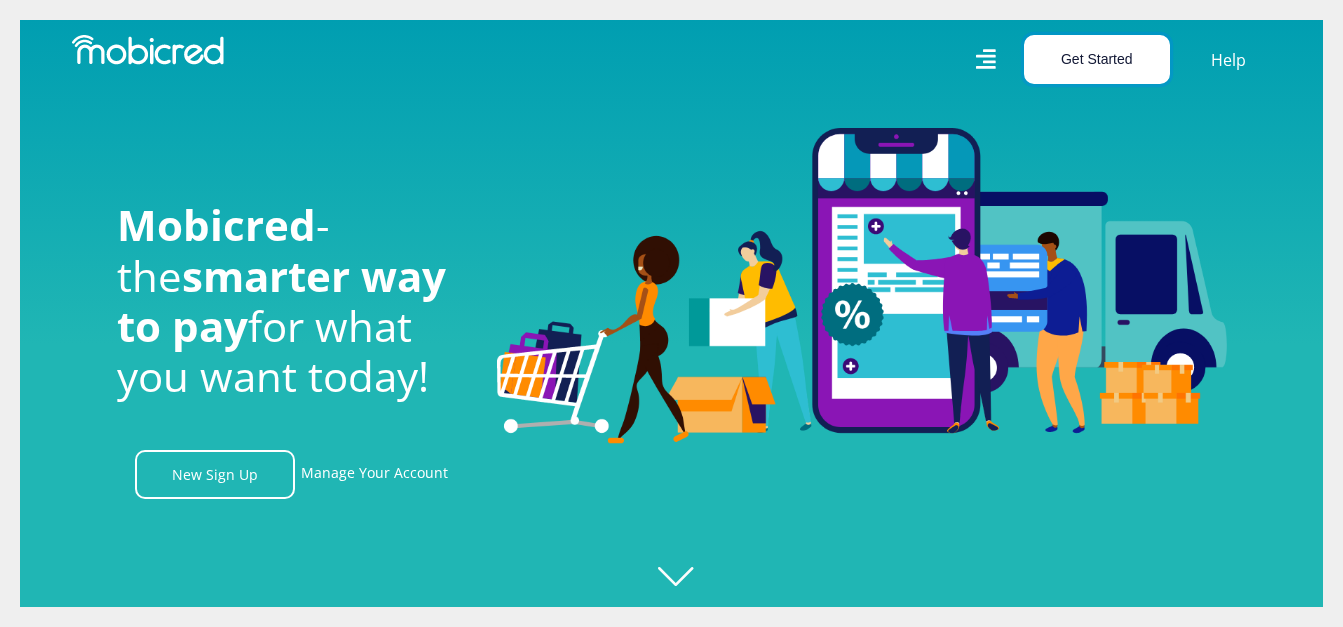 click on "Get Started" at bounding box center [1097, 59] 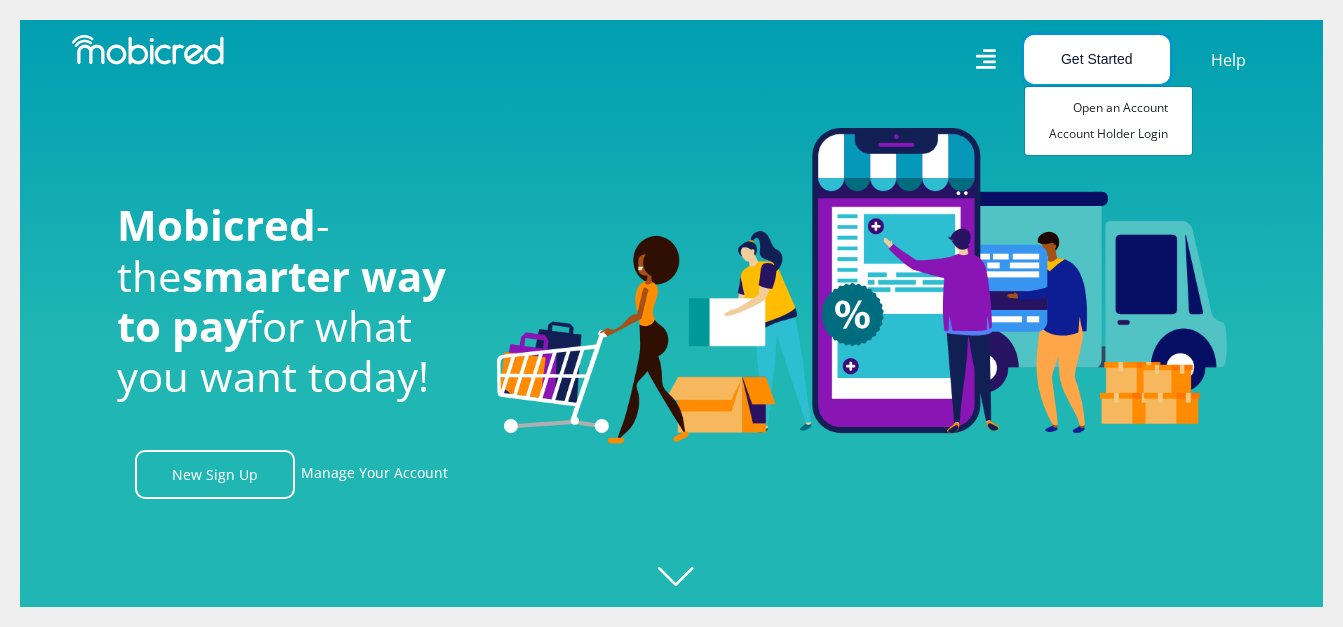 scroll, scrollTop: 0, scrollLeft: 1425, axis: horizontal 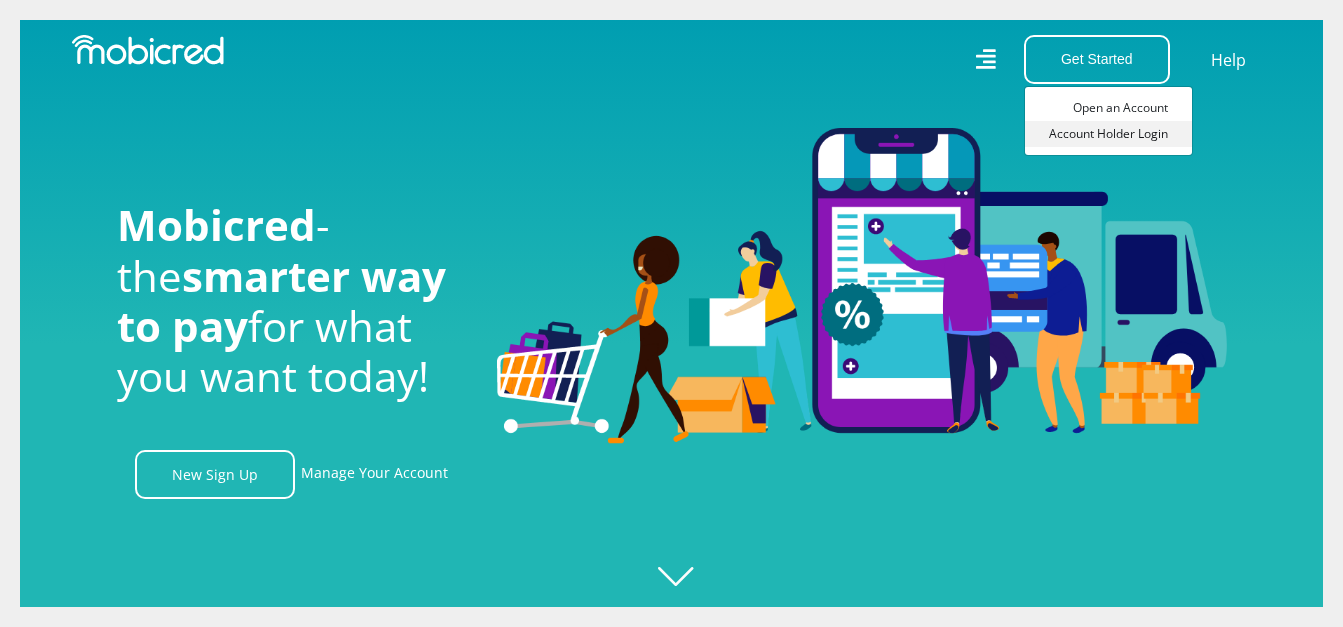 click on "Account Holder Login" at bounding box center (1108, 134) 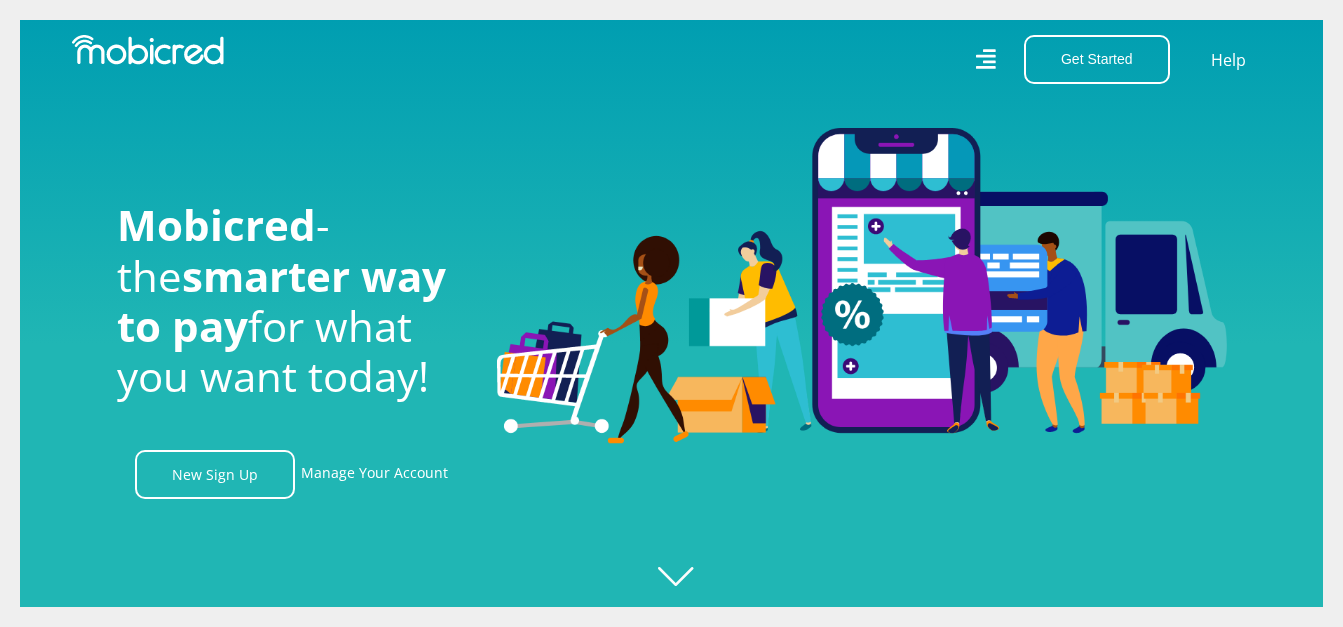 scroll, scrollTop: 0, scrollLeft: 2281, axis: horizontal 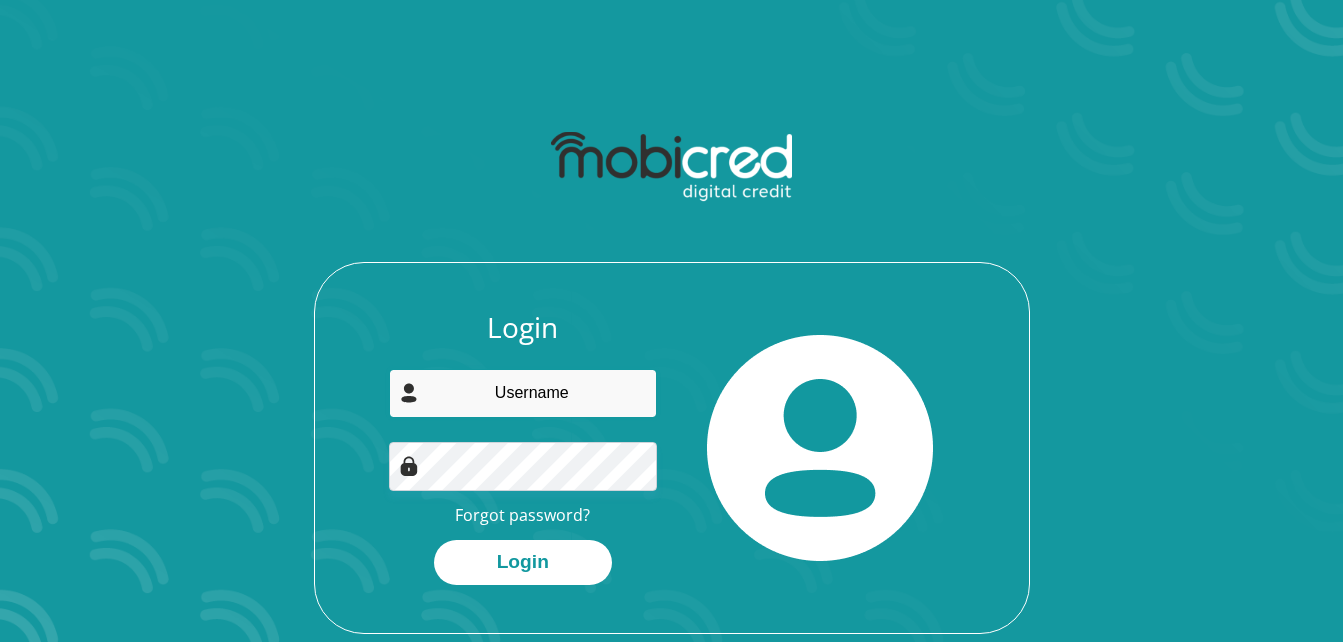 click at bounding box center [523, 393] 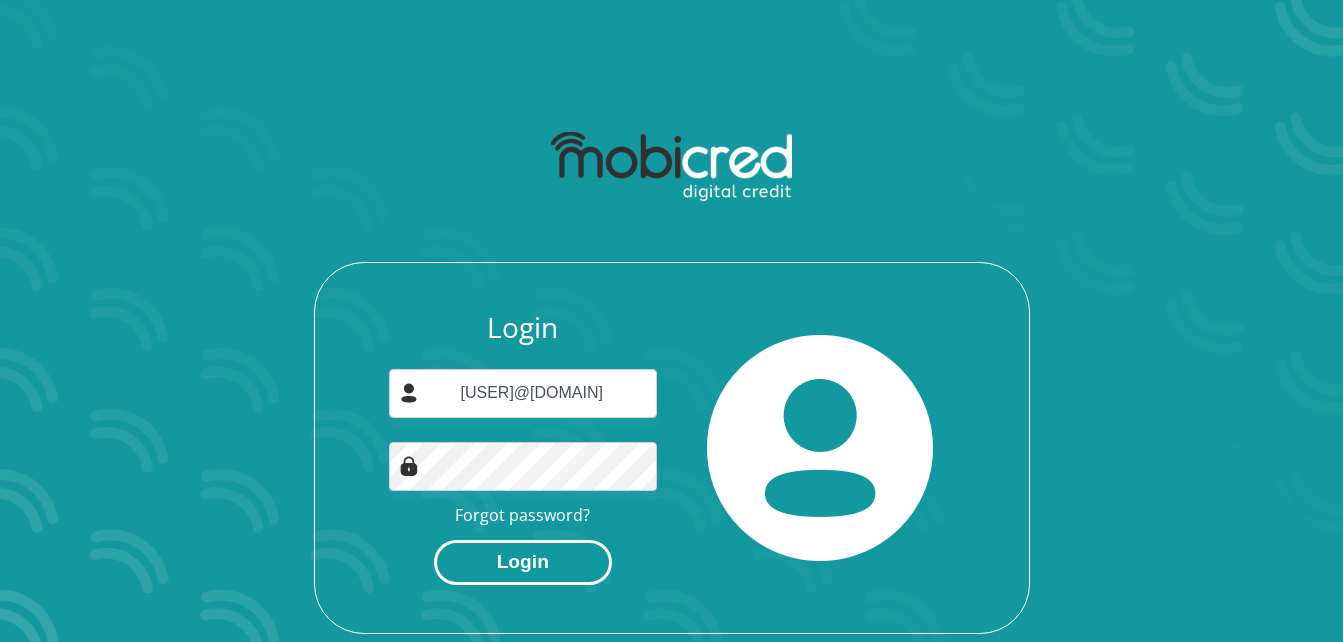 click on "Login" at bounding box center [523, 562] 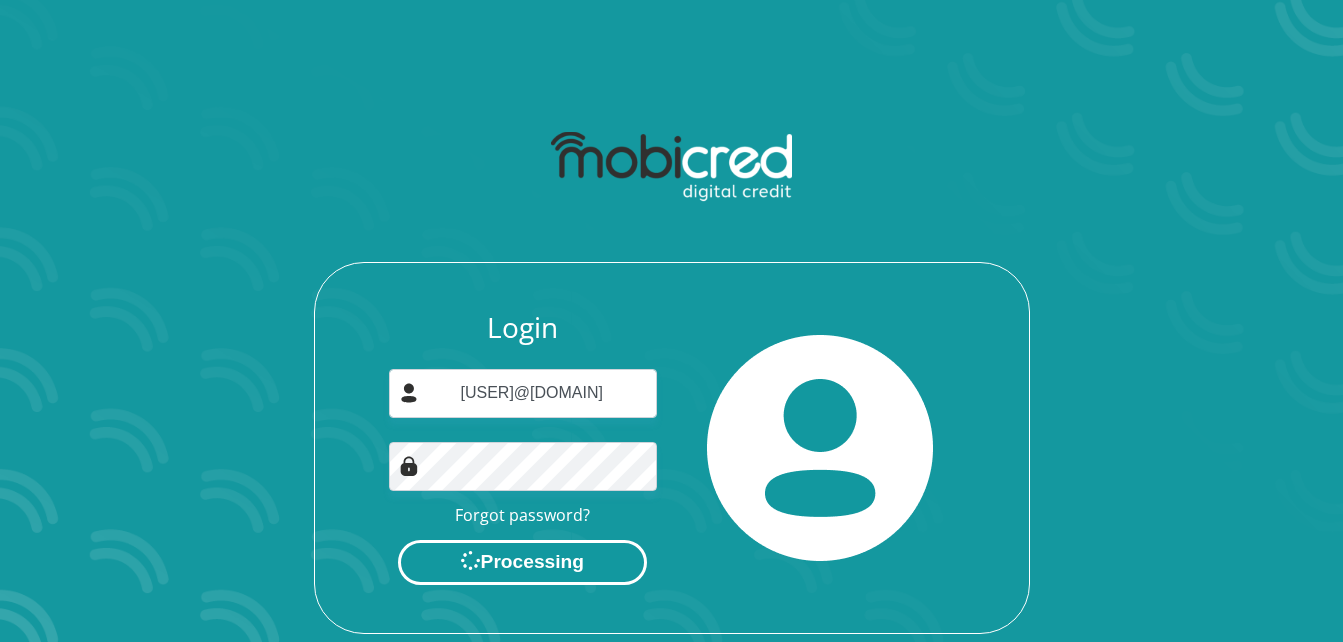 scroll, scrollTop: 0, scrollLeft: 0, axis: both 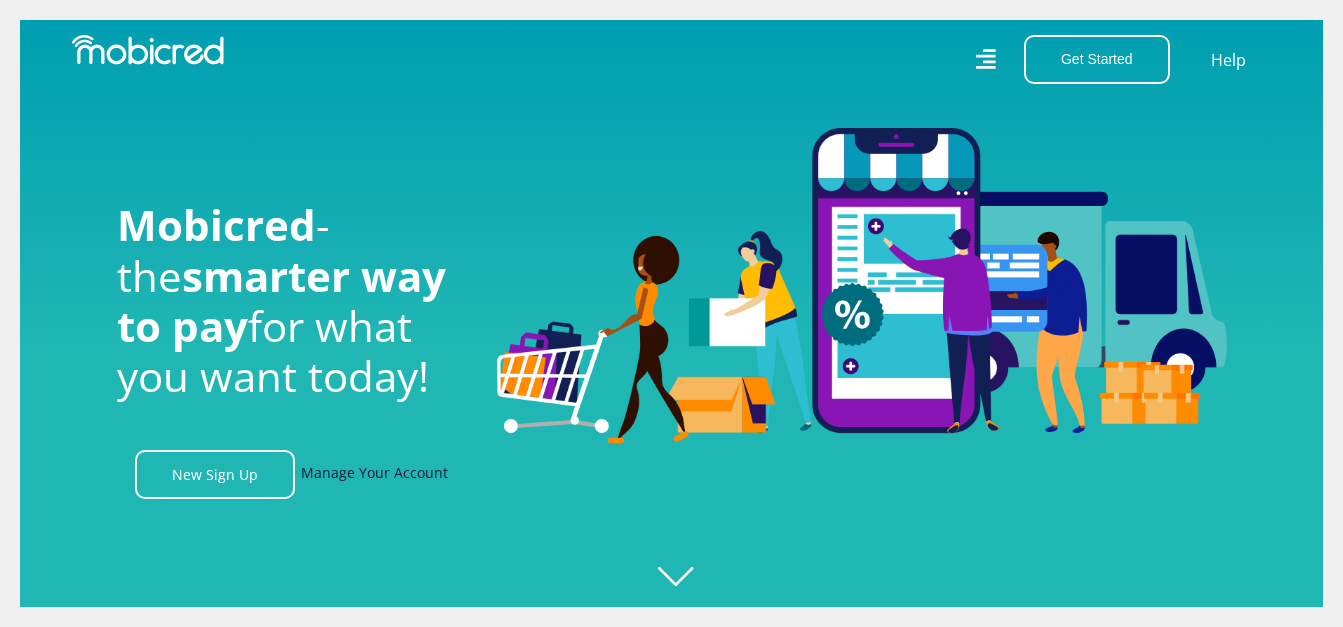 click on "Manage Your Account" at bounding box center [374, 474] 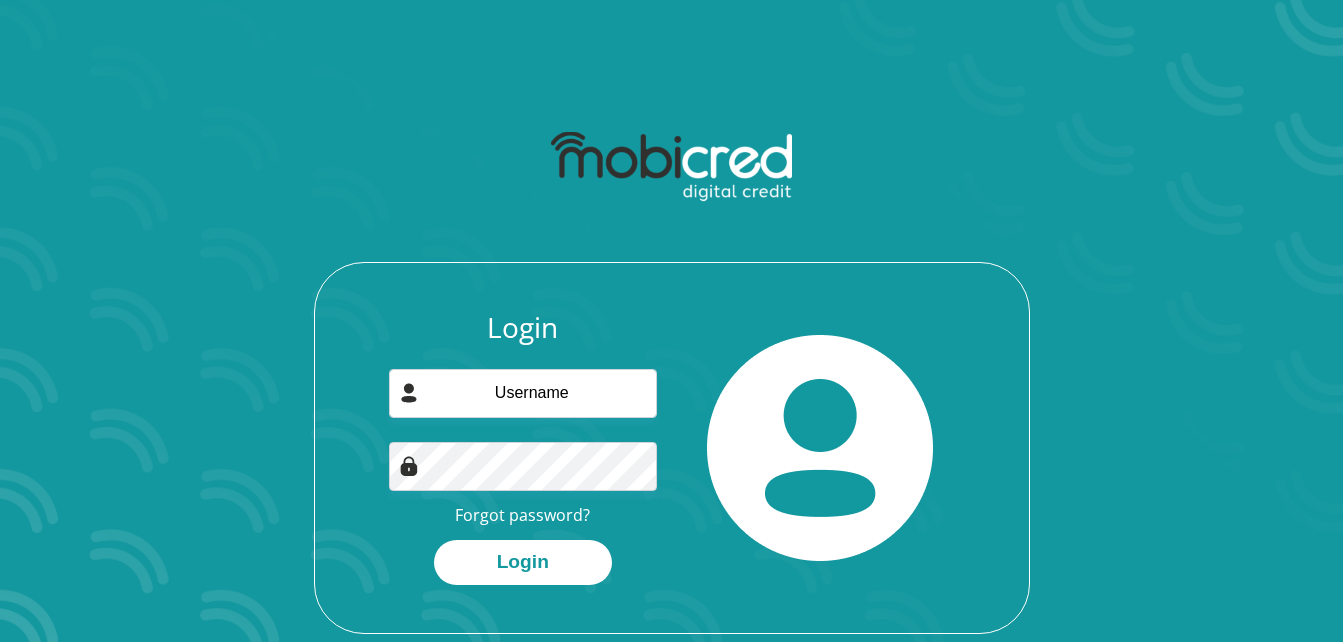 scroll, scrollTop: 0, scrollLeft: 0, axis: both 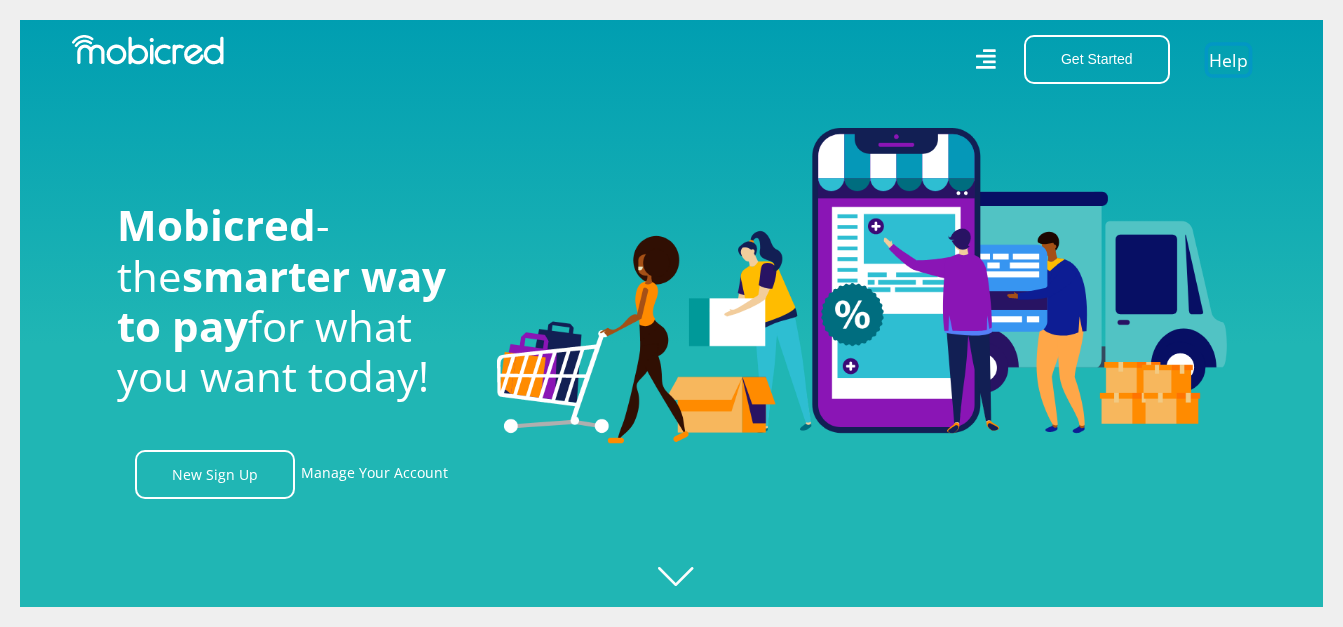 click on "Help" at bounding box center (1228, 59) 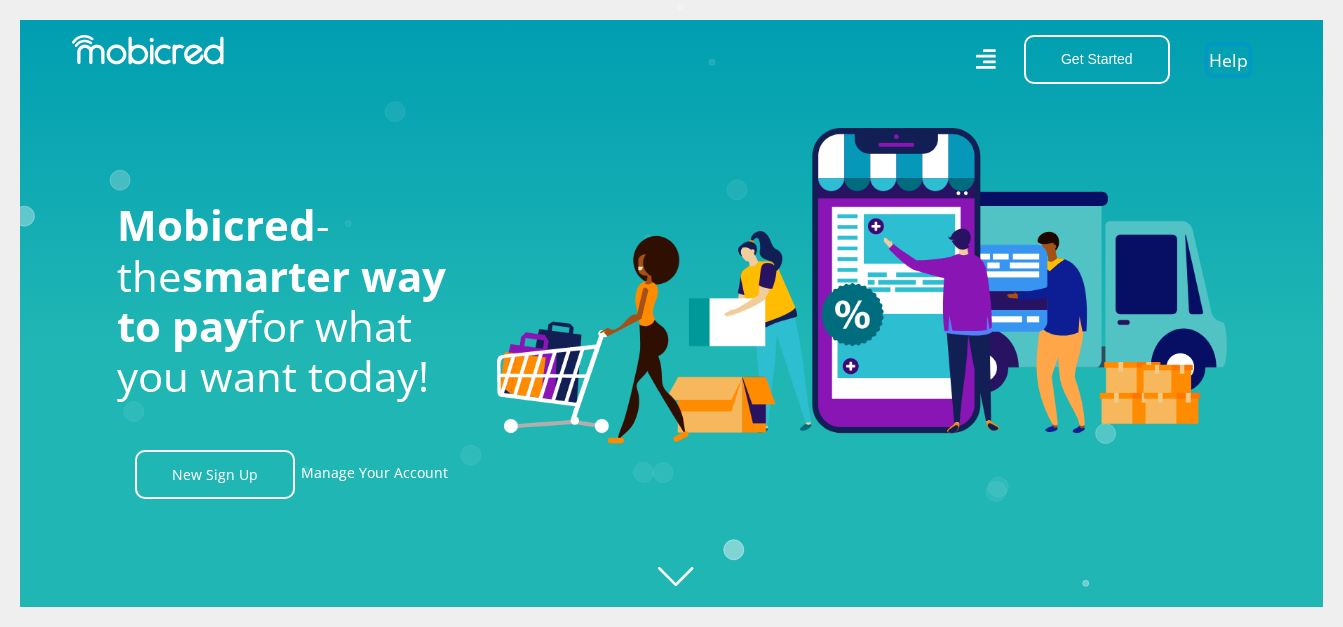 scroll, scrollTop: 0, scrollLeft: 1425, axis: horizontal 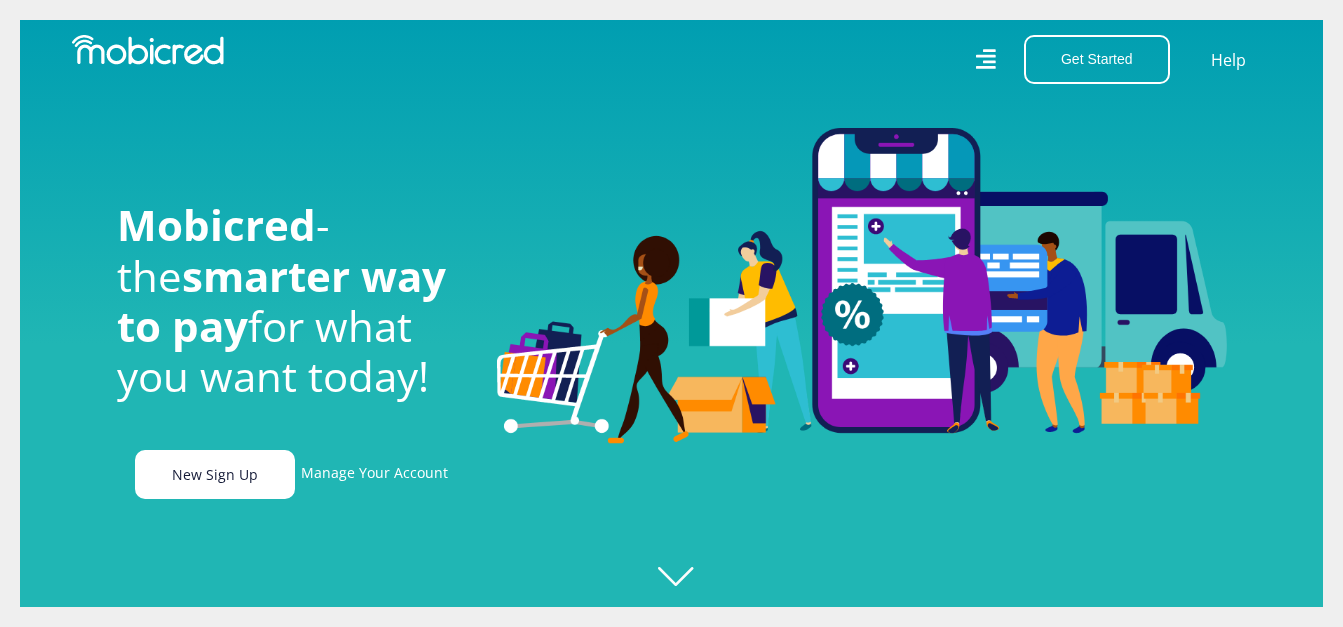 click on "New Sign Up" at bounding box center [215, 474] 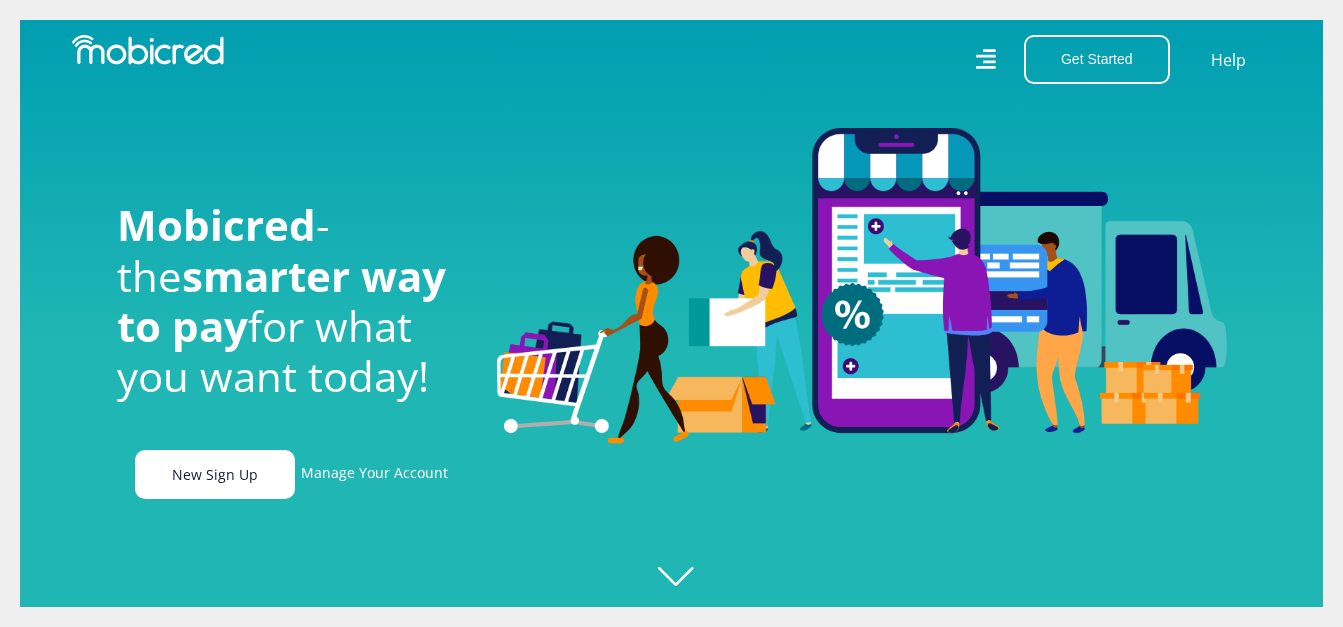 scroll, scrollTop: 0, scrollLeft: 2553, axis: horizontal 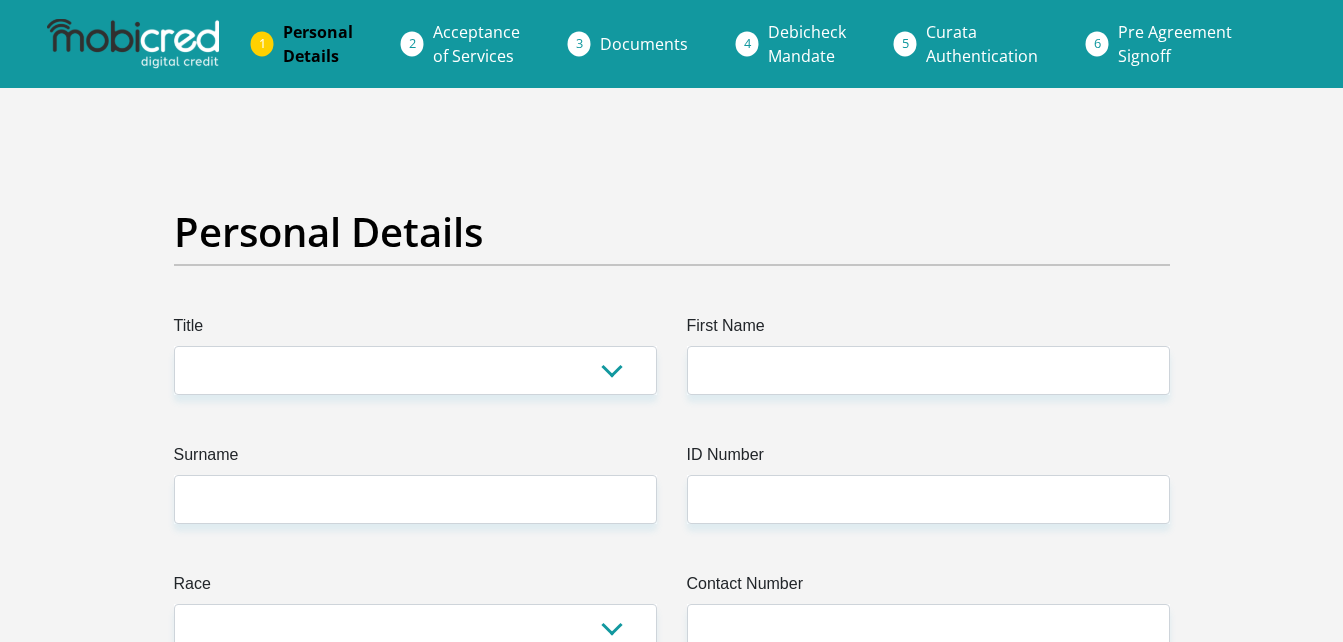 click on "Title" at bounding box center (415, 330) 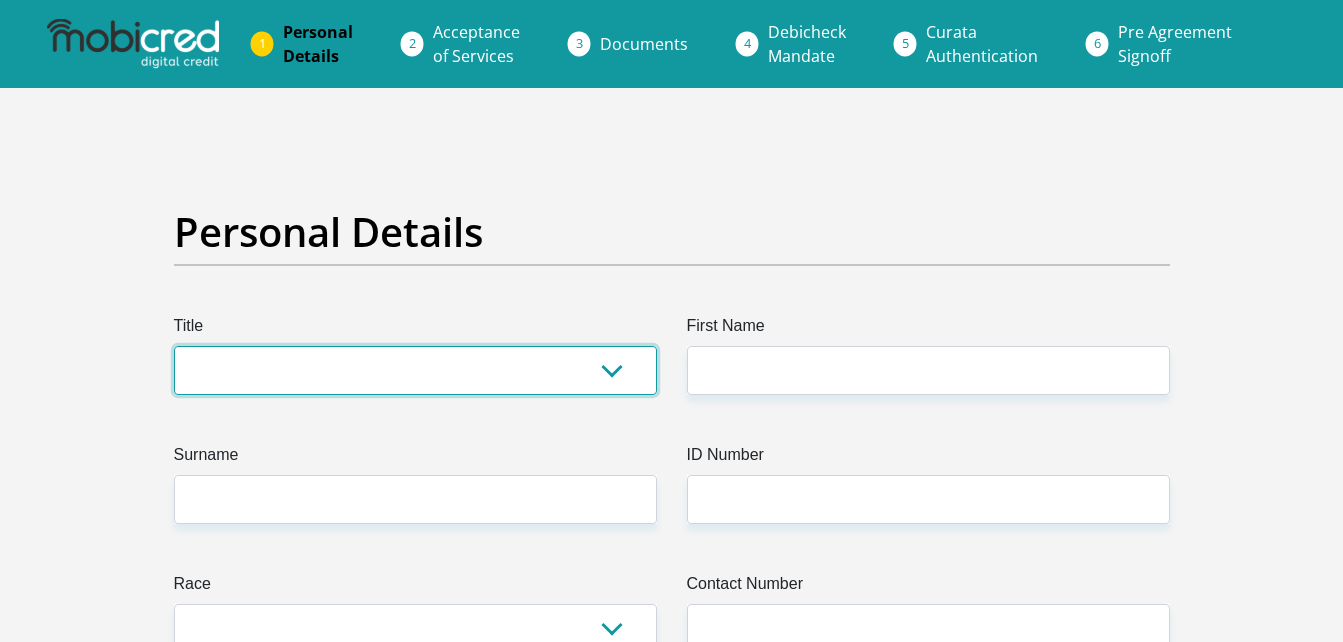 click on "Mr
Ms
Mrs
Dr
Other" at bounding box center [415, 370] 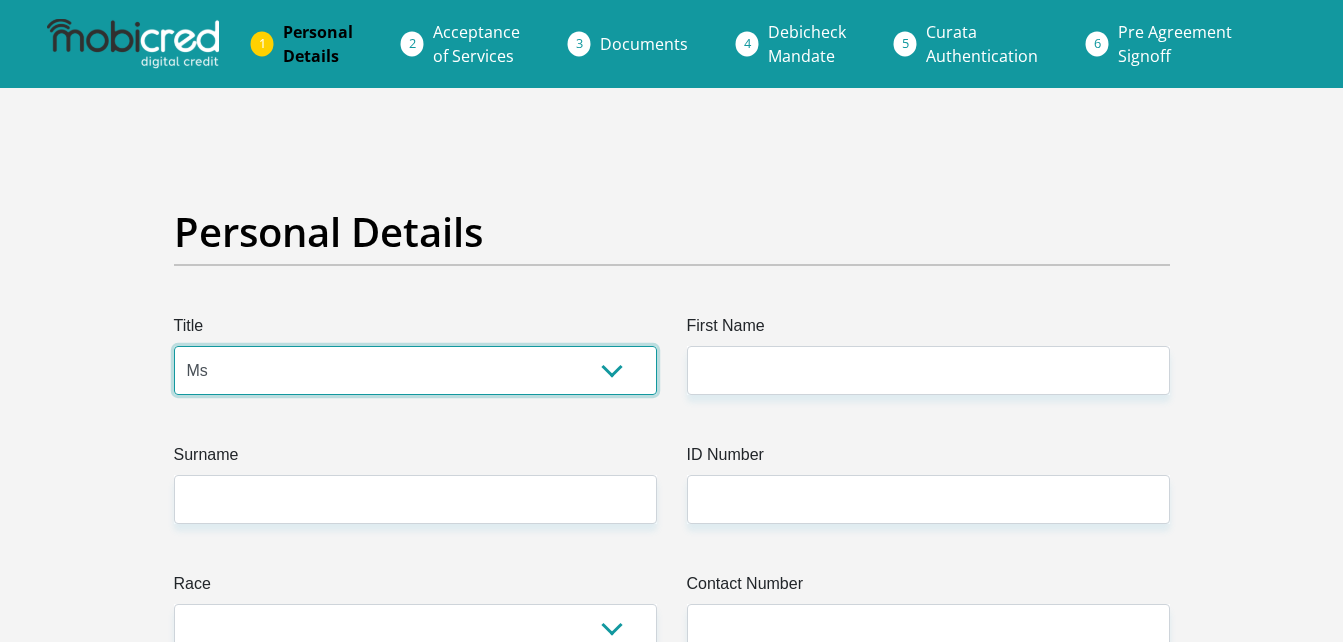 click on "Mr
Ms
Mrs
Dr
Other" at bounding box center [415, 370] 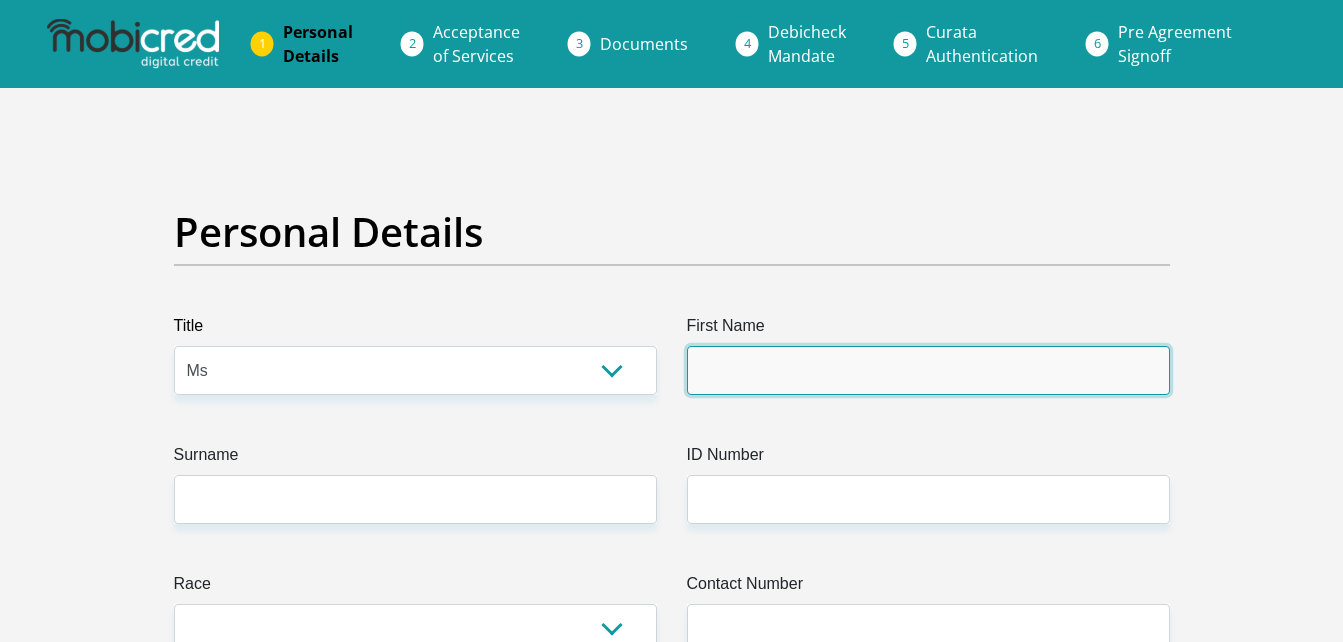 click on "First Name" at bounding box center (928, 370) 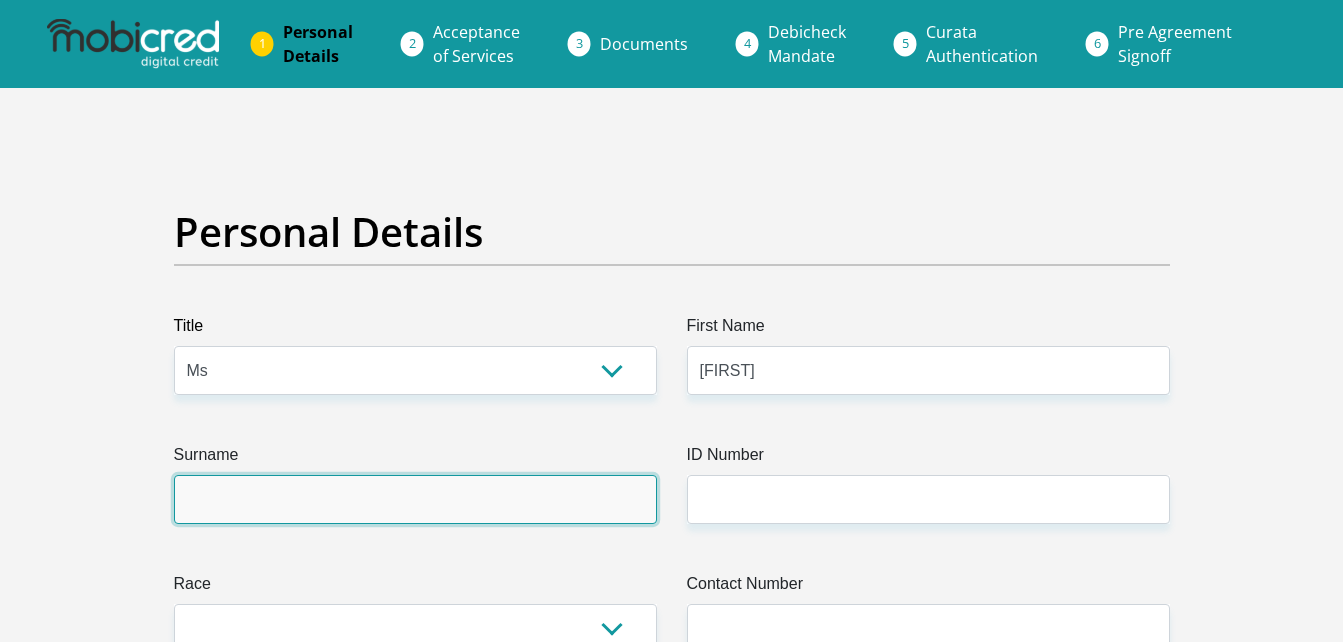 type on "Ramoabi" 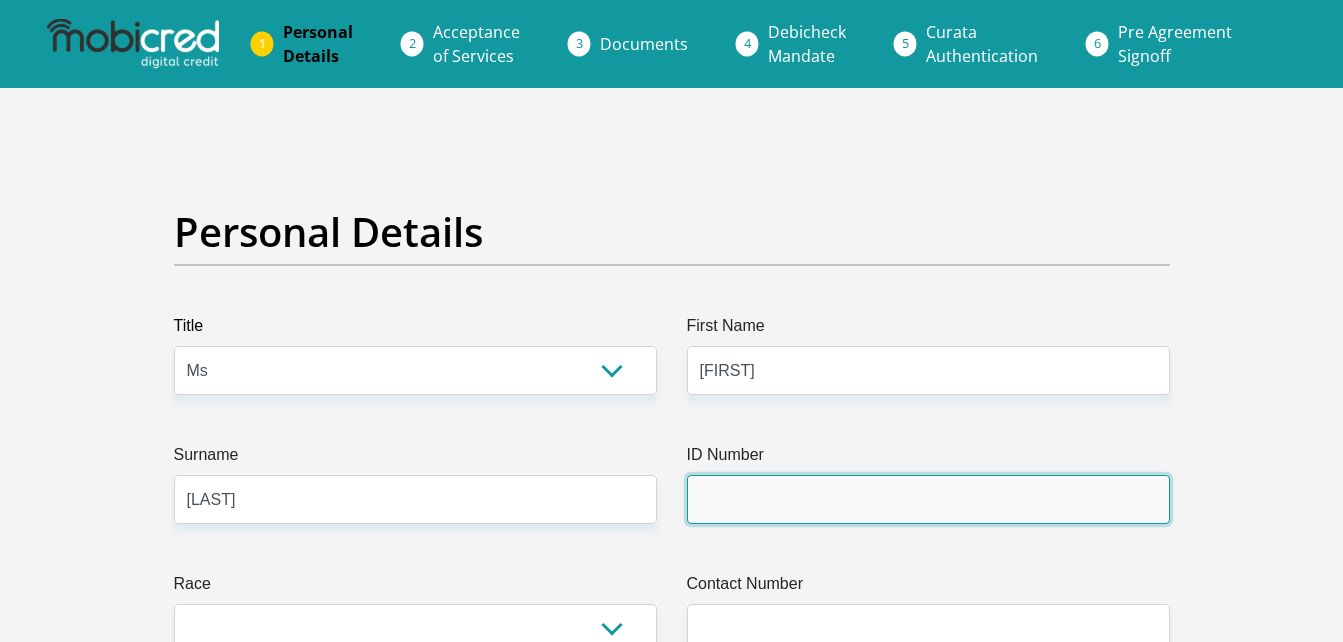 type on "8707030586087" 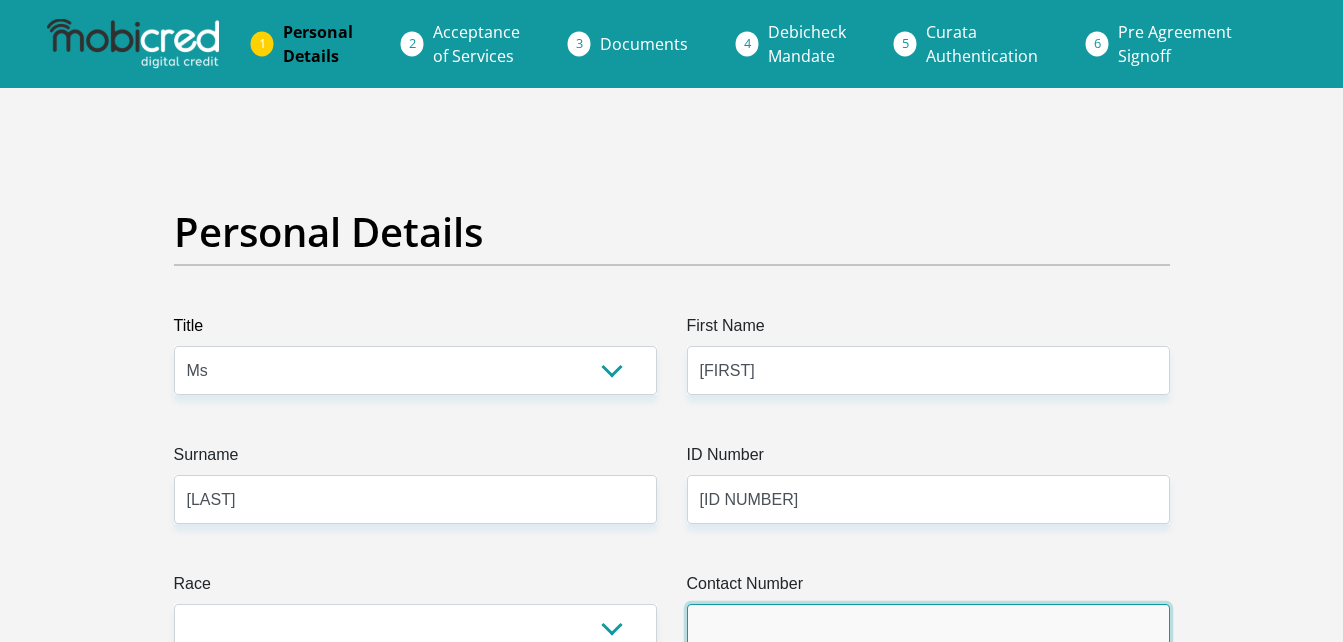 type on "0743565085" 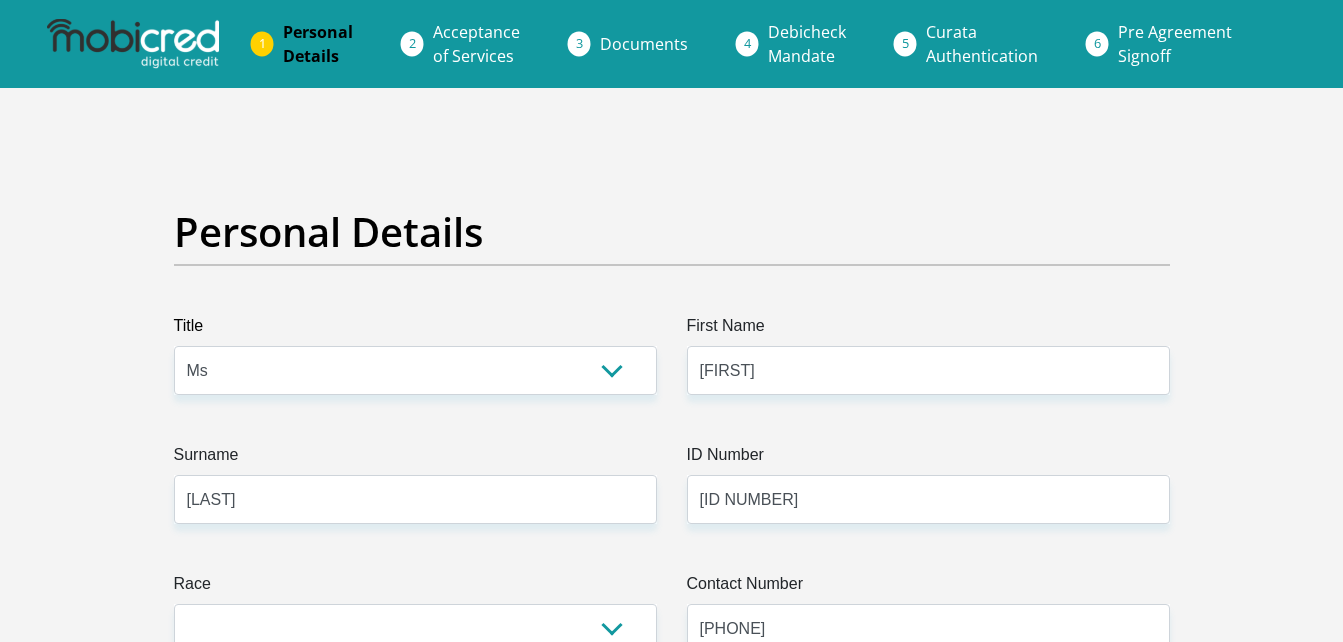 select on "ZAF" 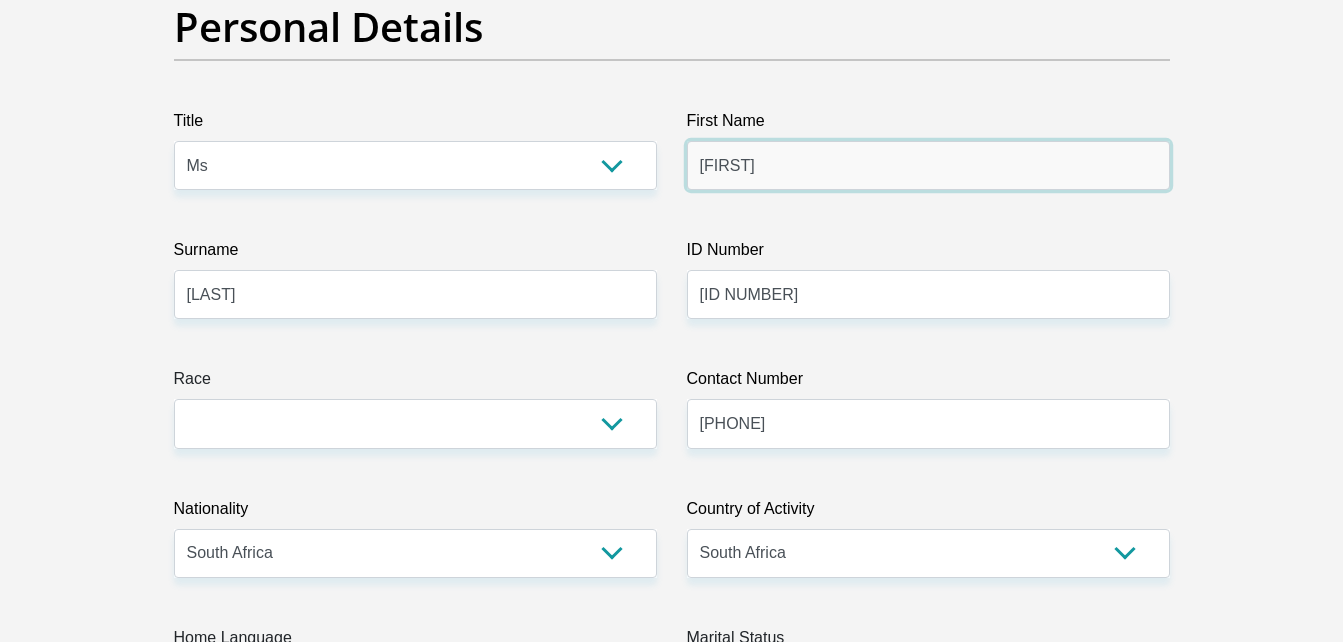 scroll, scrollTop: 313, scrollLeft: 0, axis: vertical 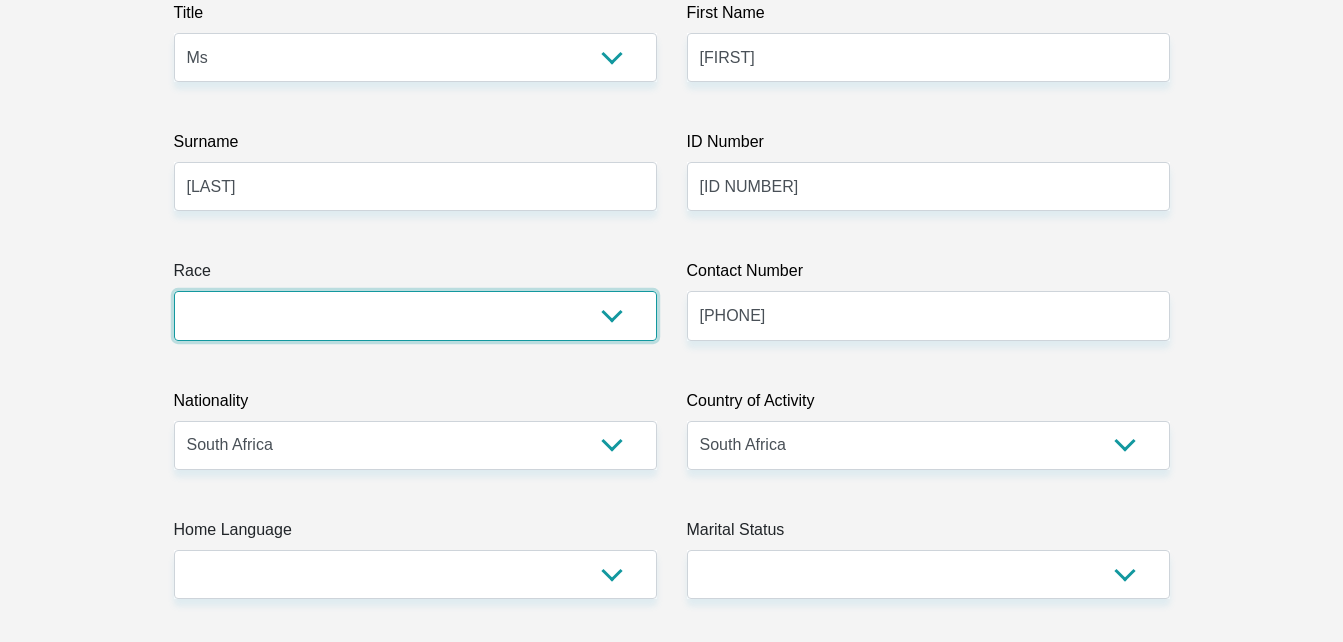 click on "Black
Coloured
Indian
White
Other" at bounding box center (415, 315) 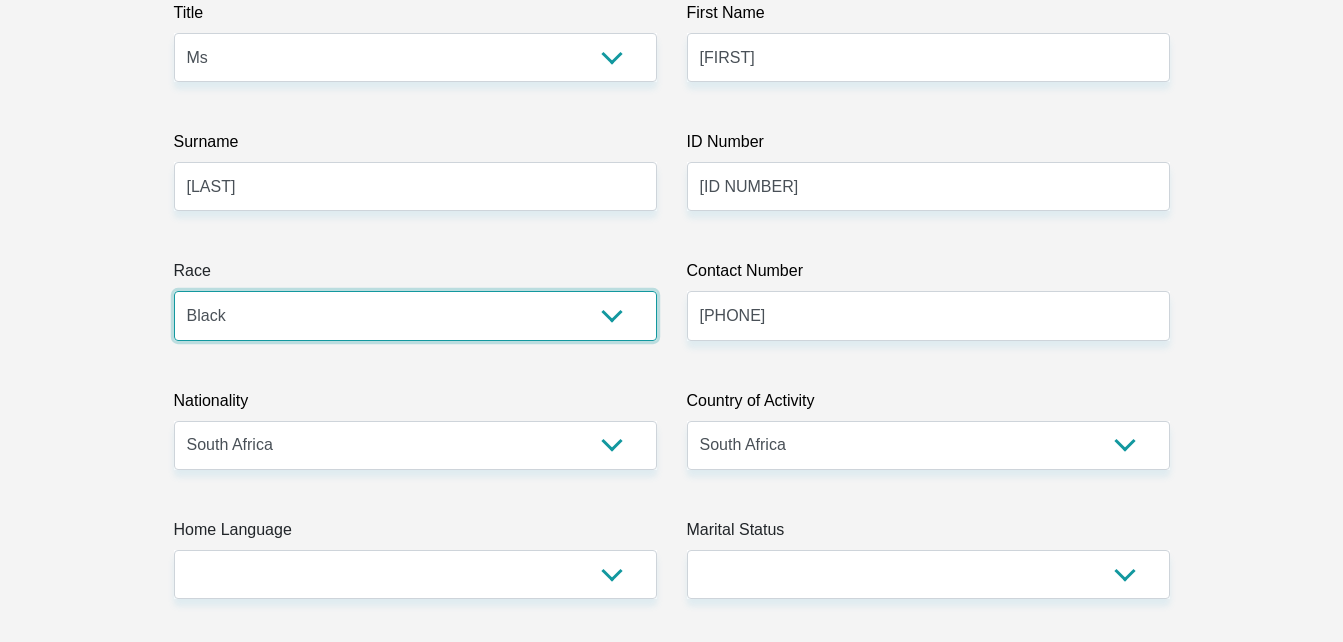 click on "Black
Coloured
Indian
White
Other" at bounding box center [415, 315] 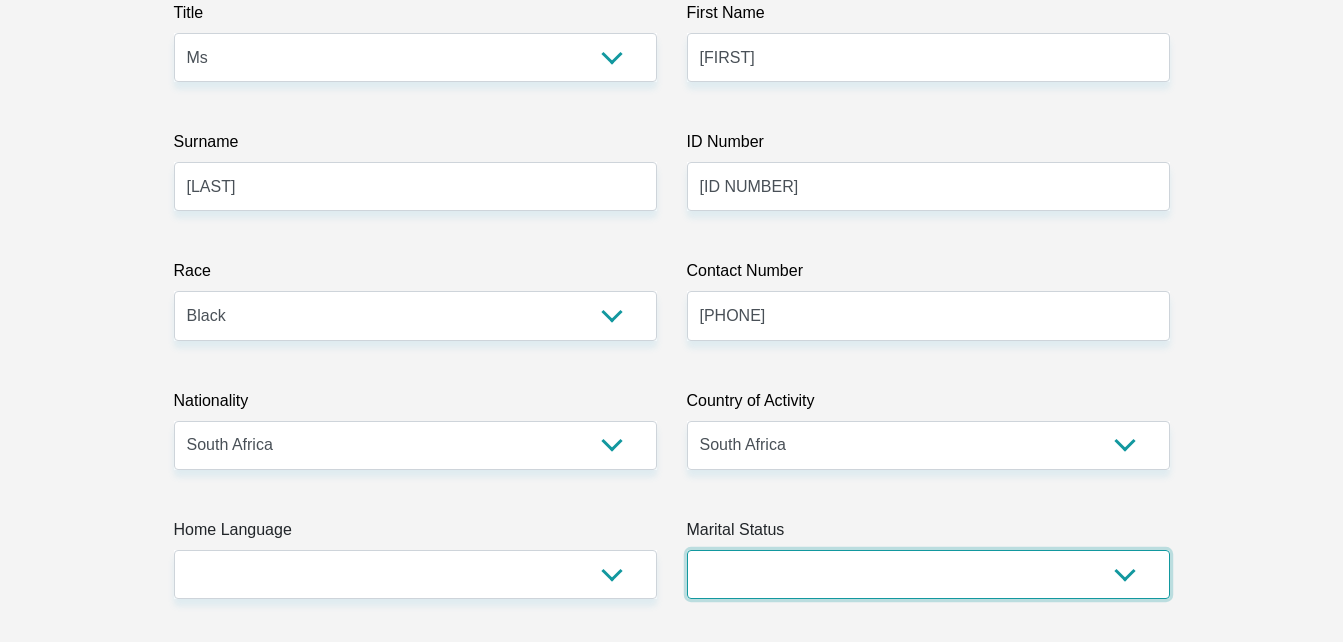 click on "Married ANC
Single
Divorced
Widowed
Married COP or Customary Law" at bounding box center (928, 574) 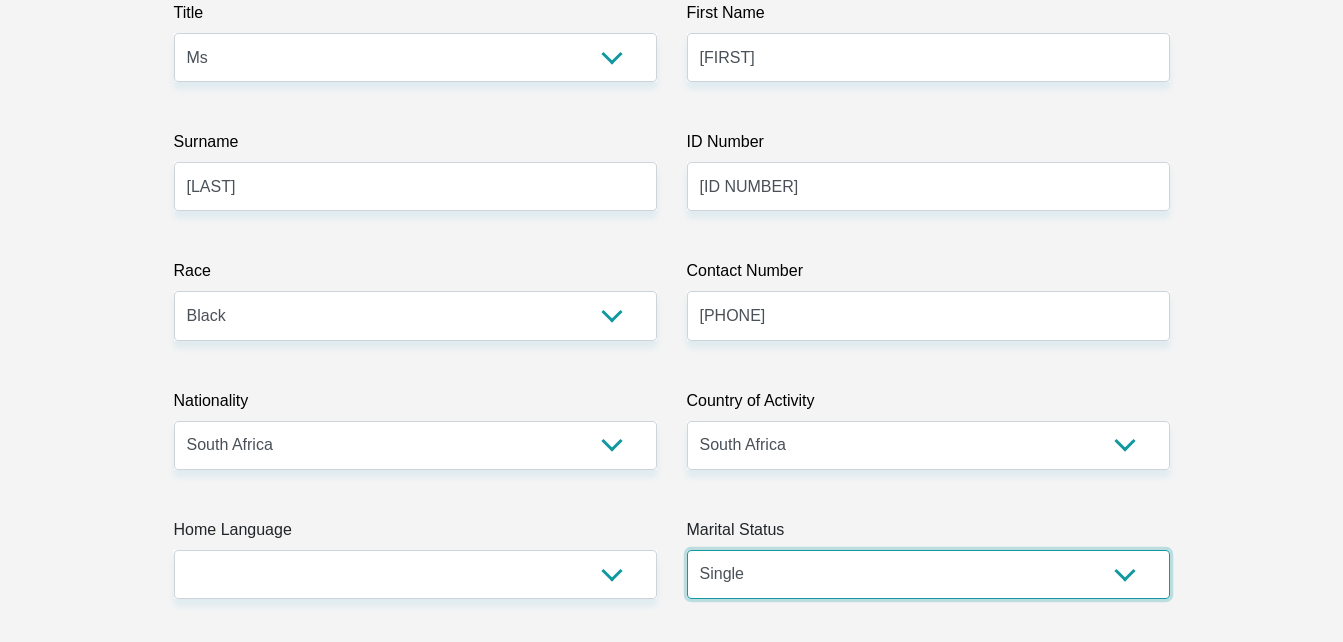 click on "Married ANC
Single
Divorced
Widowed
Married COP or Customary Law" at bounding box center (928, 574) 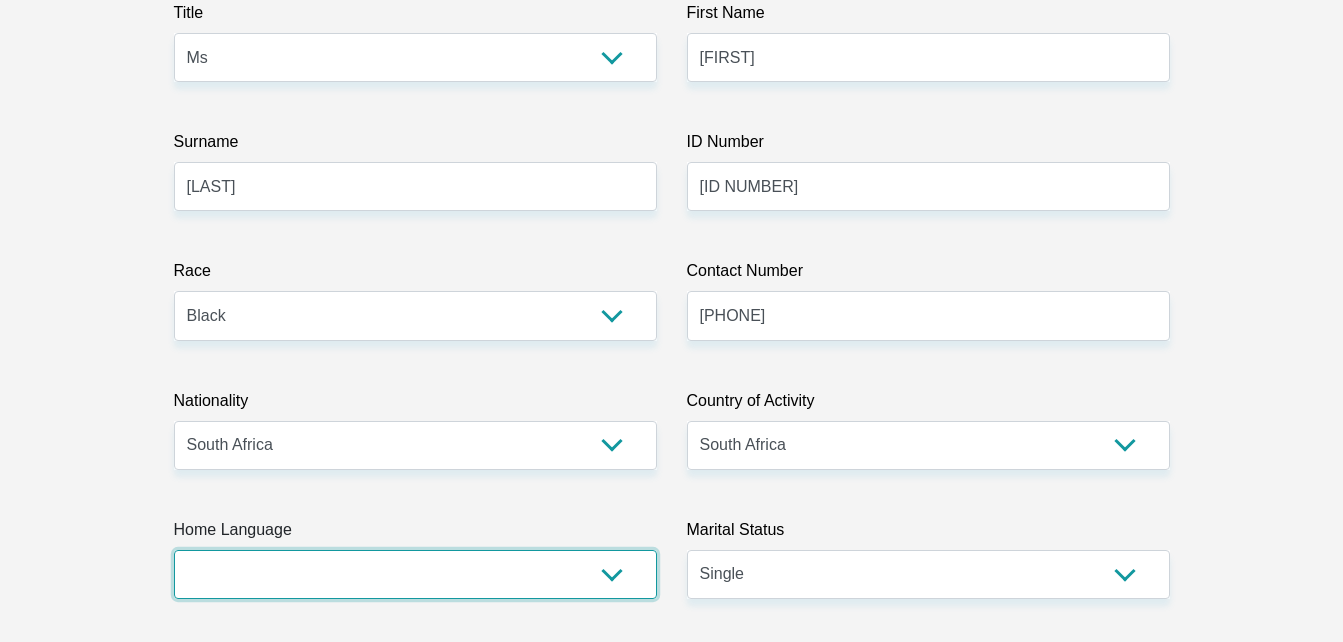click on "Afrikaans
English
Sepedi
South Ndebele
Southern Sotho
Swati
Tsonga
Tswana
Venda
Xhosa
Zulu
Other" at bounding box center [415, 574] 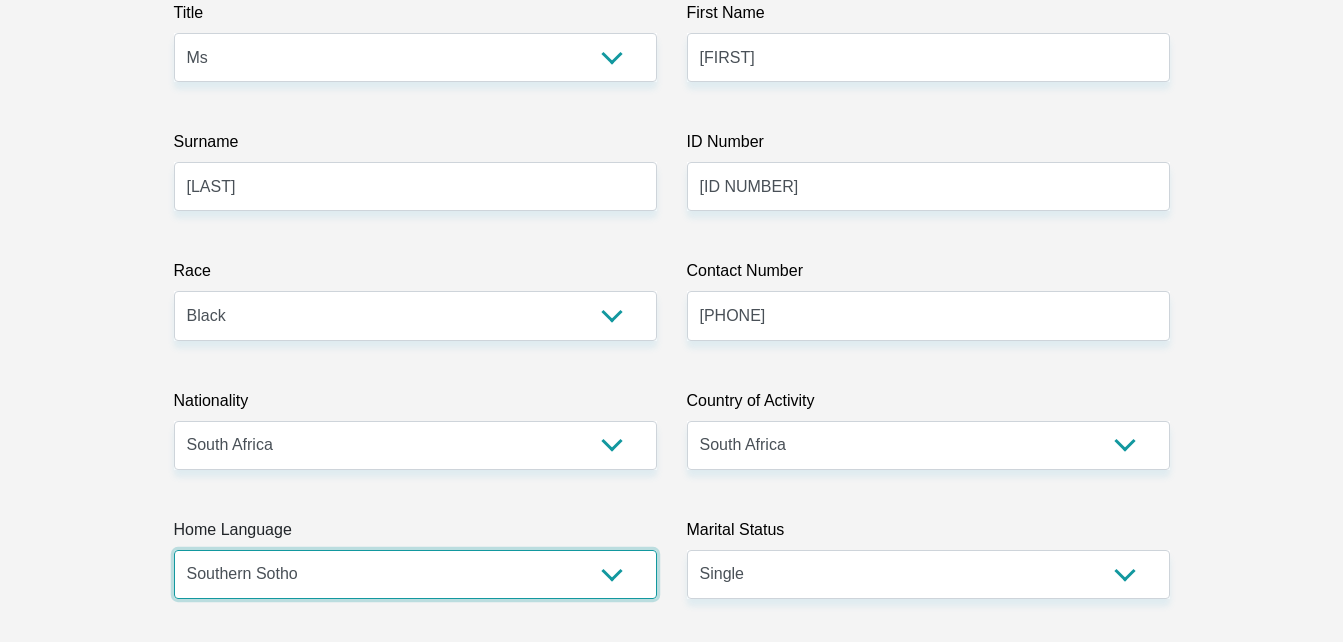 click on "Afrikaans
English
Sepedi
South Ndebele
Southern Sotho
Swati
Tsonga
Tswana
Venda
Xhosa
Zulu
Other" at bounding box center (415, 574) 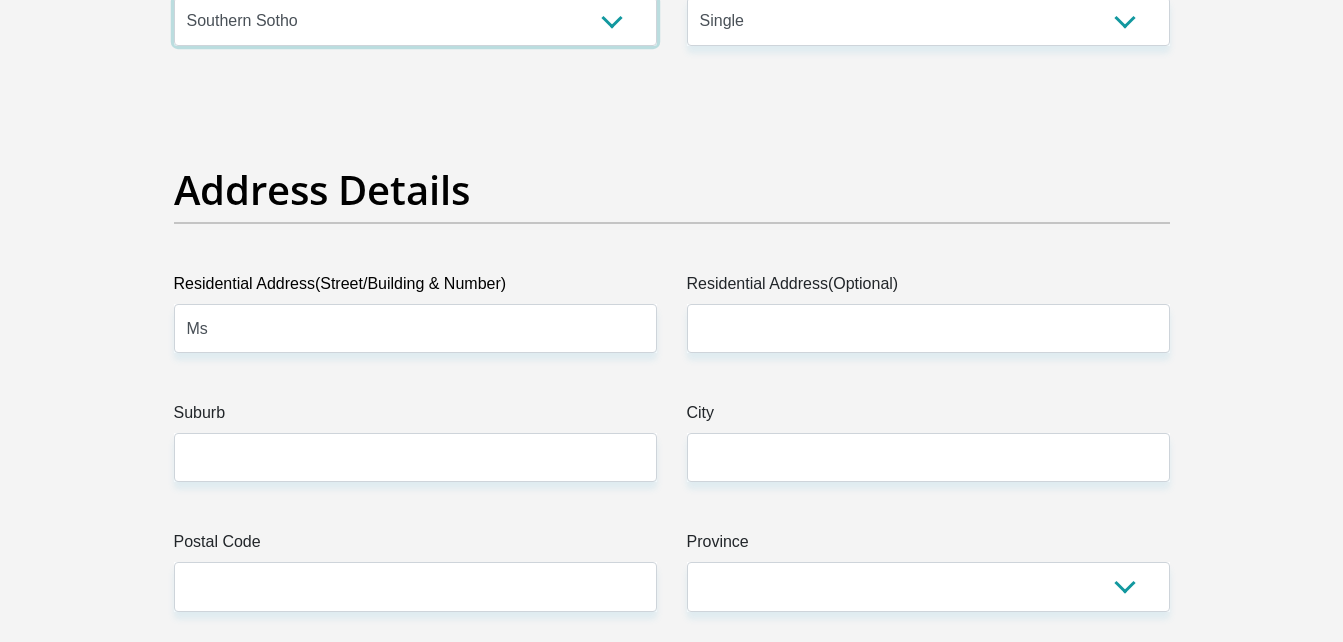 scroll, scrollTop: 1107, scrollLeft: 0, axis: vertical 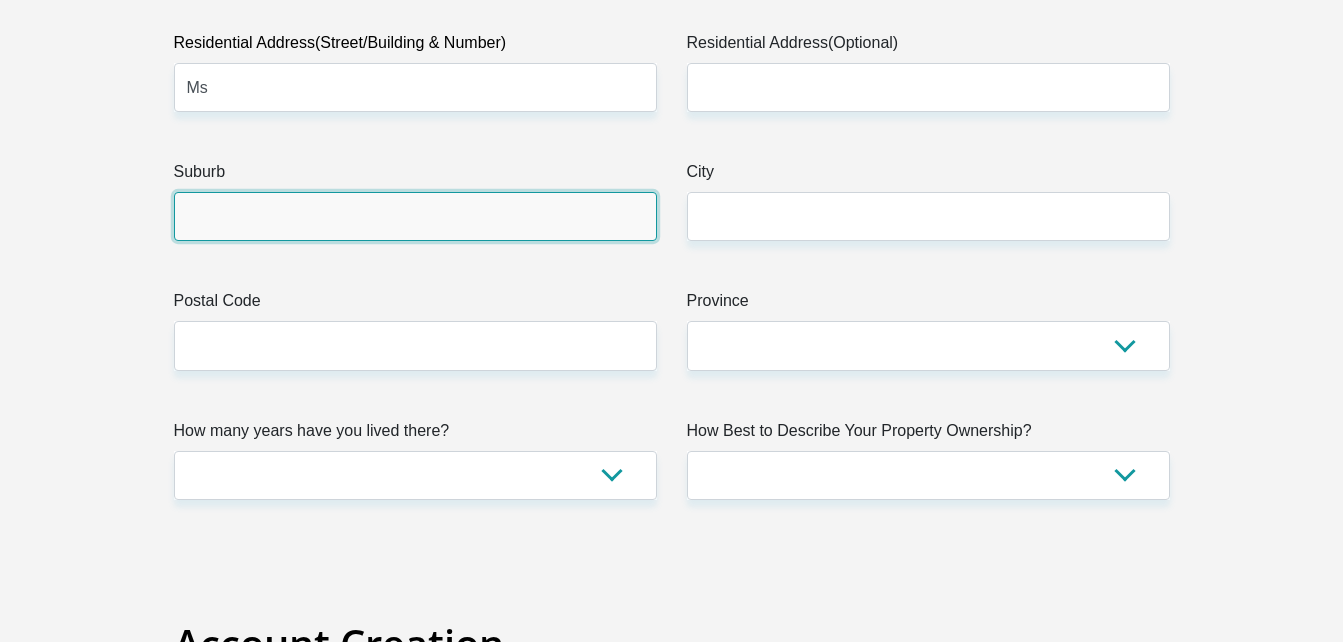 click on "Suburb" at bounding box center [415, 216] 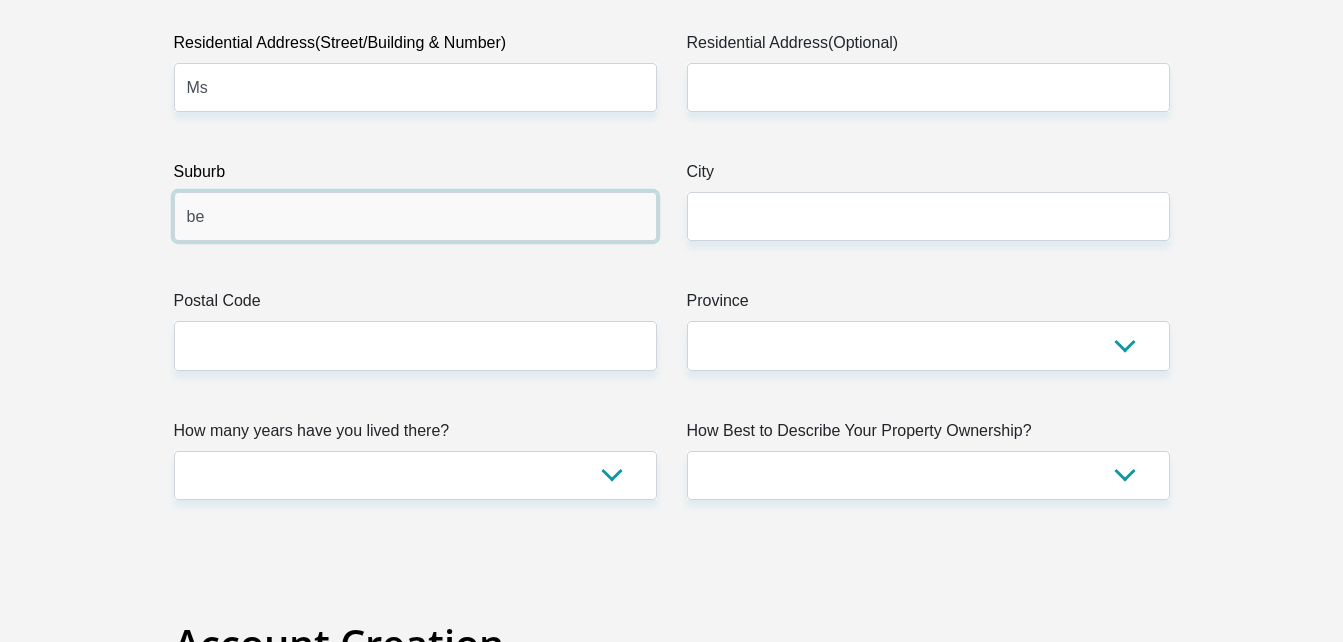 type on "b" 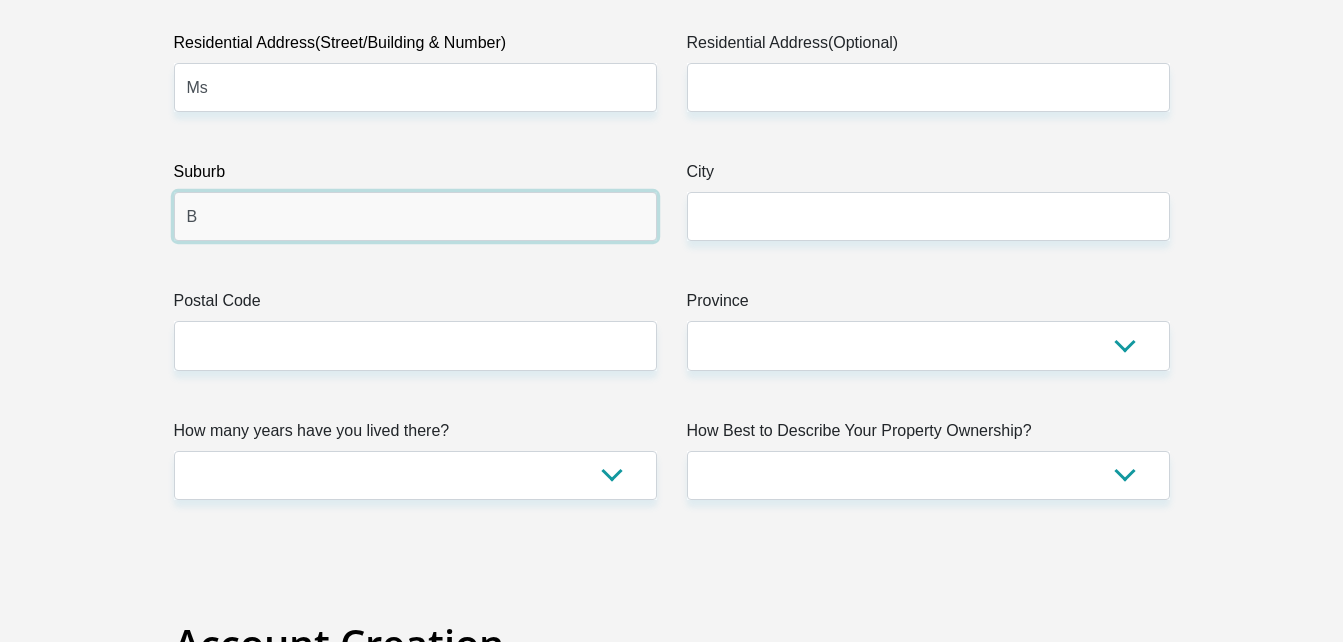 type on "BENONI" 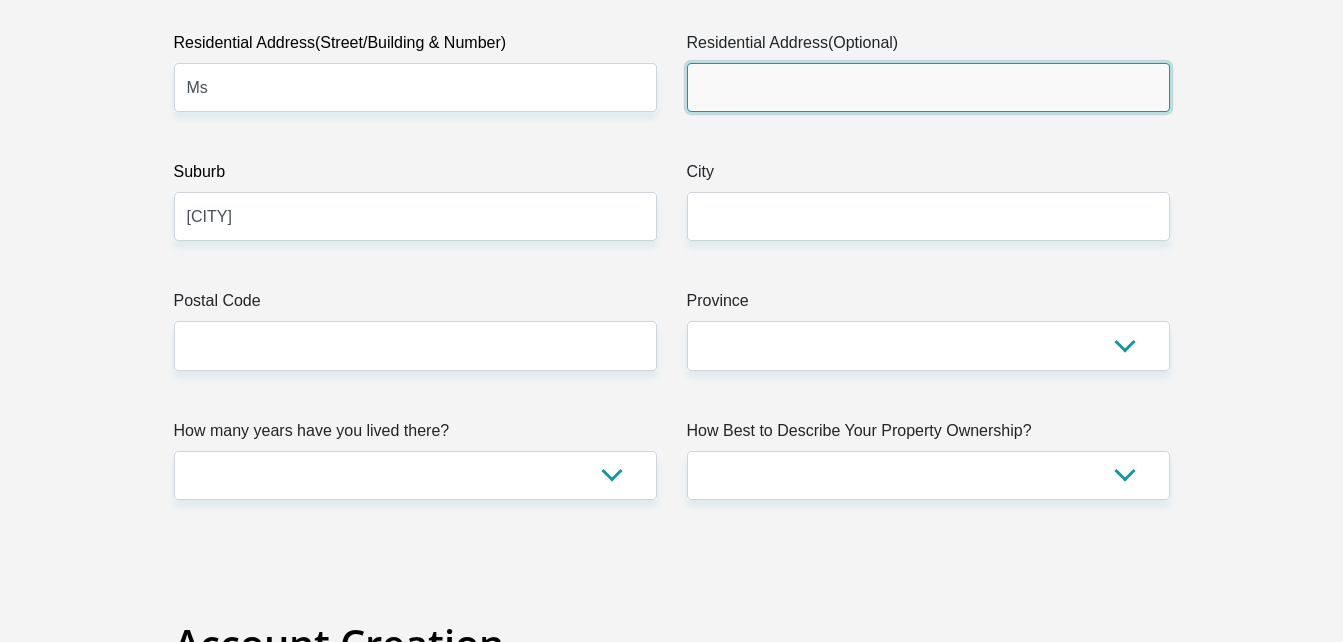 click on "Residential Address(Optional)" at bounding box center [928, 87] 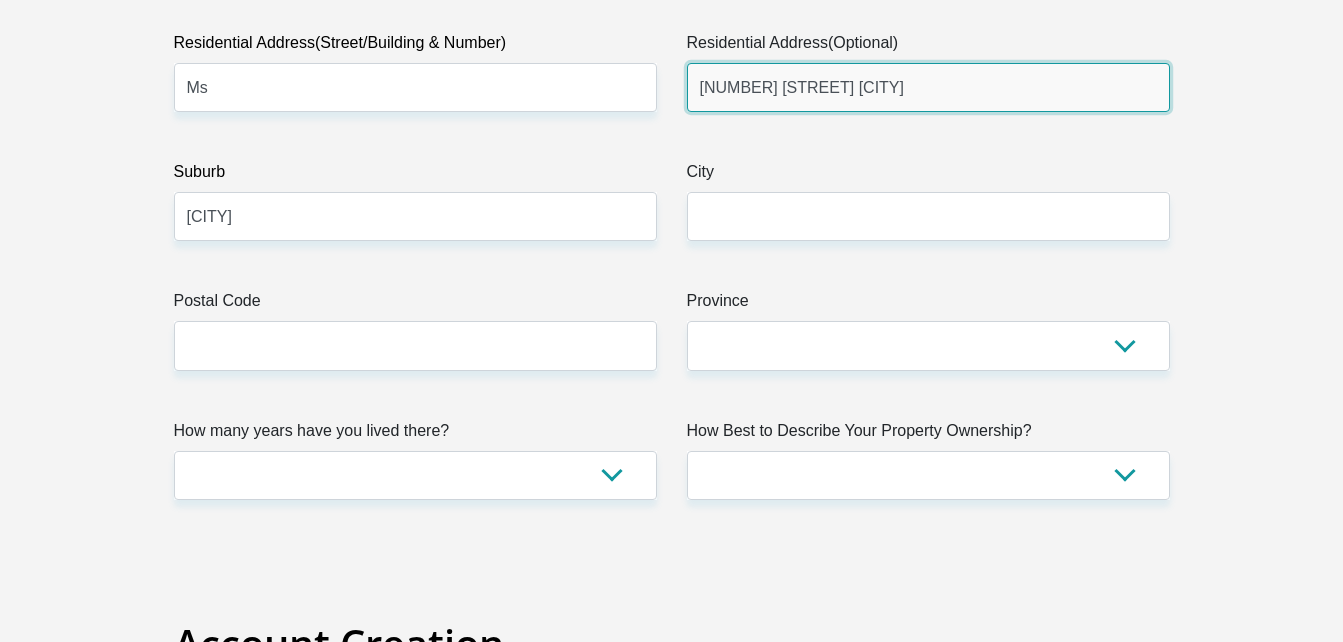 type on "2803 Nkunzi Street Mayfield" 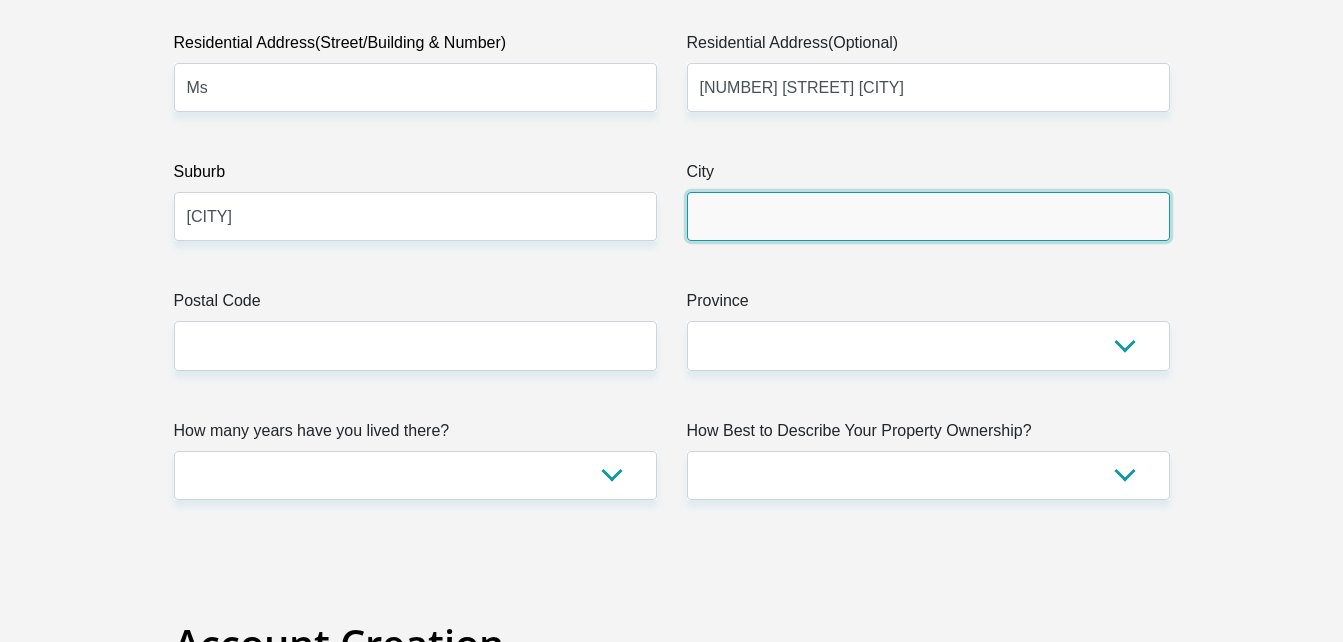 click on "City" at bounding box center (928, 216) 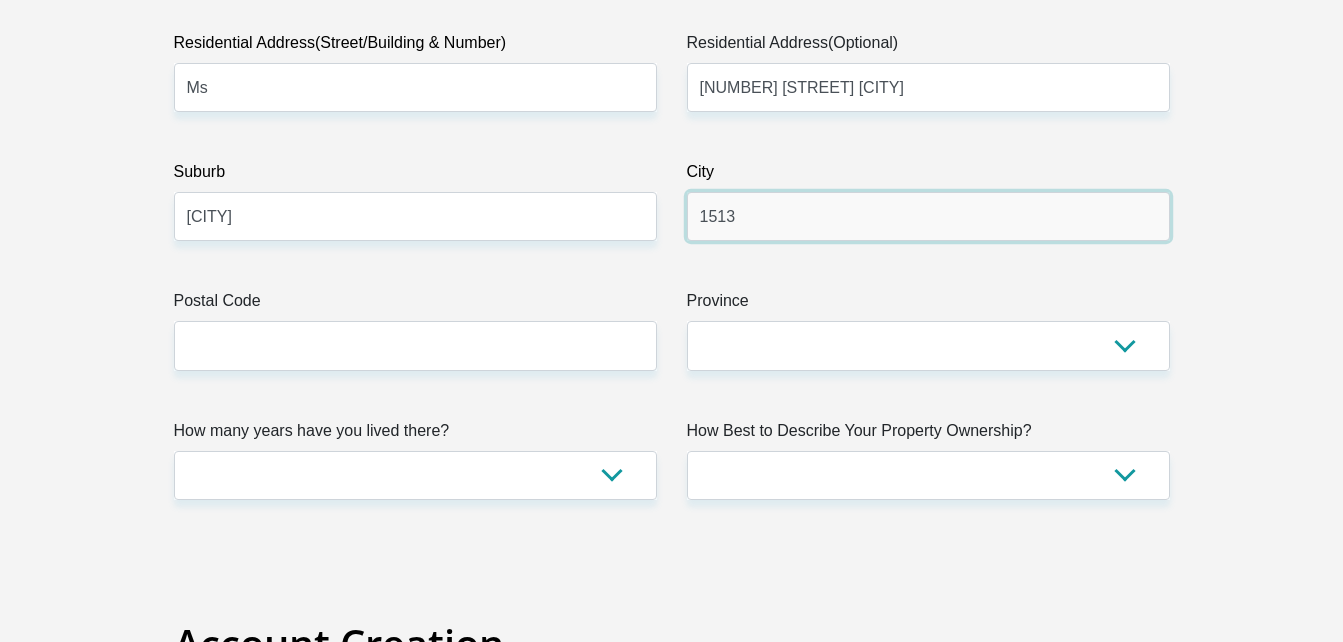 type on "1513" 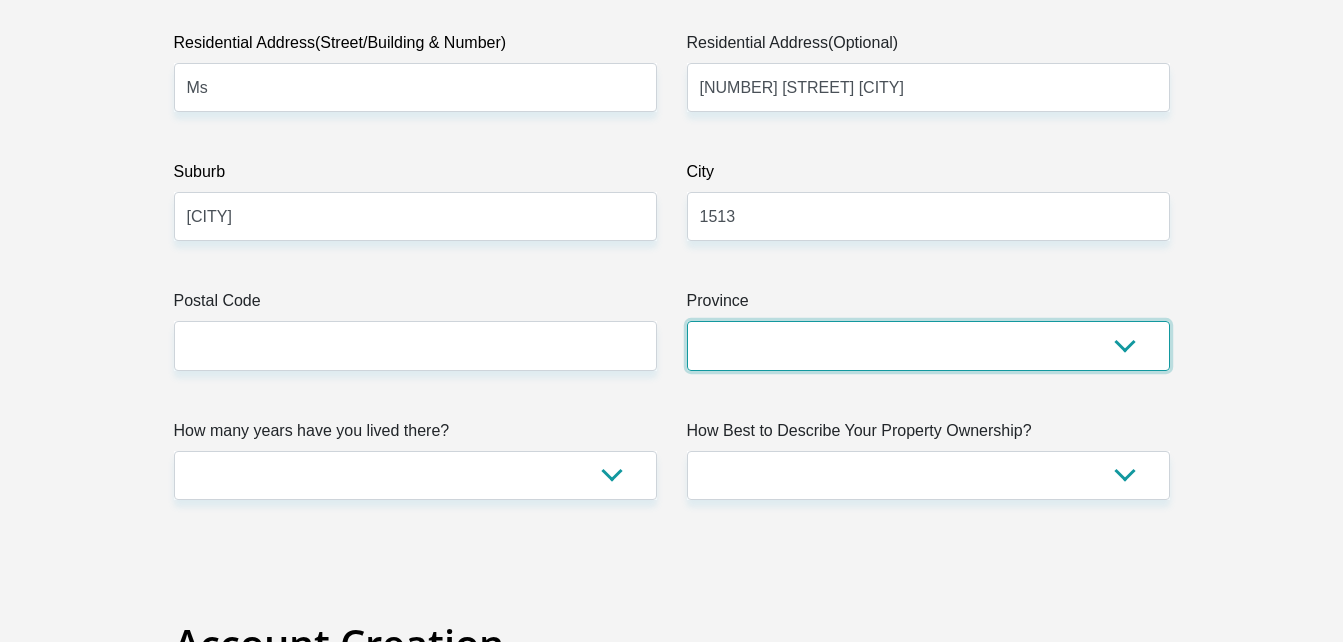 click on "Eastern Cape
Free State
Gauteng
KwaZulu-Natal
Limpopo
Mpumalanga
Northern Cape
North West
Western Cape" at bounding box center [928, 345] 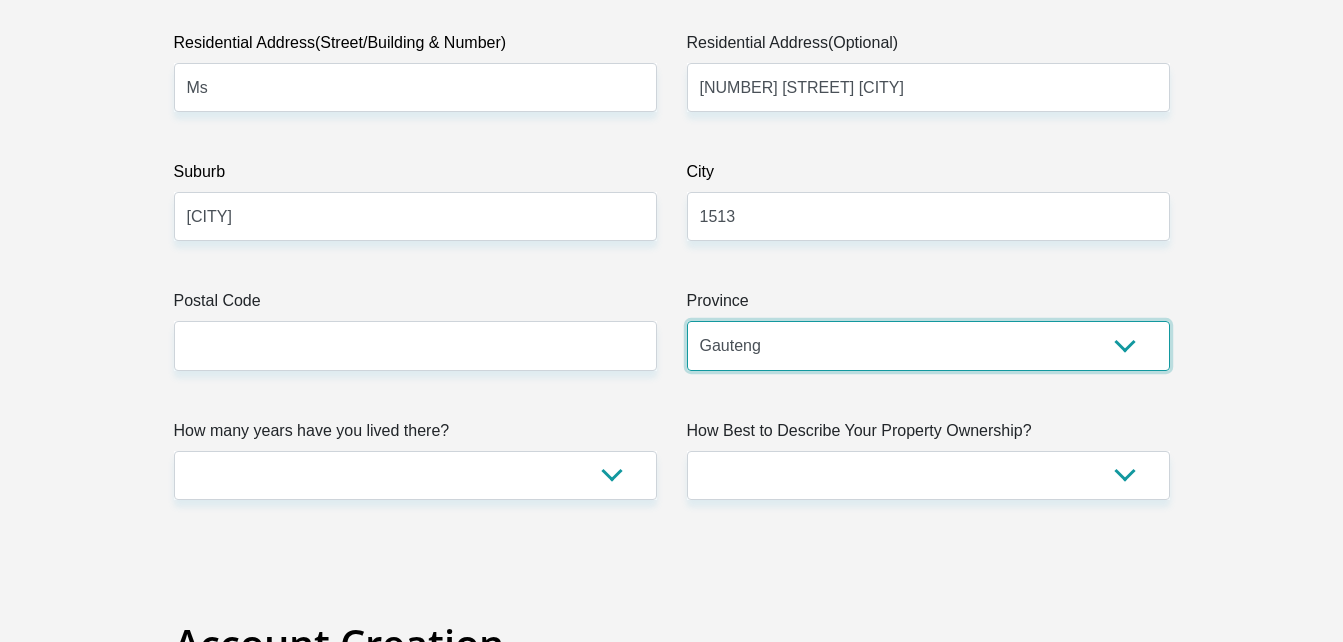 click on "Eastern Cape
Free State
Gauteng
KwaZulu-Natal
Limpopo
Mpumalanga
Northern Cape
North West
Western Cape" at bounding box center (928, 345) 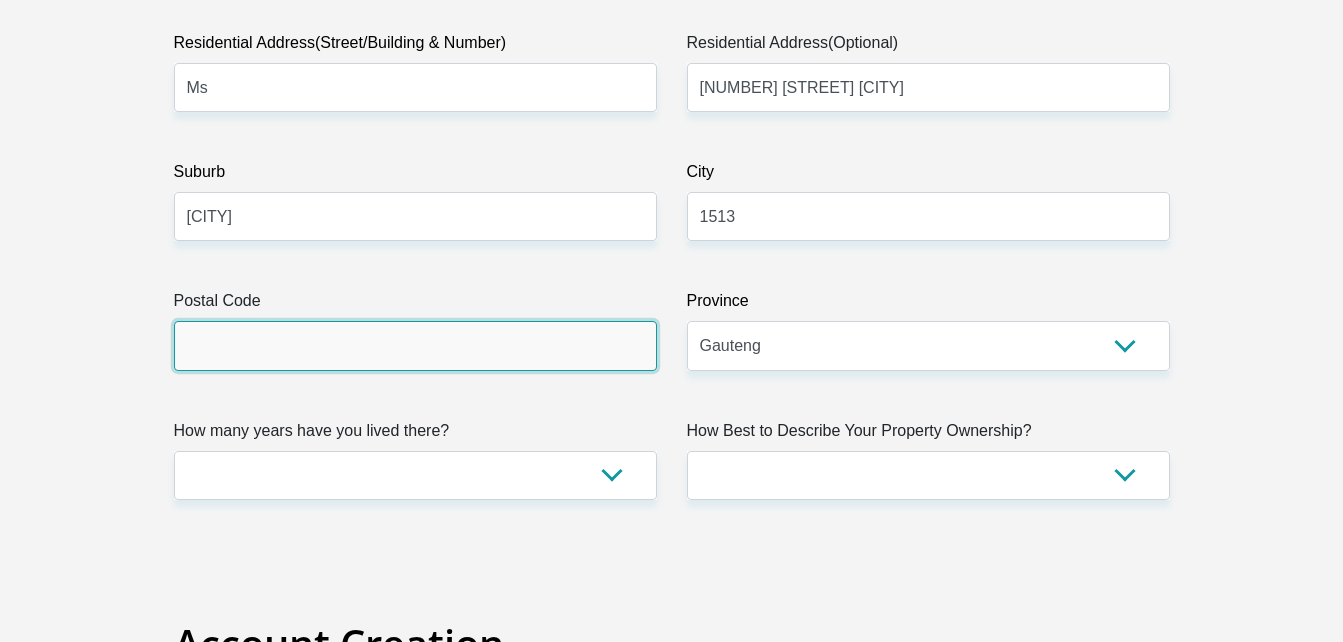 click on "Postal Code" at bounding box center [415, 345] 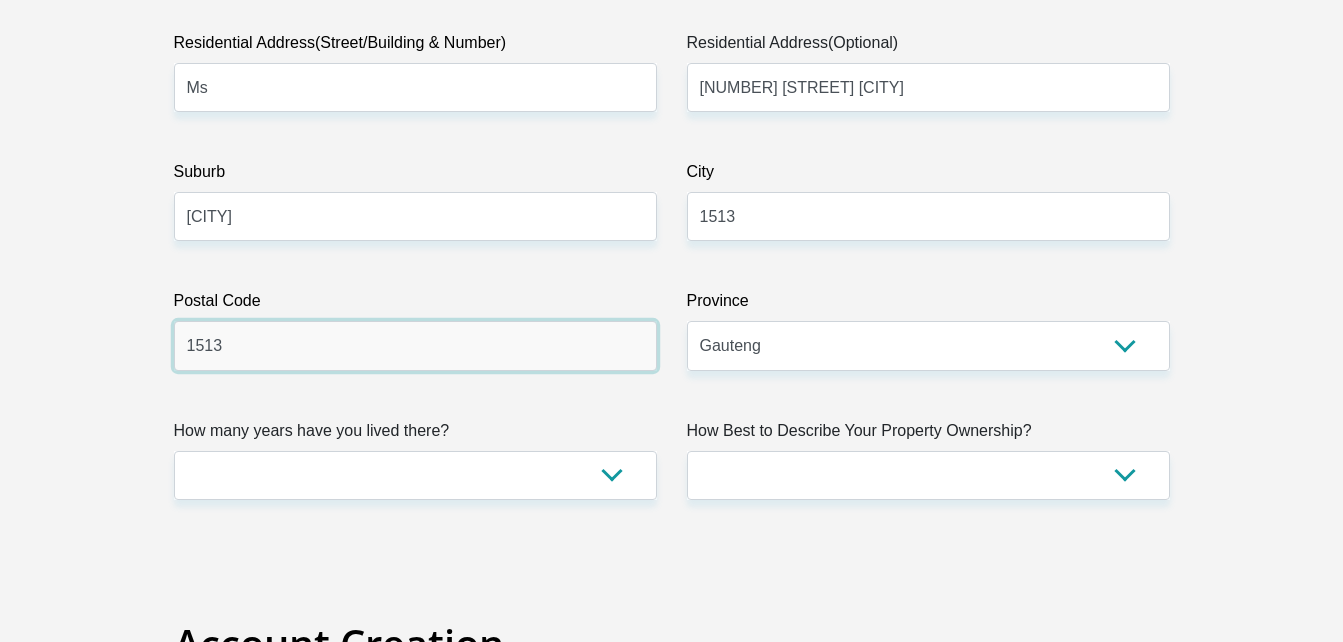 type on "1513" 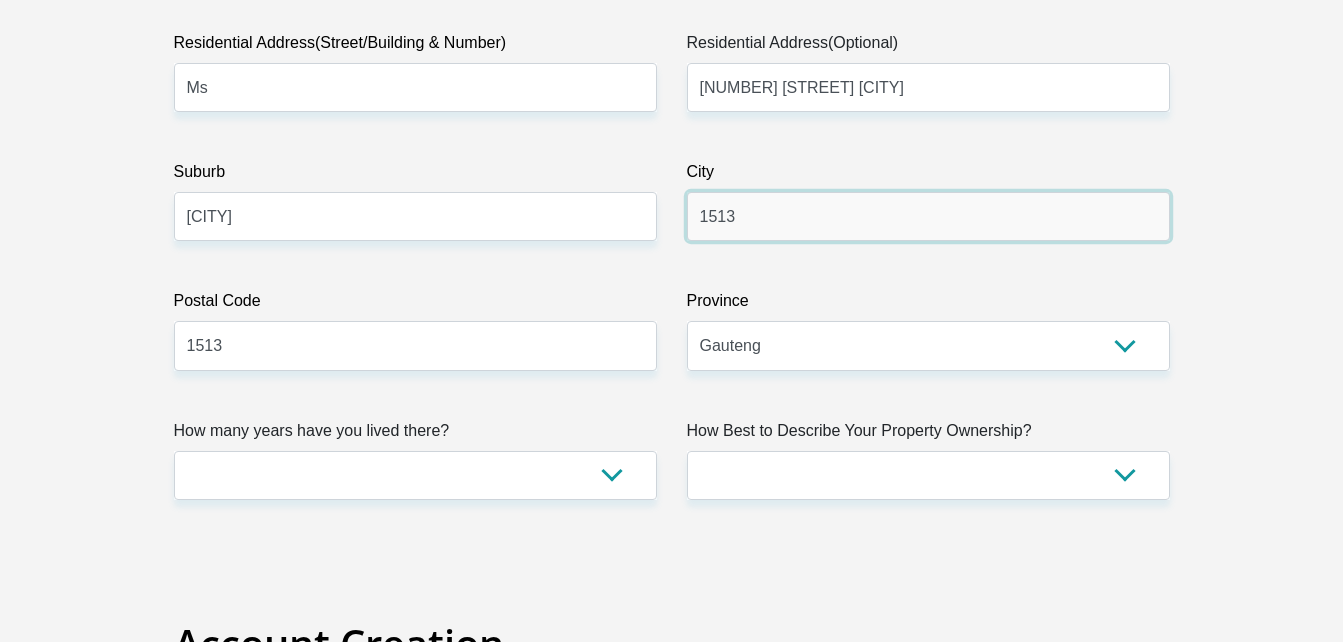 click on "1513" at bounding box center [928, 216] 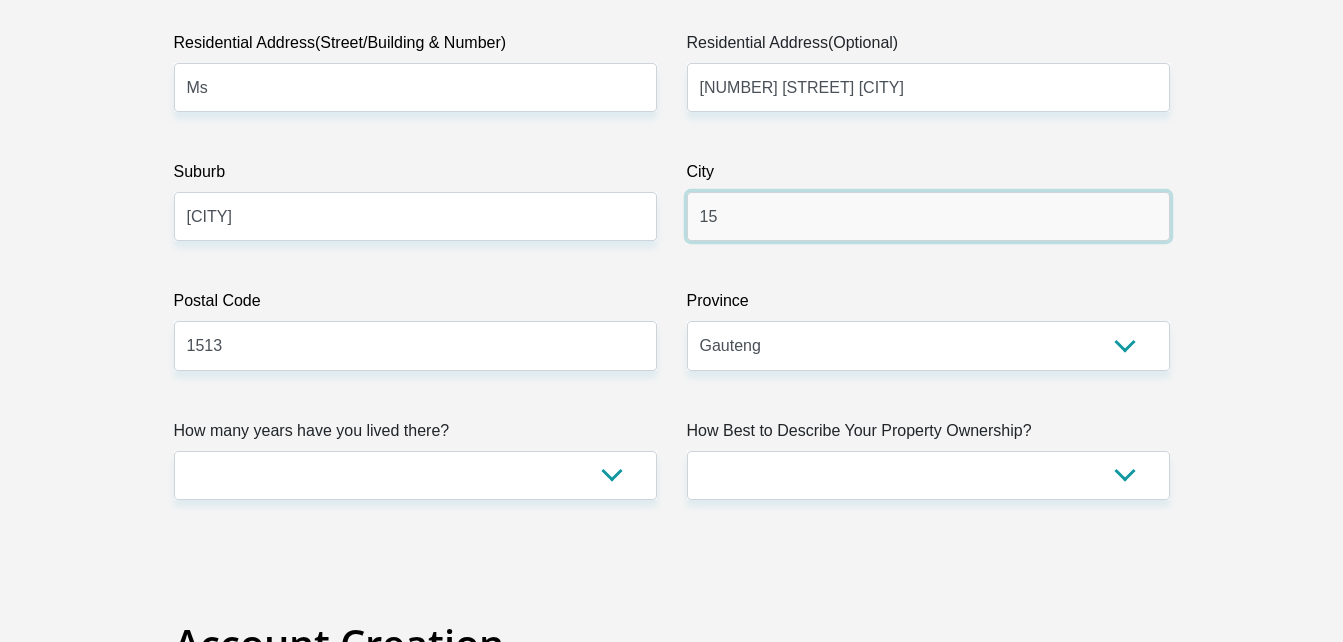 type on "1" 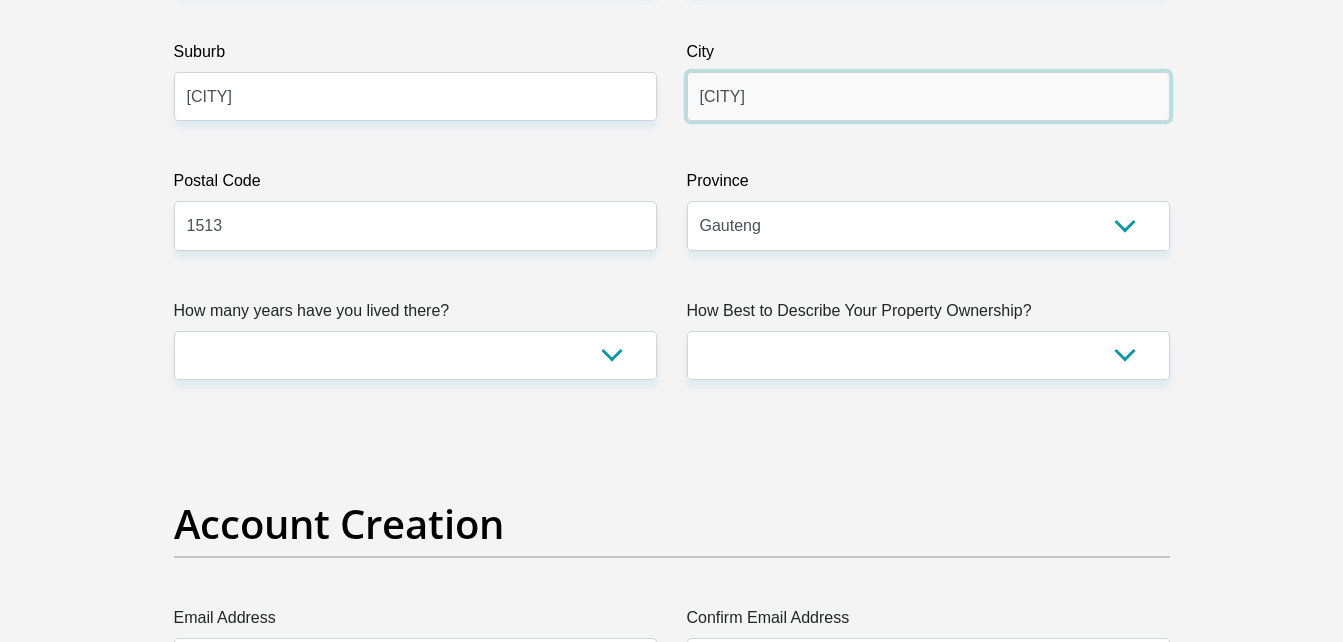 scroll, scrollTop: 1239, scrollLeft: 0, axis: vertical 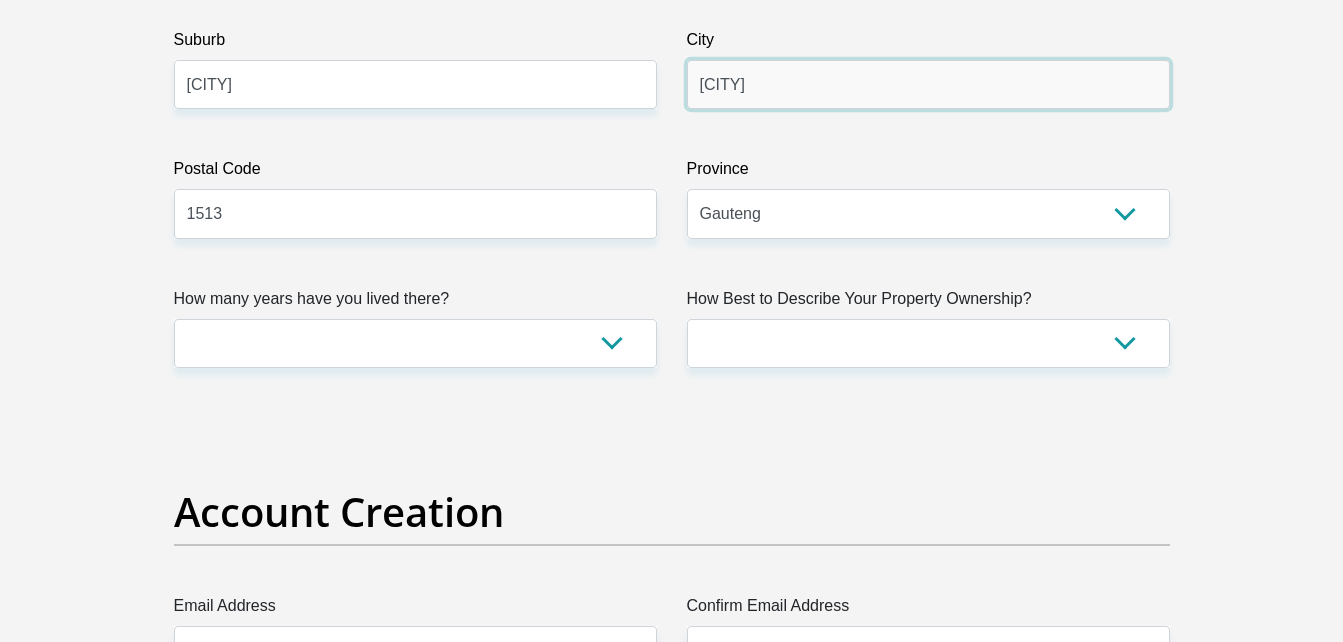 type on "Ekurhuleni" 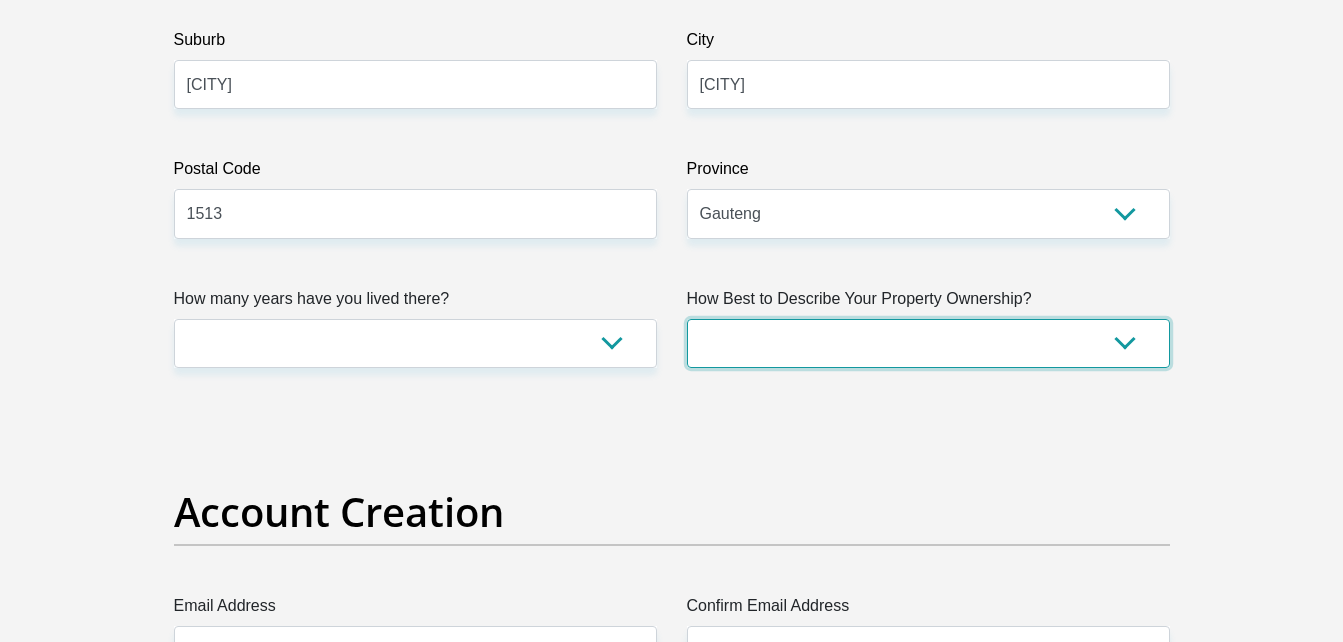 click on "Owned
Rented
Family Owned
Company Dwelling" at bounding box center [928, 343] 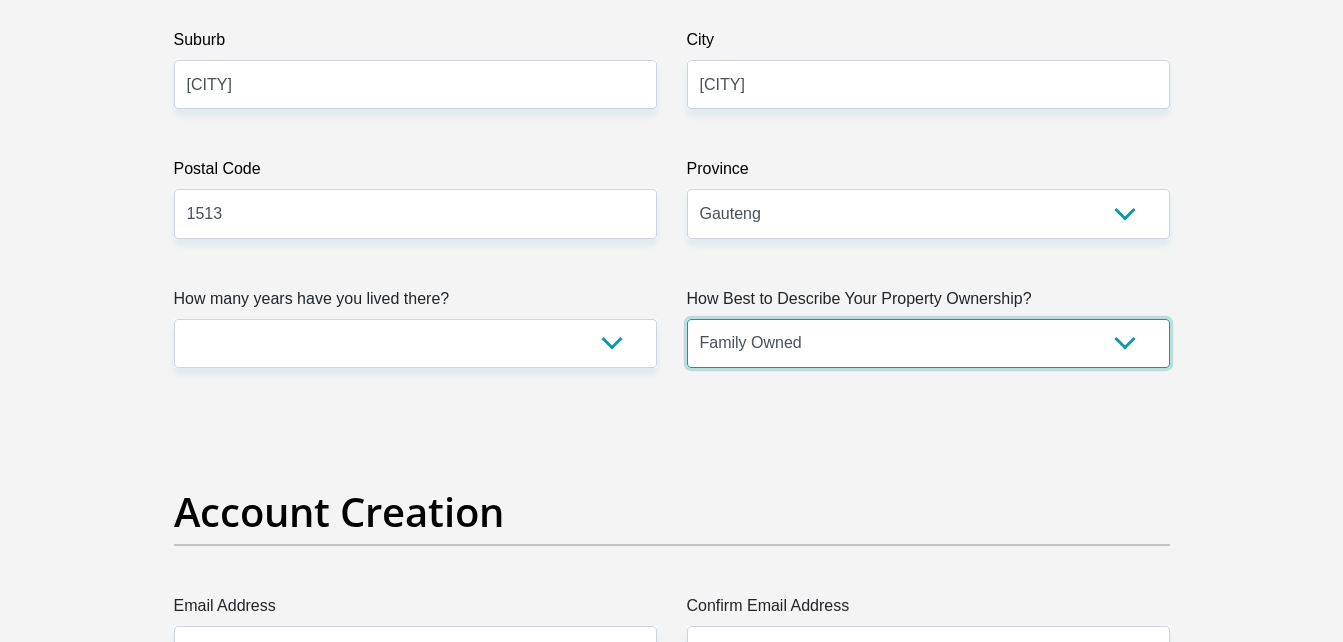 click on "Owned
Rented
Family Owned
Company Dwelling" at bounding box center [928, 343] 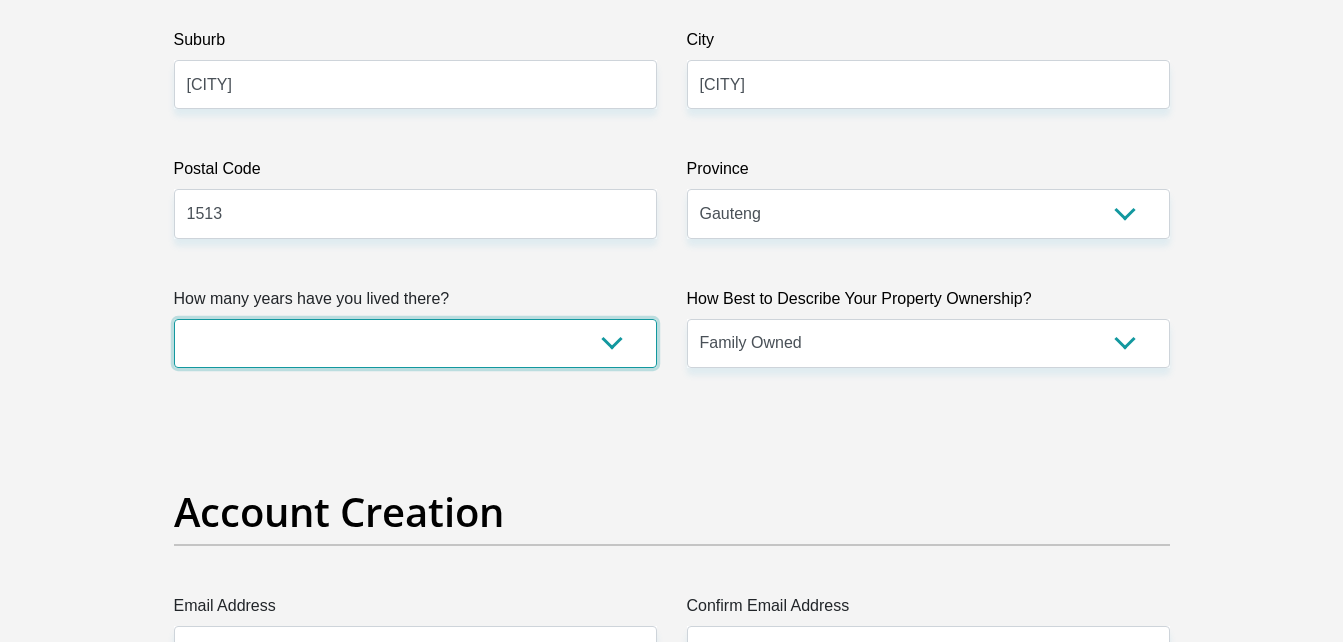 click on "less than 1 year
1-3 years
3-5 years
5+ years" at bounding box center [415, 343] 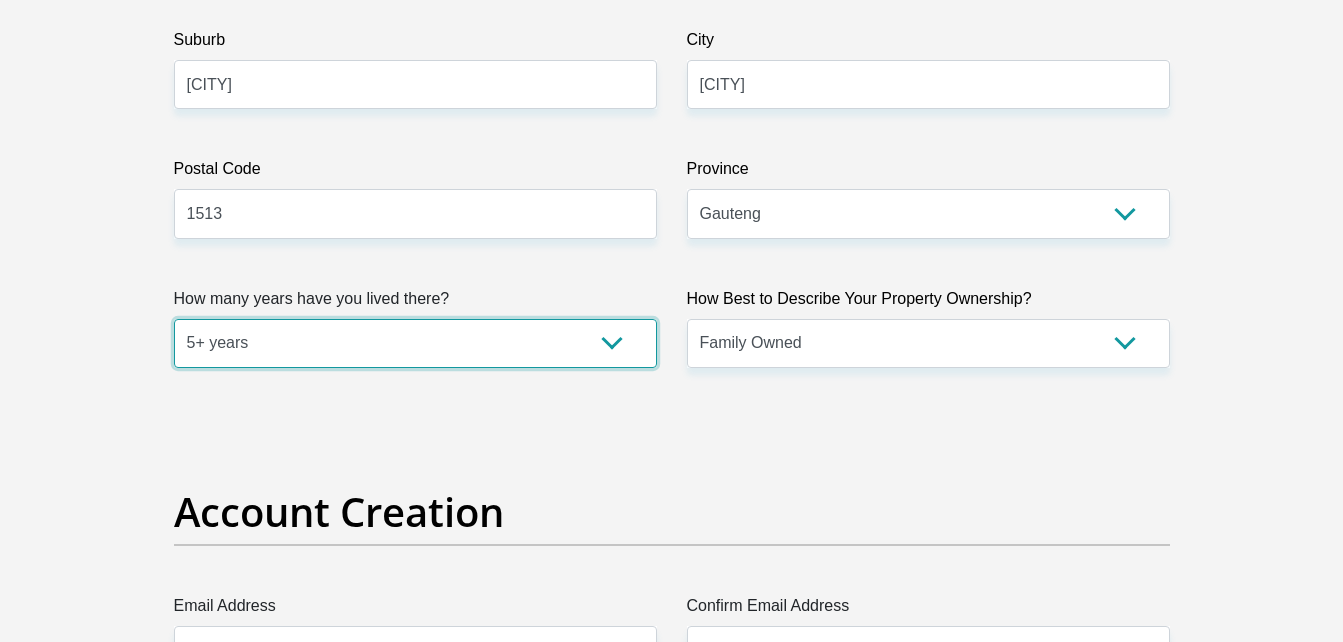 click on "less than 1 year
1-3 years
3-5 years
5+ years" at bounding box center (415, 343) 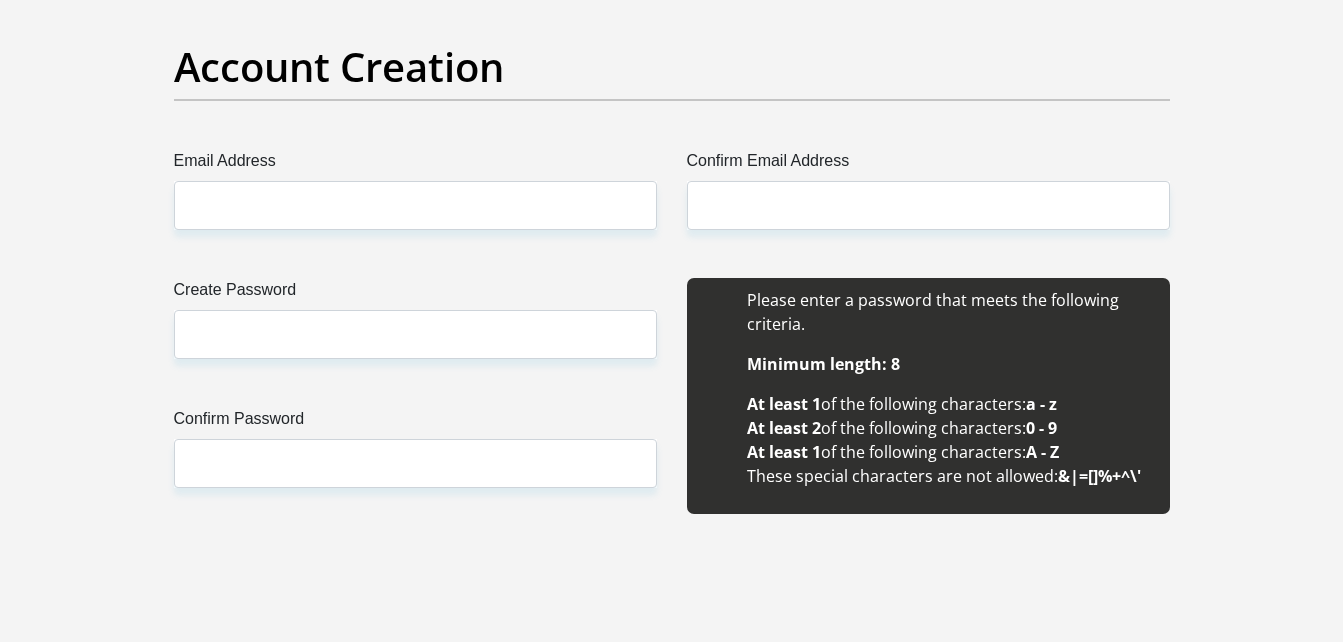 scroll, scrollTop: 1720, scrollLeft: 0, axis: vertical 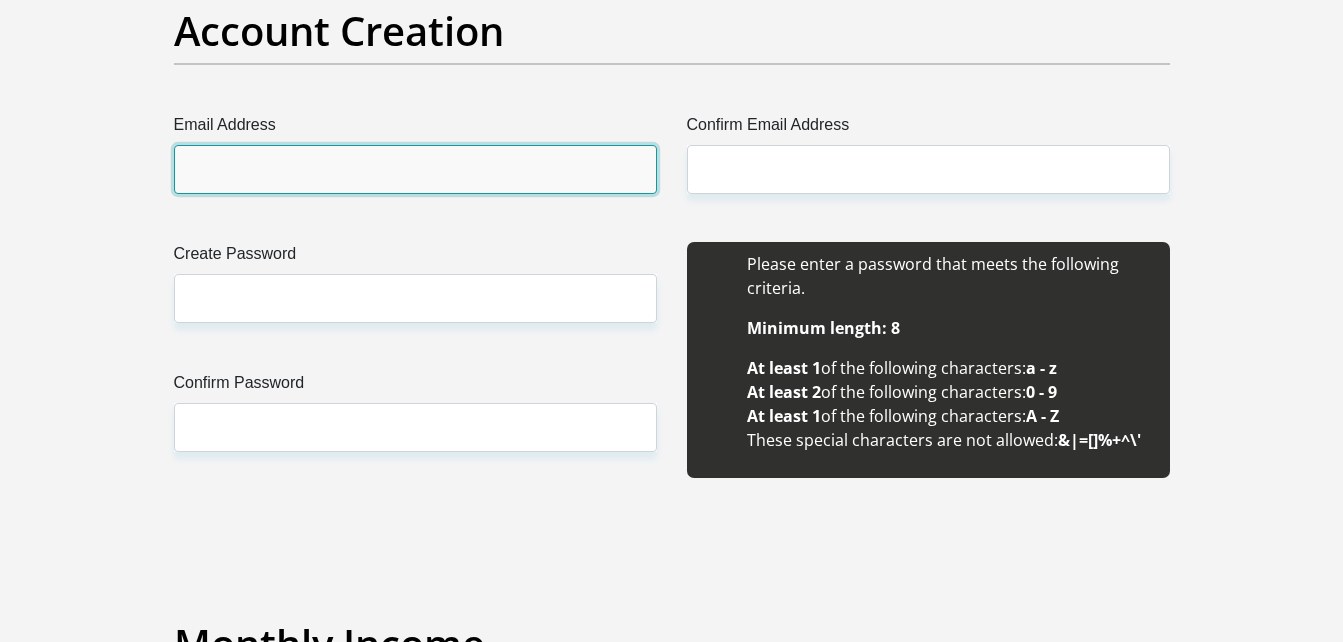 click on "Email Address" at bounding box center [415, 169] 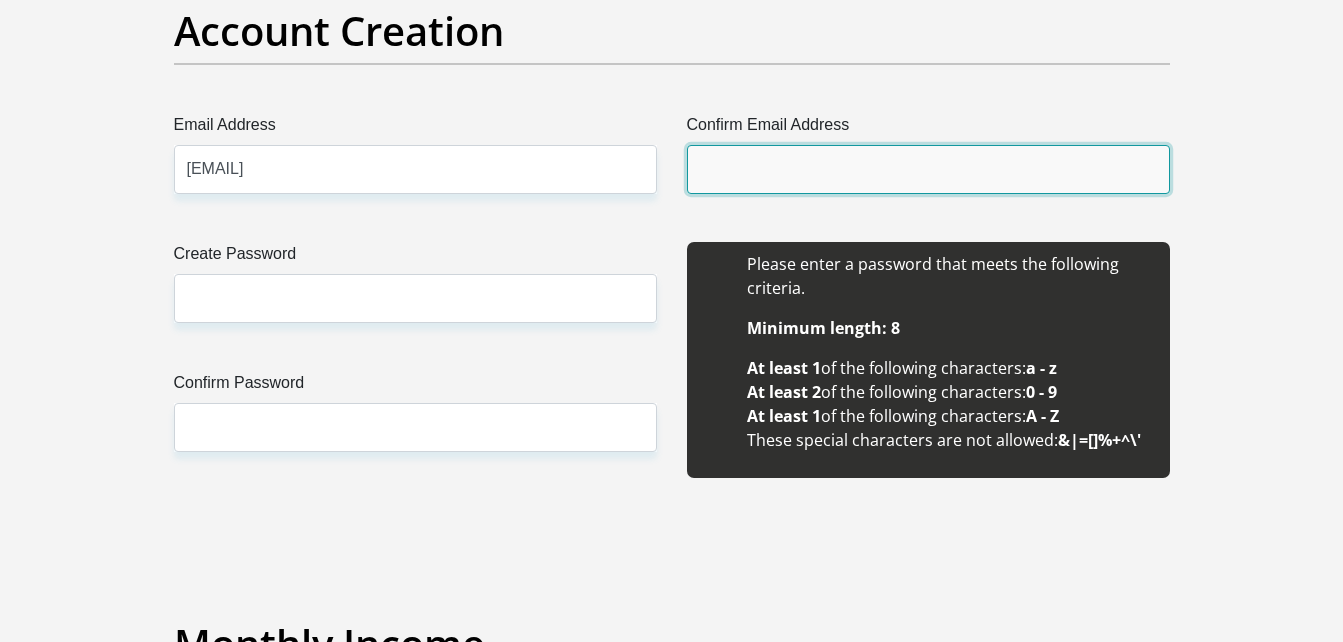 type on "rethabileramoabi0@gmail.com" 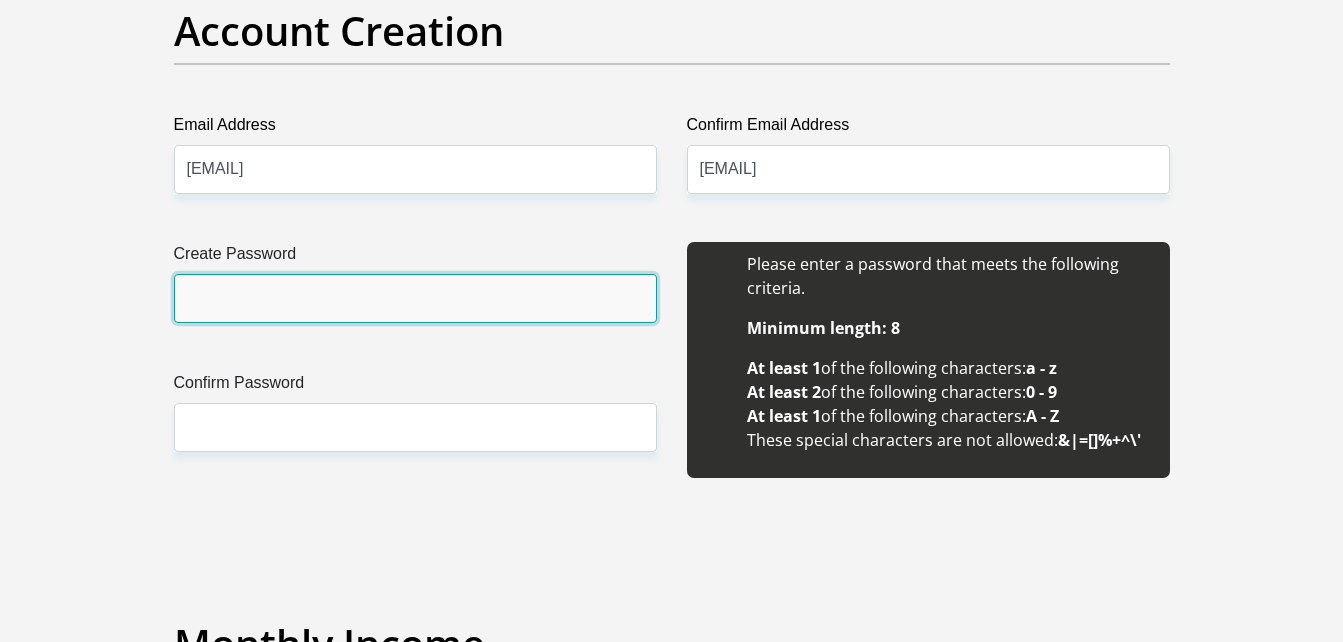 click on "Create Password" at bounding box center [415, 298] 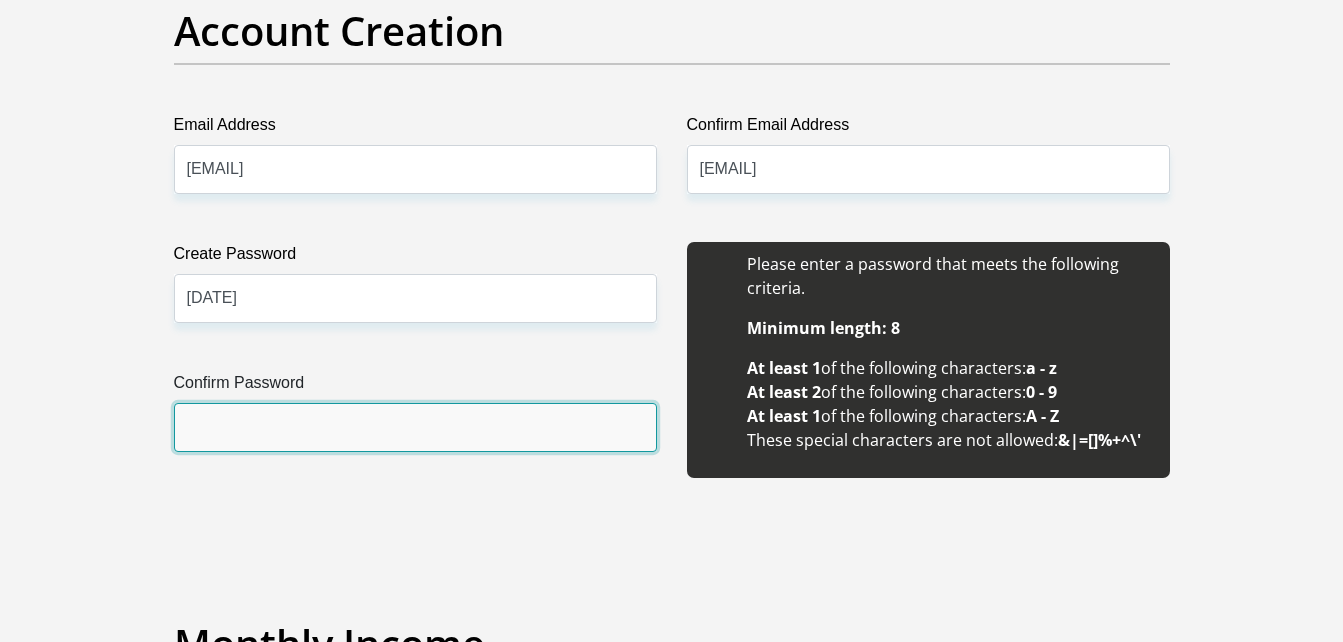 click on "Confirm Password" at bounding box center (415, 427) 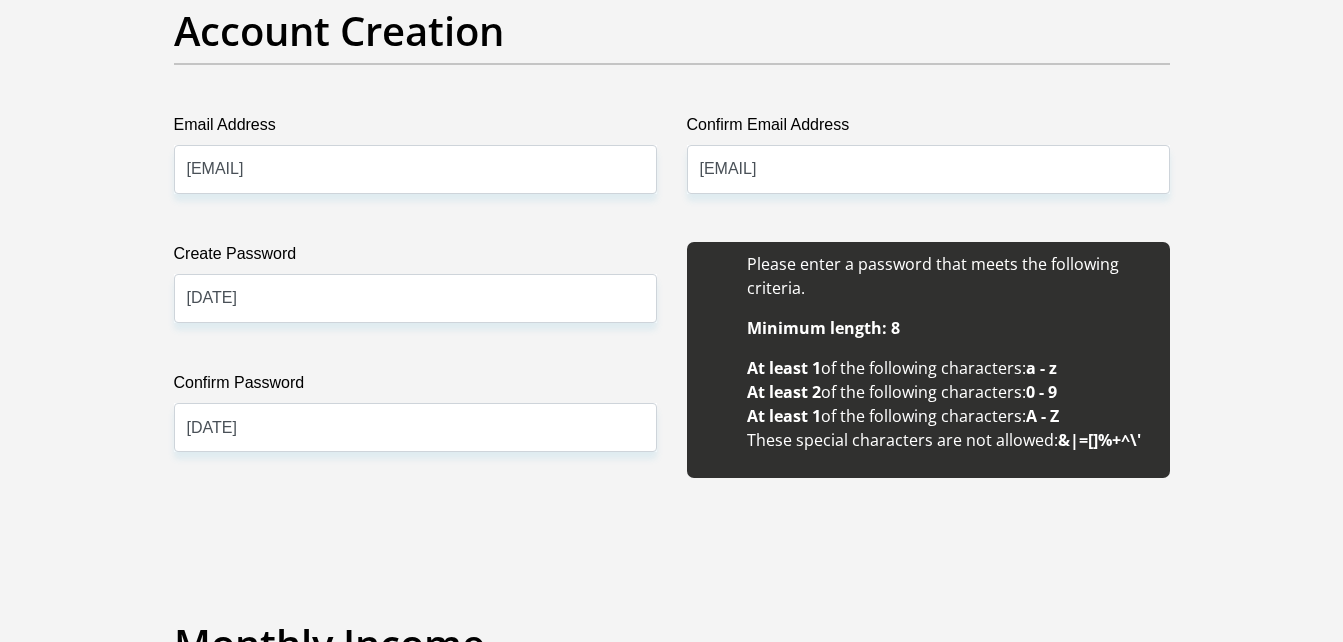 click on "Personal Details
Title
Mr
Ms
Mrs
Dr
Other
First Name
Rethabile
Surname
Ramoabi
ID Number
8707030586087
Please input valid ID number
Race
Black
Coloured
Indian
White
Other
Contact Number
0743565085
Please input valid contact number" at bounding box center [671, 1853] 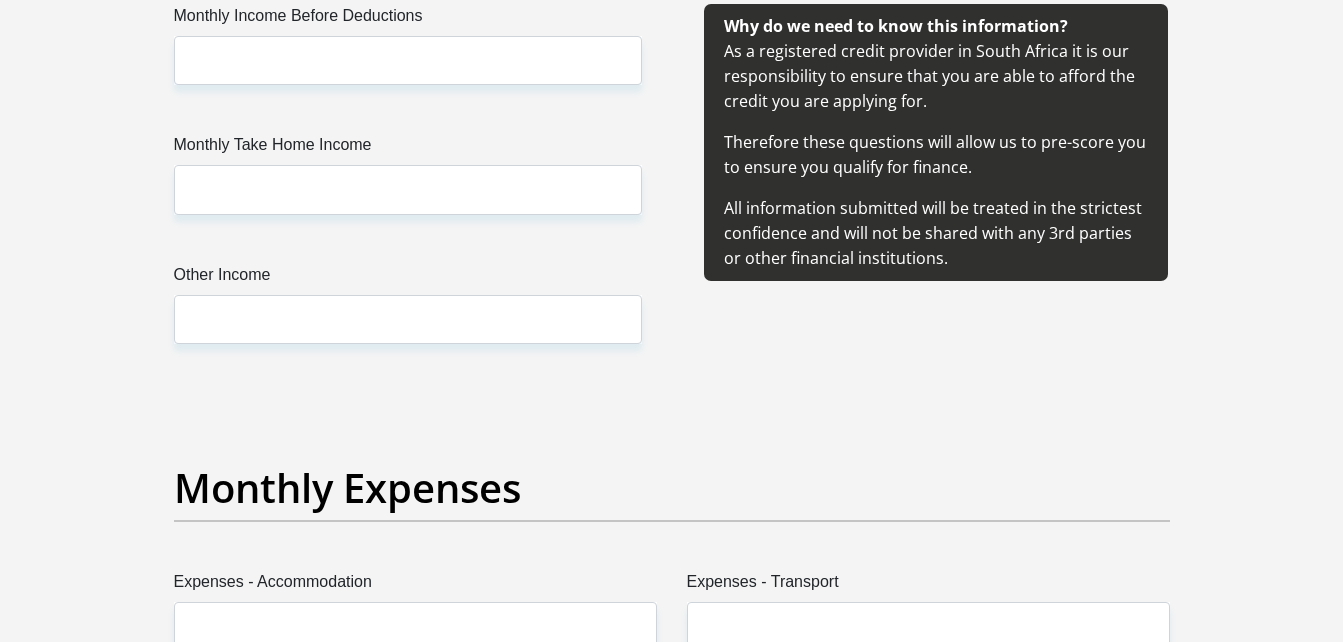 scroll, scrollTop: 2286, scrollLeft: 0, axis: vertical 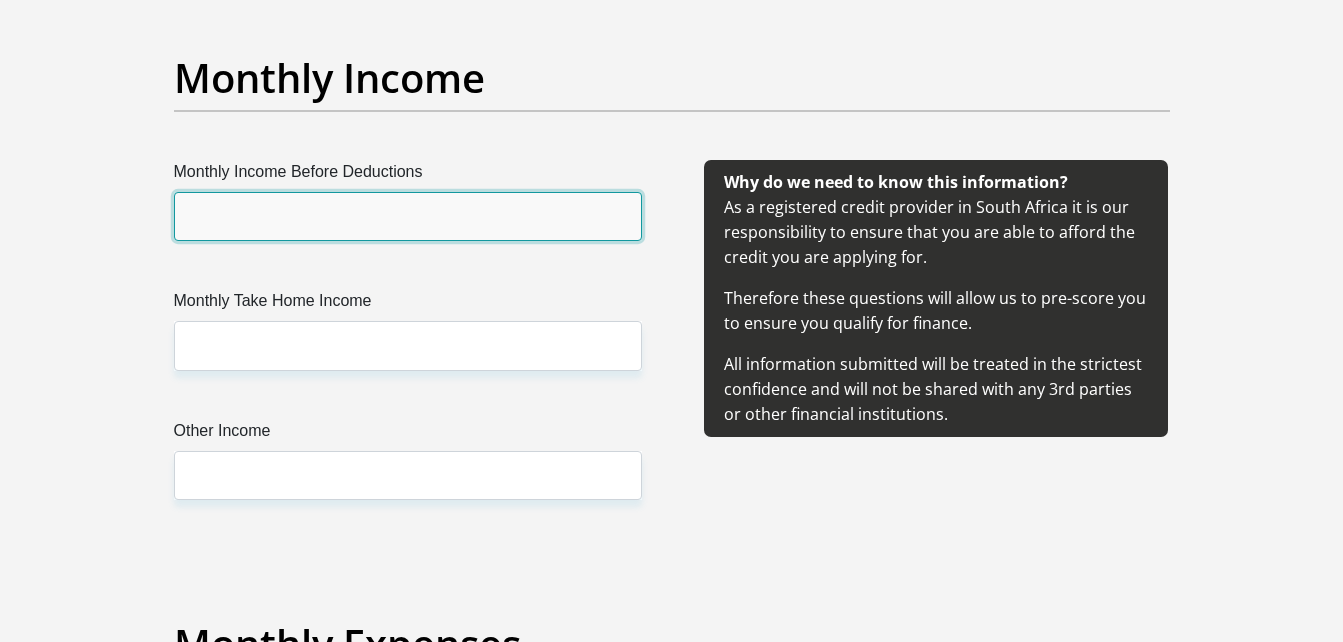 click on "Monthly Income Before Deductions" at bounding box center (408, 216) 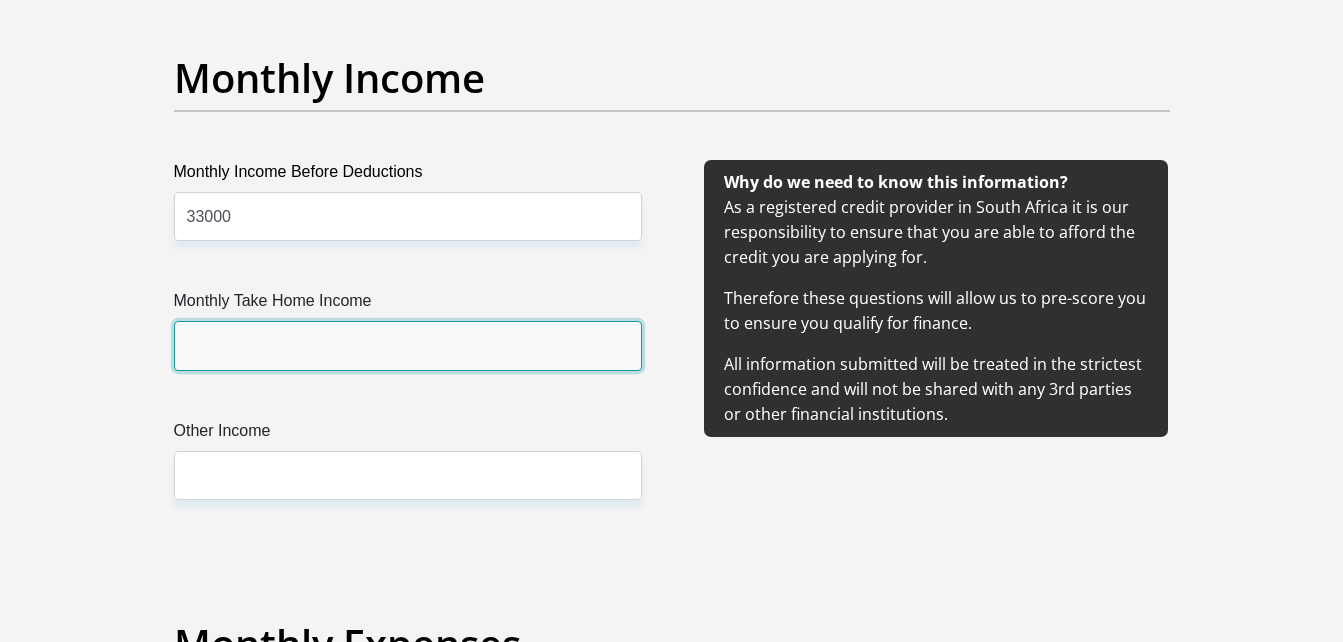 click on "Monthly Take Home Income" at bounding box center (408, 345) 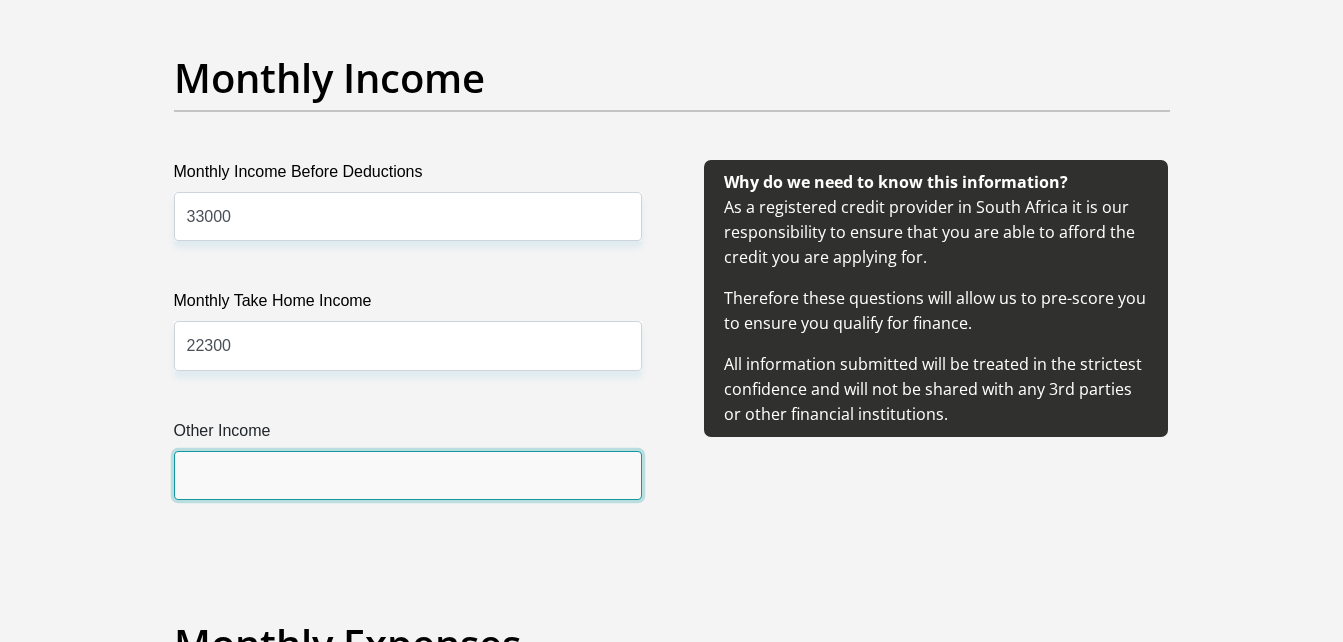 click on "Other Income" at bounding box center [408, 475] 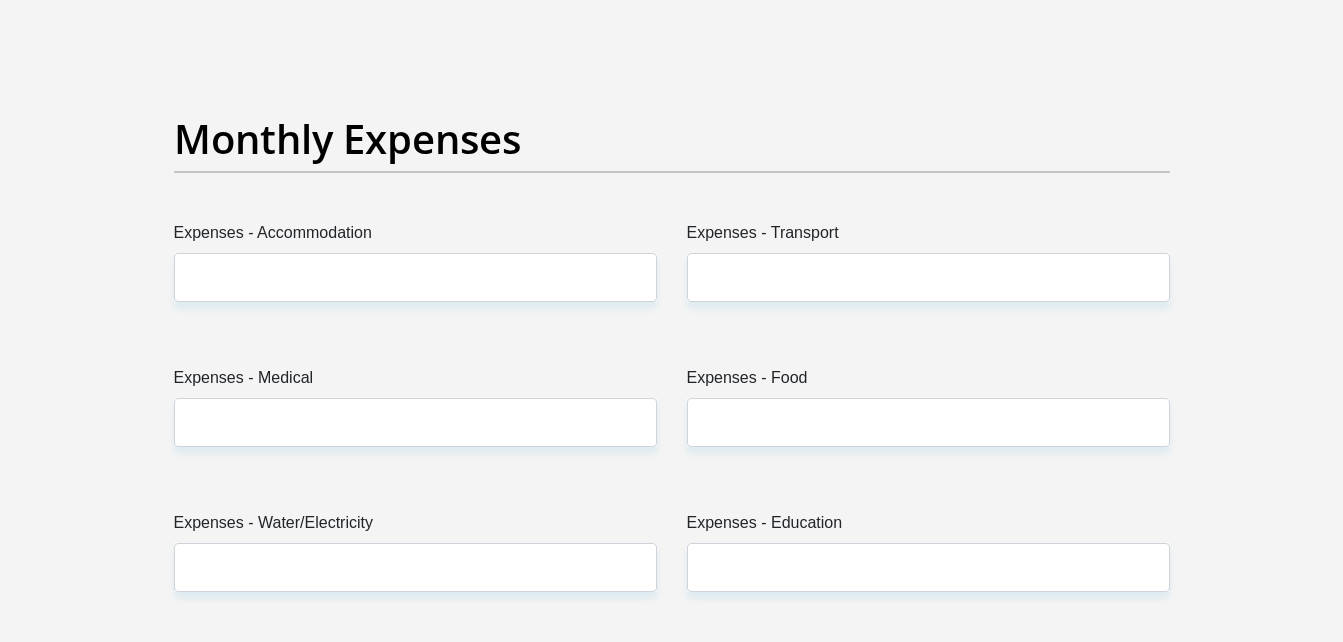 scroll, scrollTop: 2803, scrollLeft: 0, axis: vertical 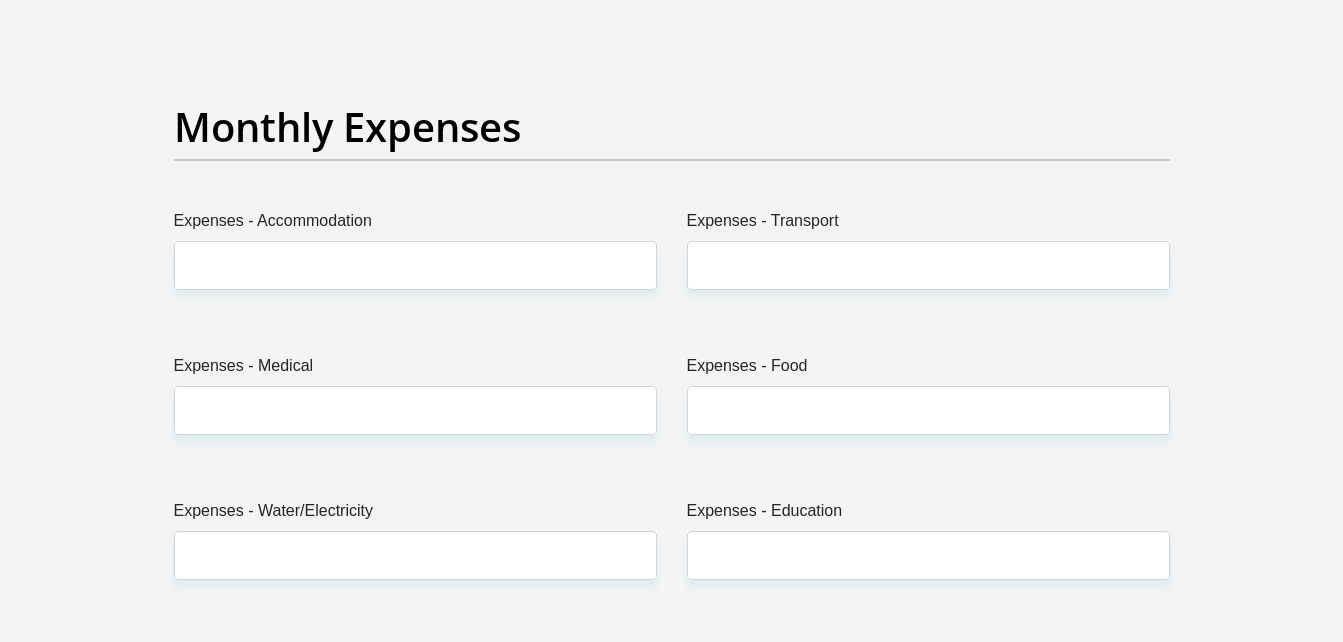 type on "2500" 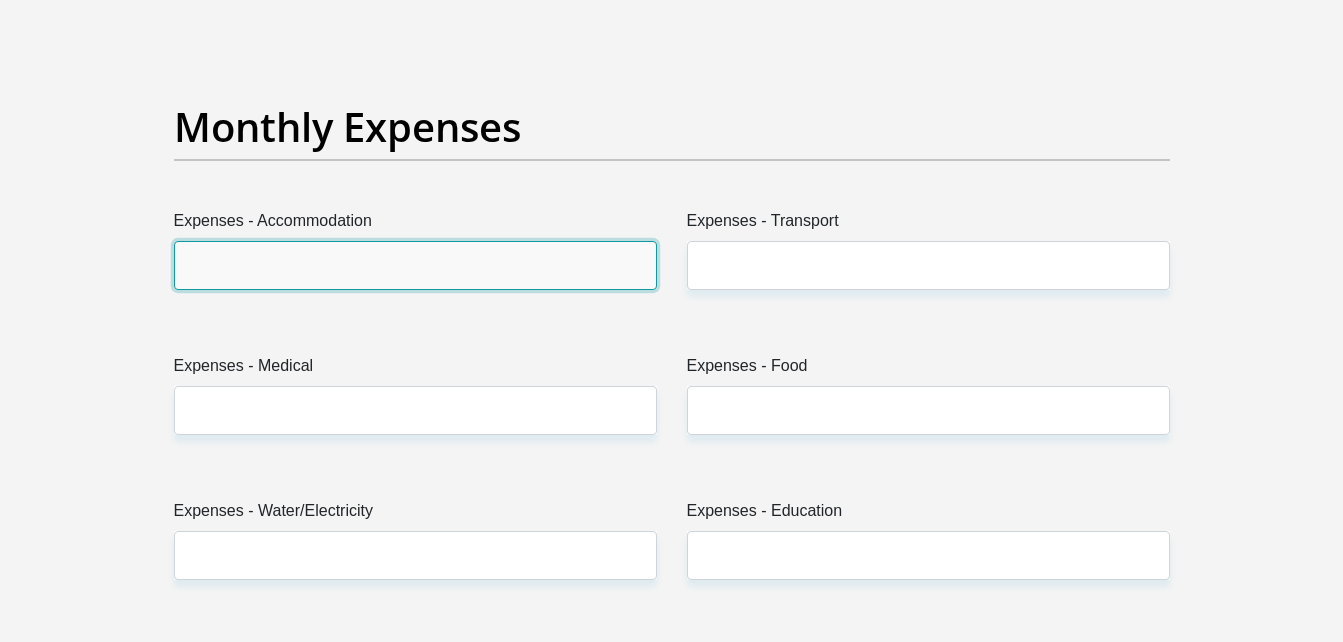 click on "Expenses - Accommodation" at bounding box center (415, 265) 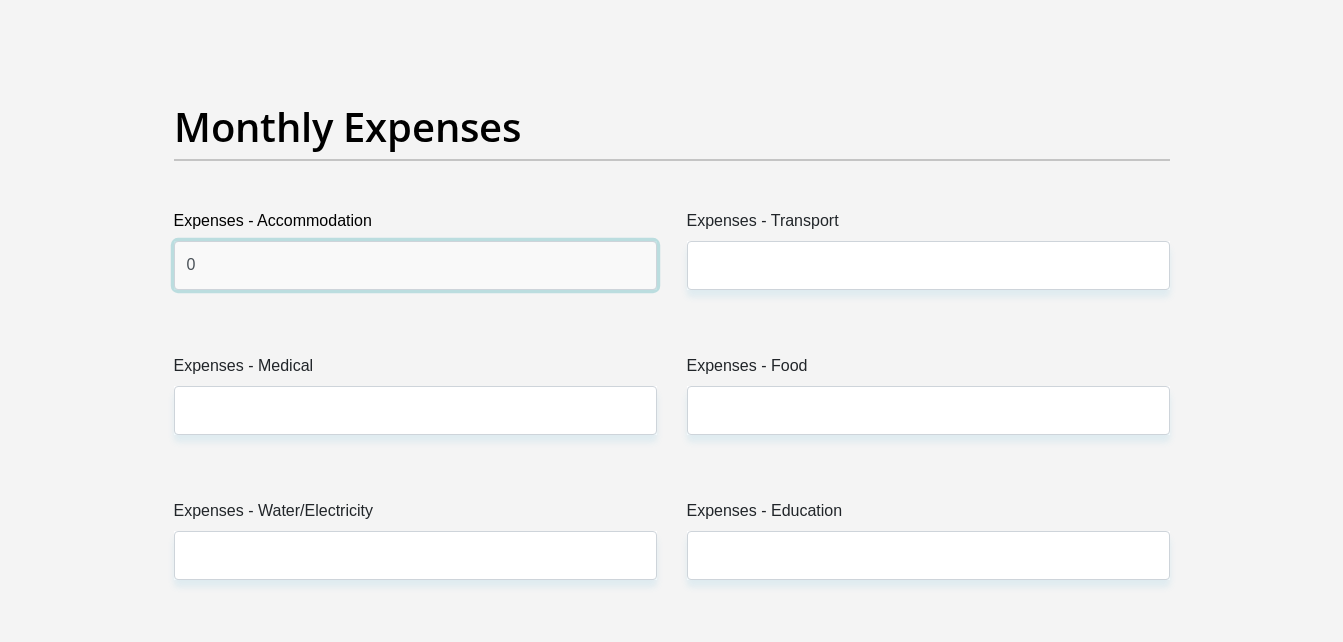 type on "0" 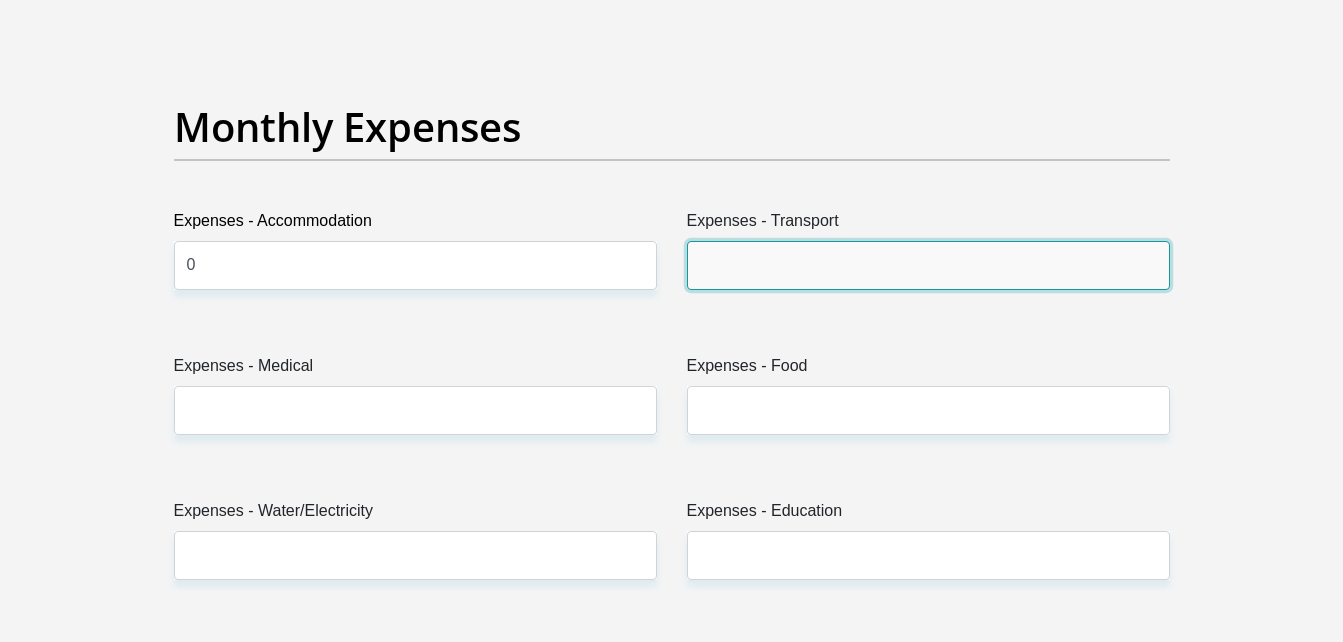 click on "Expenses - Transport" at bounding box center [928, 265] 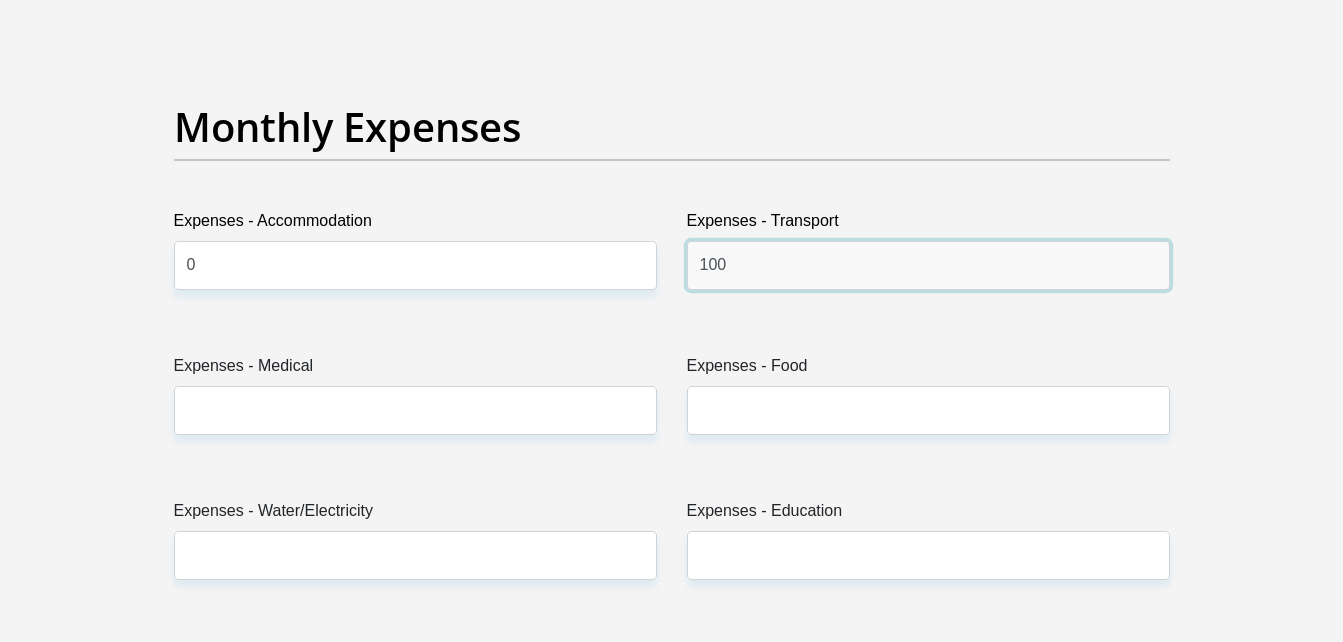 type on "100" 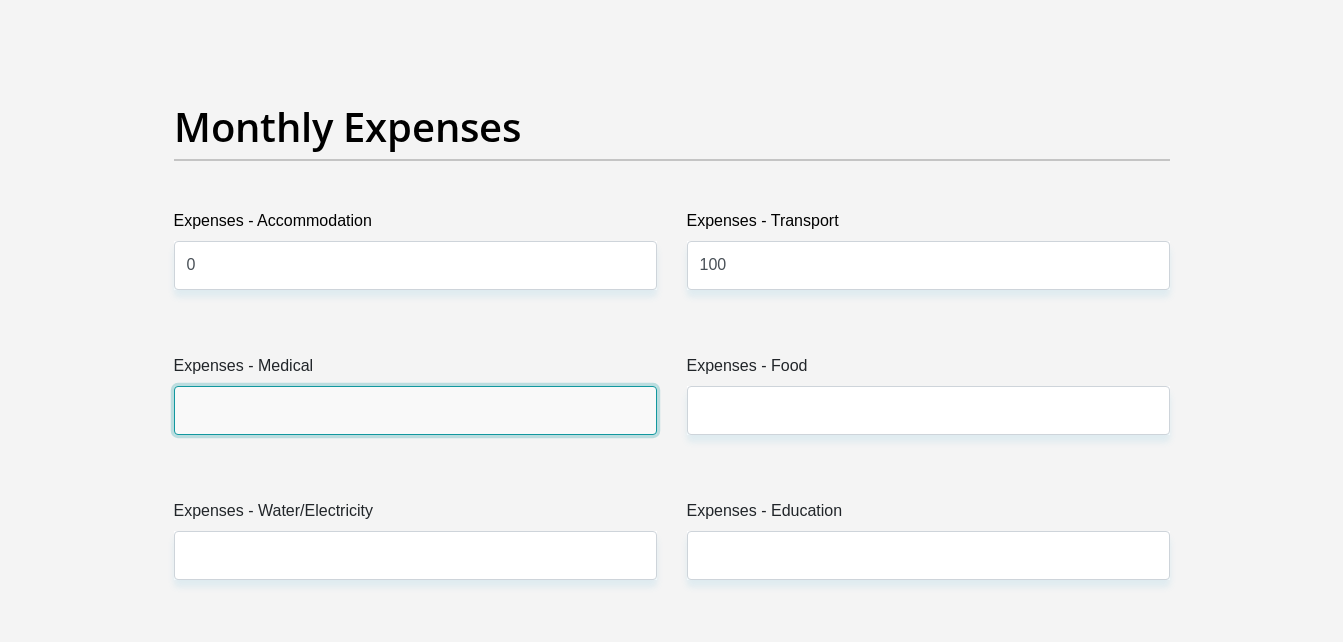click on "Expenses - Medical" at bounding box center [415, 410] 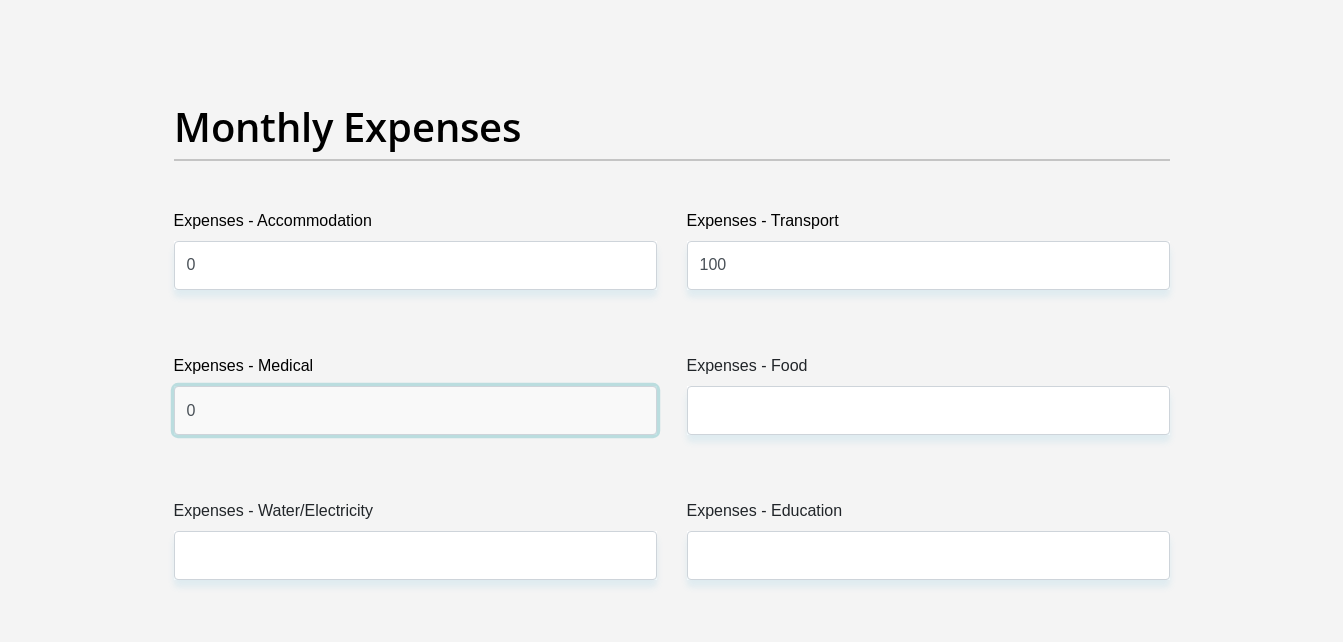 type on "0" 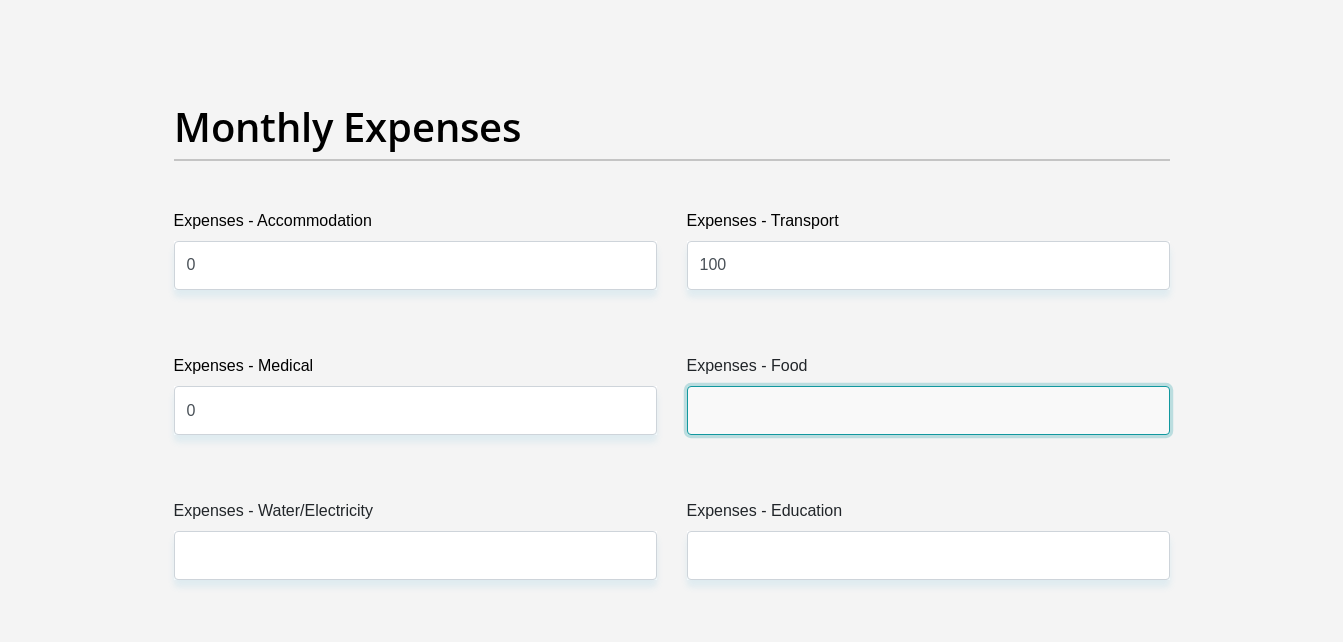 click on "Expenses - Food" at bounding box center (928, 410) 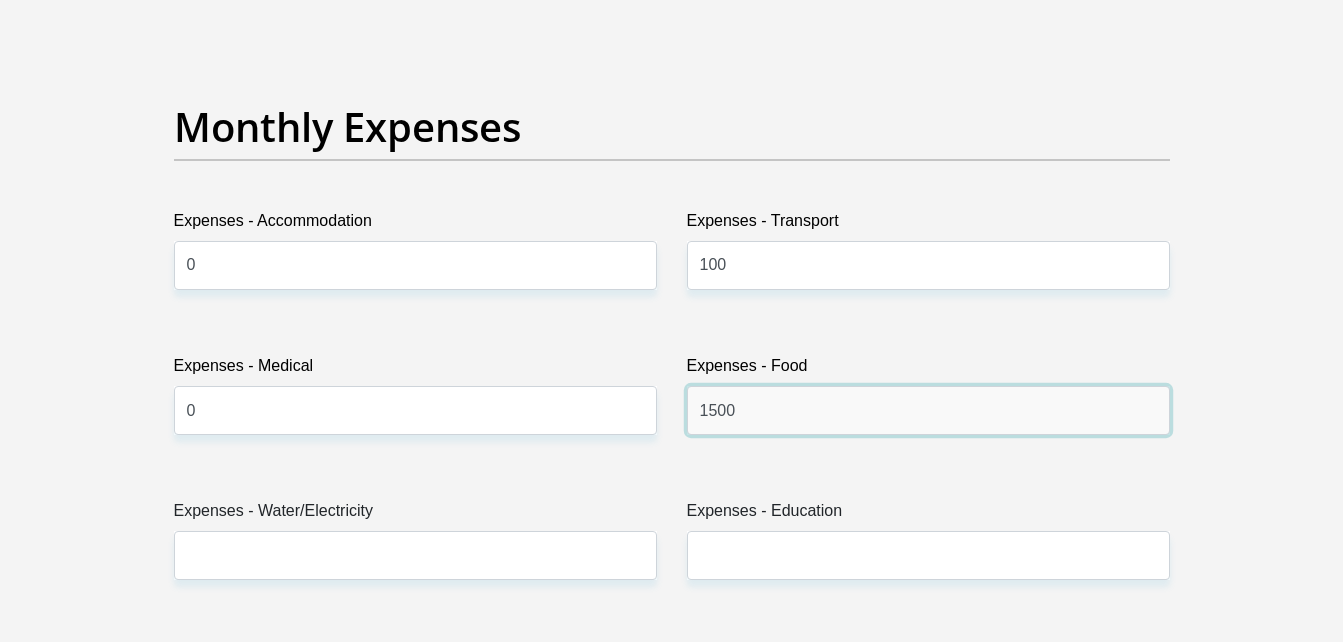 type on "1500" 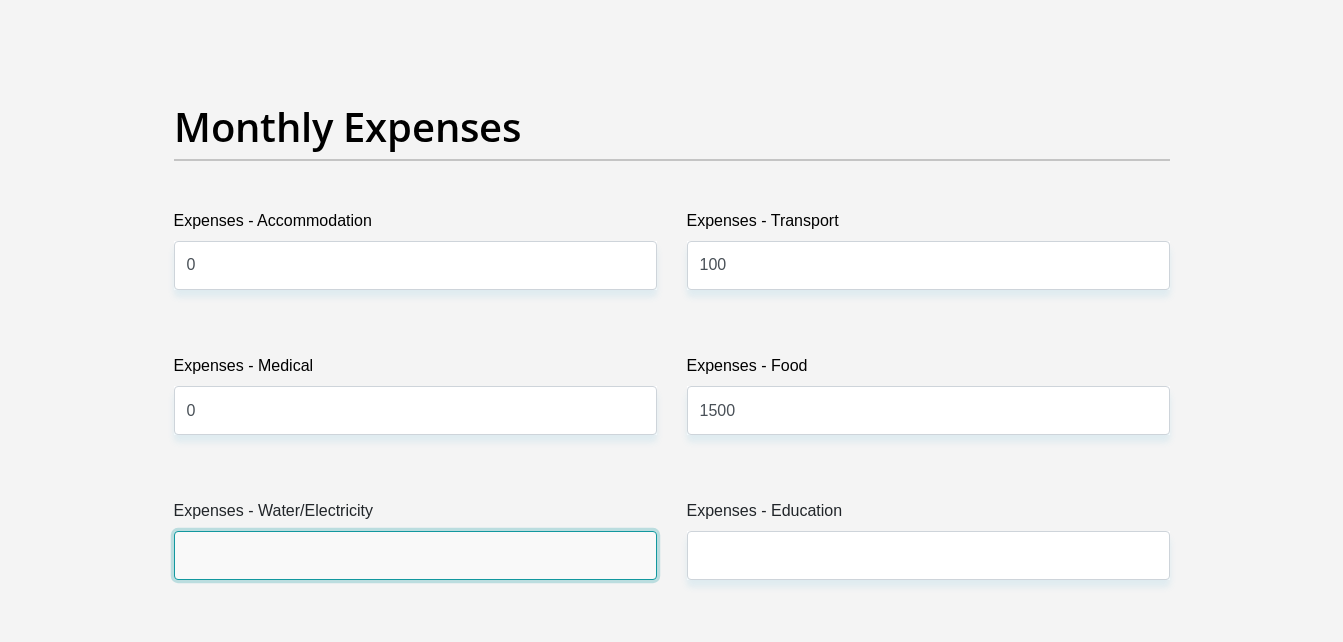 click on "Expenses - Water/Electricity" at bounding box center [415, 555] 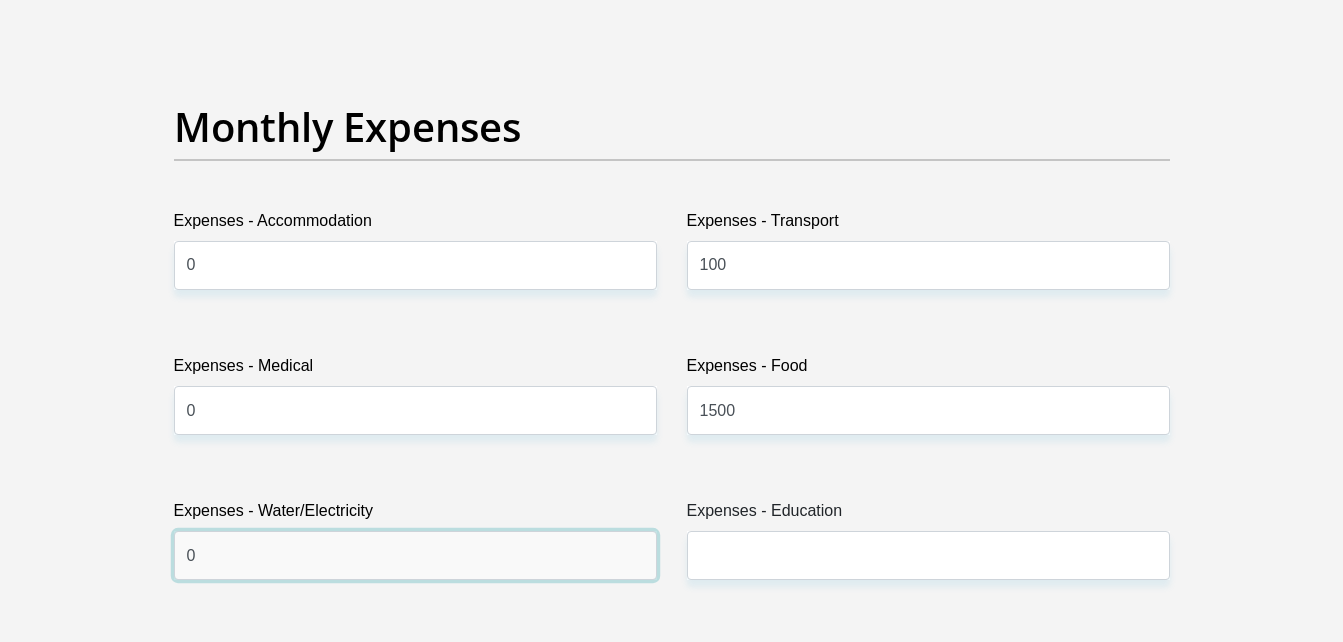 type on "0" 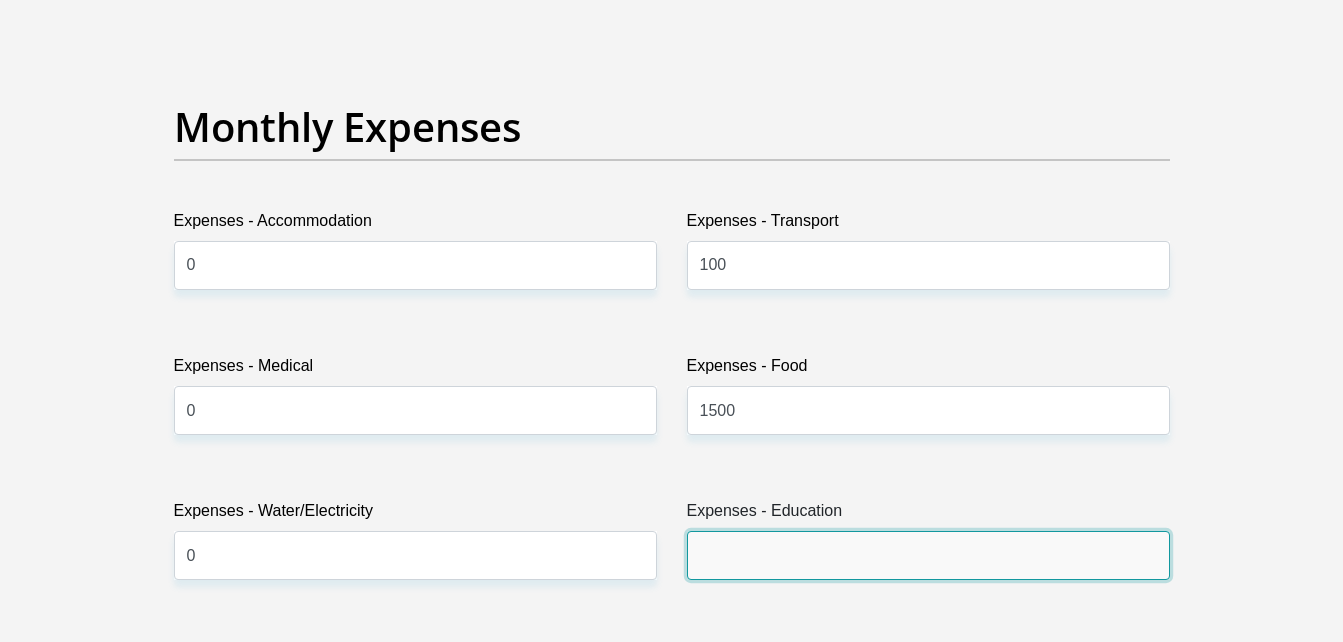 click on "Expenses - Education" at bounding box center (928, 555) 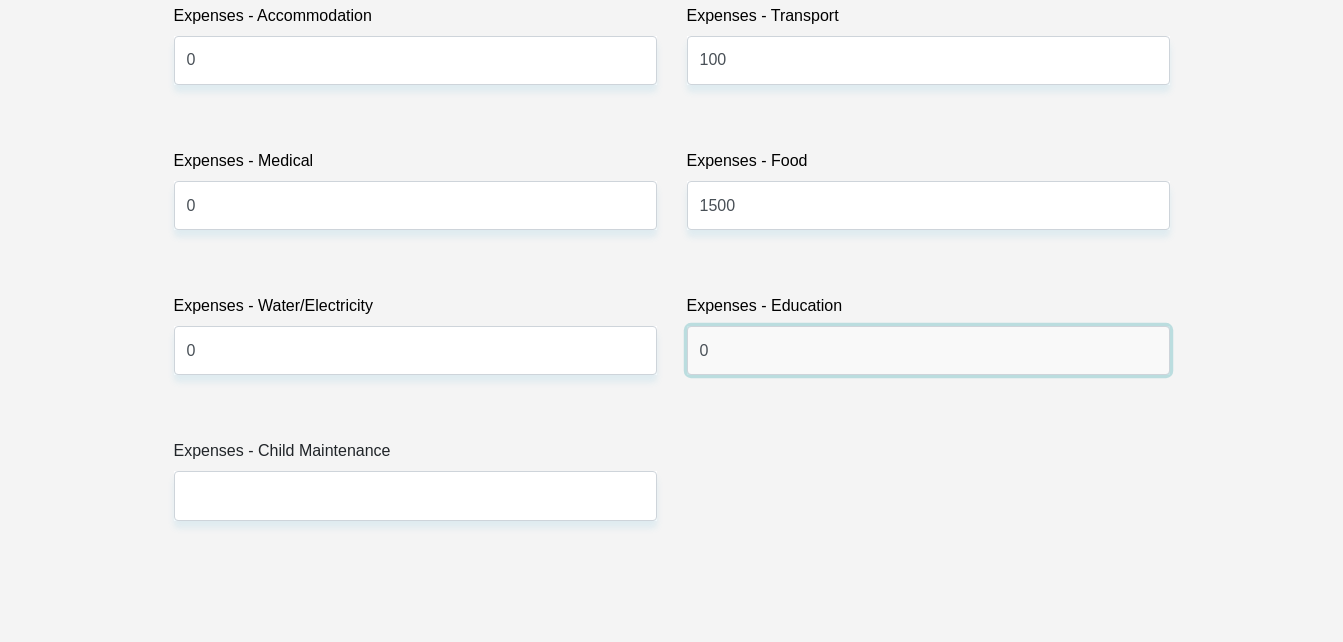 scroll, scrollTop: 3273, scrollLeft: 0, axis: vertical 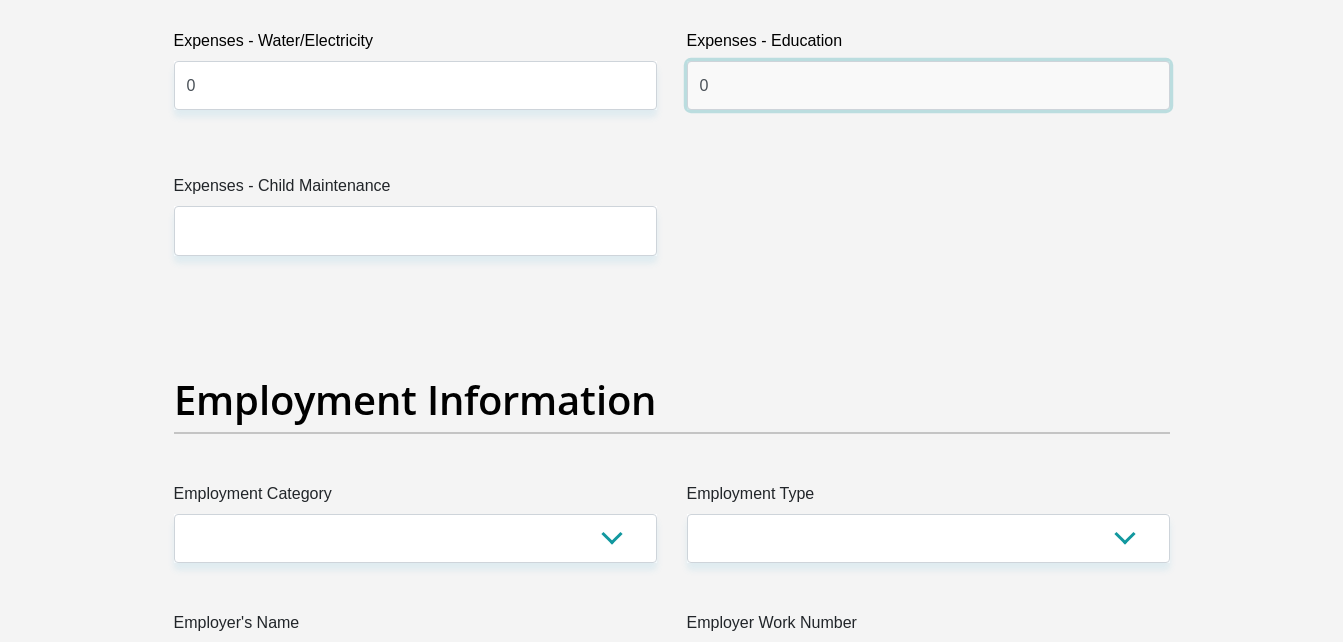 type on "0" 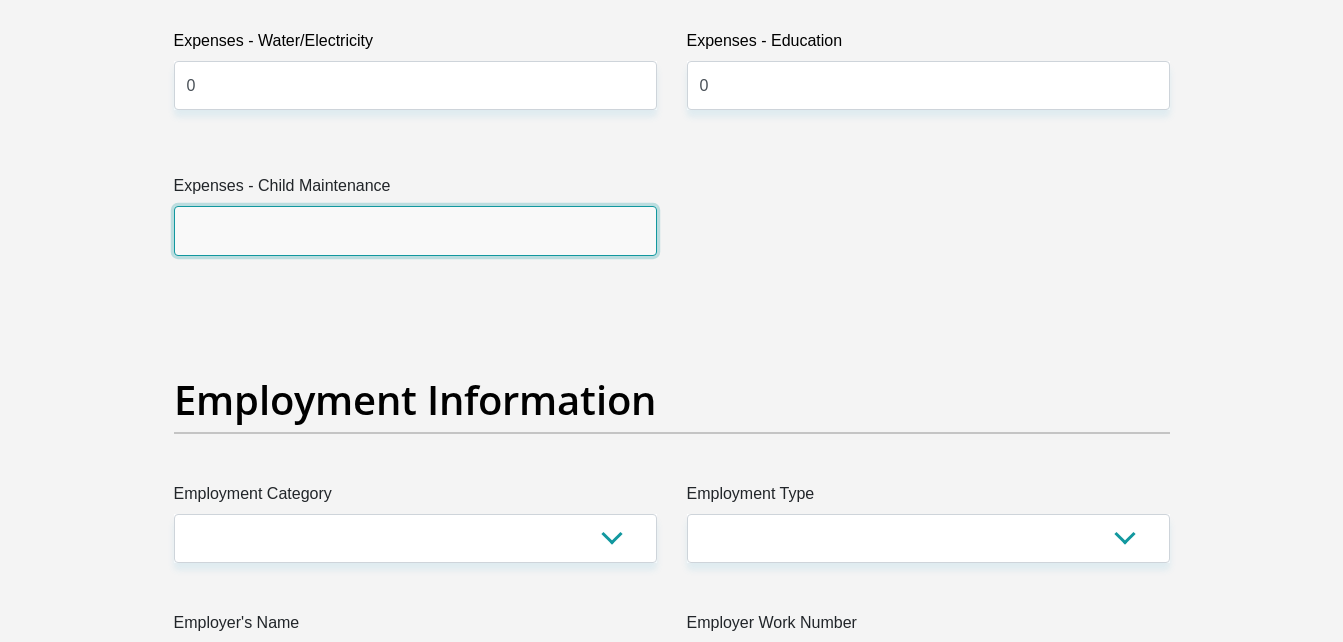 click on "Expenses - Child Maintenance" at bounding box center [415, 230] 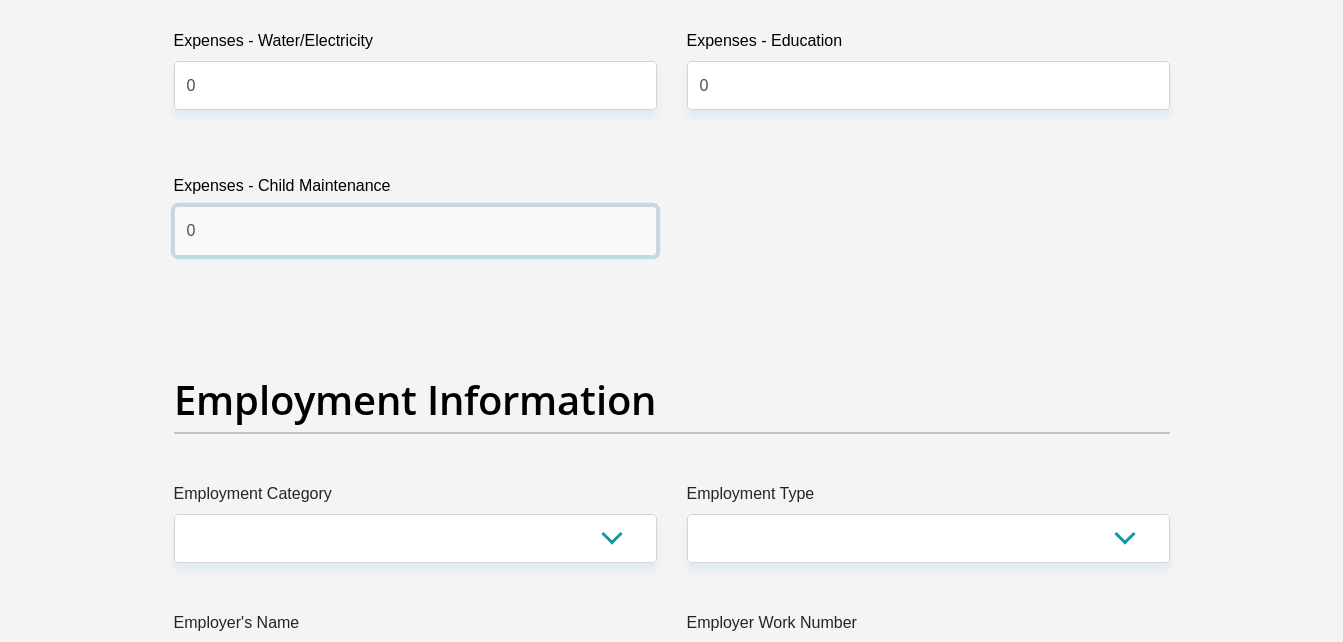 type on "0" 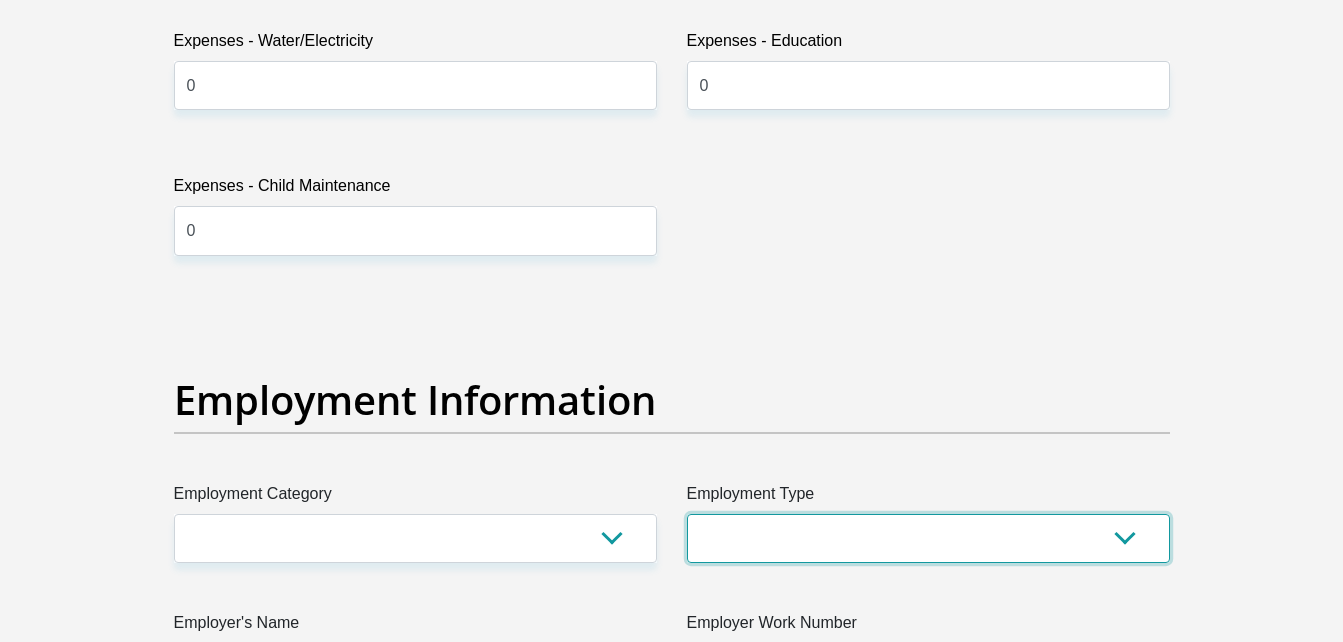 click on "College/Lecturer
Craft Seller
Creative
Driver
Executive
Farmer
Forces - Non Commissioned
Forces - Officer
Hawker
Housewife
Labourer
Licenced Professional
Manager
Miner
Non Licenced Professional
Office Staff/Clerk
Outside Worker
Pensioner
Permanent Teacher
Production/Manufacturing
Sales
Self-Employed
Semi-Professional Worker
Service Industry  Social Worker  Student" at bounding box center [928, 538] 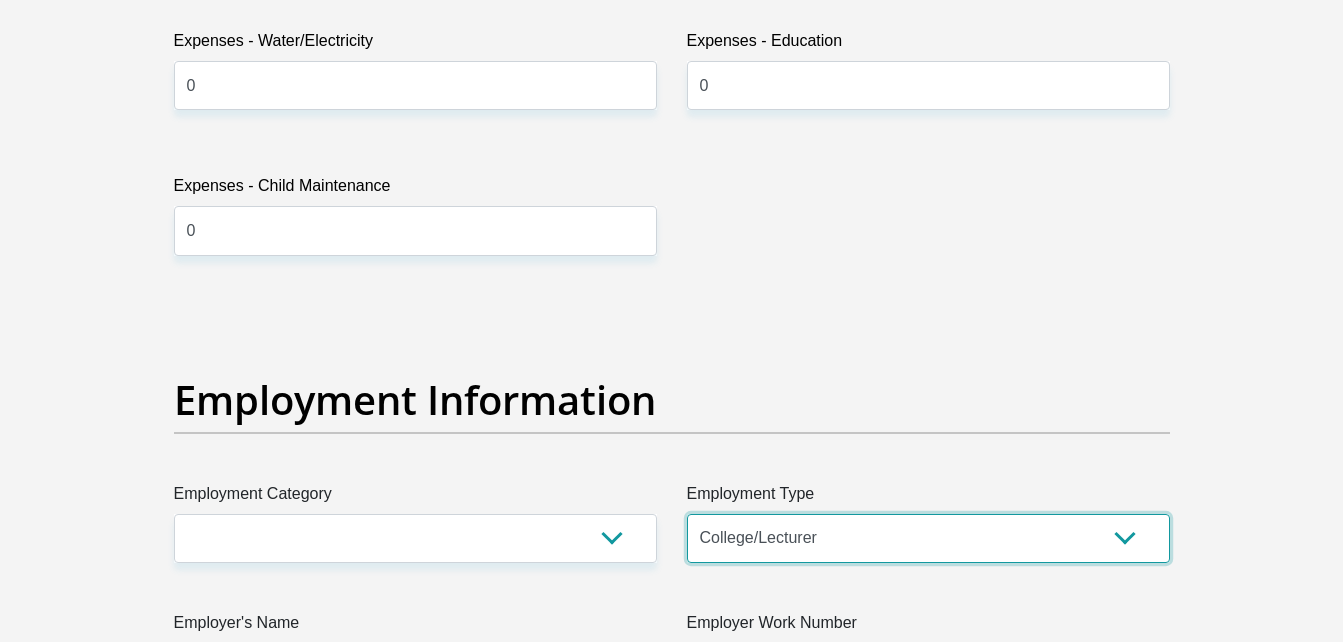 click on "College/Lecturer
Craft Seller
Creative
Driver
Executive
Farmer
Forces - Non Commissioned
Forces - Officer
Hawker
Housewife
Labourer
Licenced Professional
Manager
Miner
Non Licenced Professional
Office Staff/Clerk
Outside Worker
Pensioner
Permanent Teacher
Production/Manufacturing
Sales
Self-Employed
Semi-Professional Worker
Service Industry  Social Worker  Student" at bounding box center [928, 538] 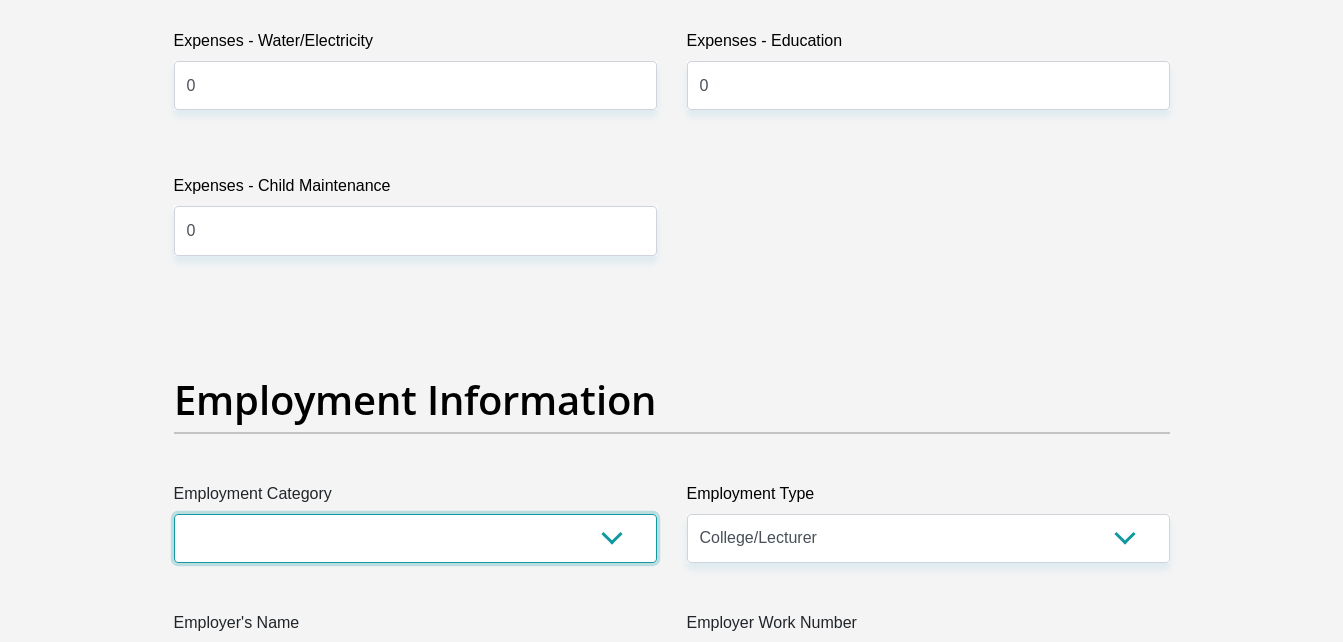 click on "AGRICULTURE
ALCOHOL & TOBACCO
CONSTRUCTION MATERIALS
METALLURGY
EQUIPMENT FOR RENEWABLE ENERGY
SPECIALIZED CONTRACTORS
CAR
GAMING (INCL. INTERNET
OTHER WHOLESALE
UNLICENSED PHARMACEUTICALS
CURRENCY EXCHANGE HOUSES
OTHER FINANCIAL INSTITUTIONS & INSURANCE
REAL ESTATE AGENTS
OIL & GAS
OTHER MATERIALS (E.G. IRON ORE)
PRECIOUS STONES & PRECIOUS METALS
POLITICAL ORGANIZATIONS
RELIGIOUS ORGANIZATIONS(NOT SECTS)
ACTI. HAVING BUSINESS DEAL WITH PUBLIC ADMINISTRATION
LAUNDROMATS" at bounding box center (415, 538) 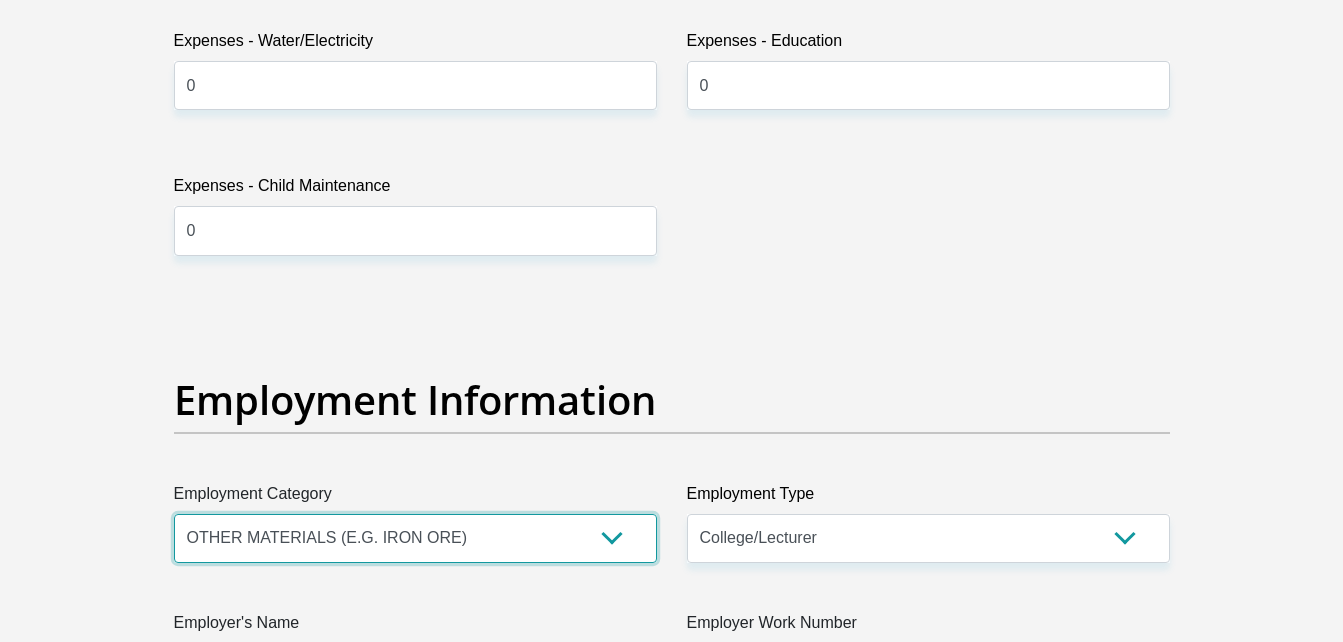 click on "AGRICULTURE
ALCOHOL & TOBACCO
CONSTRUCTION MATERIALS
METALLURGY
EQUIPMENT FOR RENEWABLE ENERGY
SPECIALIZED CONTRACTORS
CAR
GAMING (INCL. INTERNET
OTHER WHOLESALE
UNLICENSED PHARMACEUTICALS
CURRENCY EXCHANGE HOUSES
OTHER FINANCIAL INSTITUTIONS & INSURANCE
REAL ESTATE AGENTS
OIL & GAS
OTHER MATERIALS (E.G. IRON ORE)
PRECIOUS STONES & PRECIOUS METALS
POLITICAL ORGANIZATIONS
RELIGIOUS ORGANIZATIONS(NOT SECTS)
ACTI. HAVING BUSINESS DEAL WITH PUBLIC ADMINISTRATION
LAUNDROMATS" at bounding box center [415, 538] 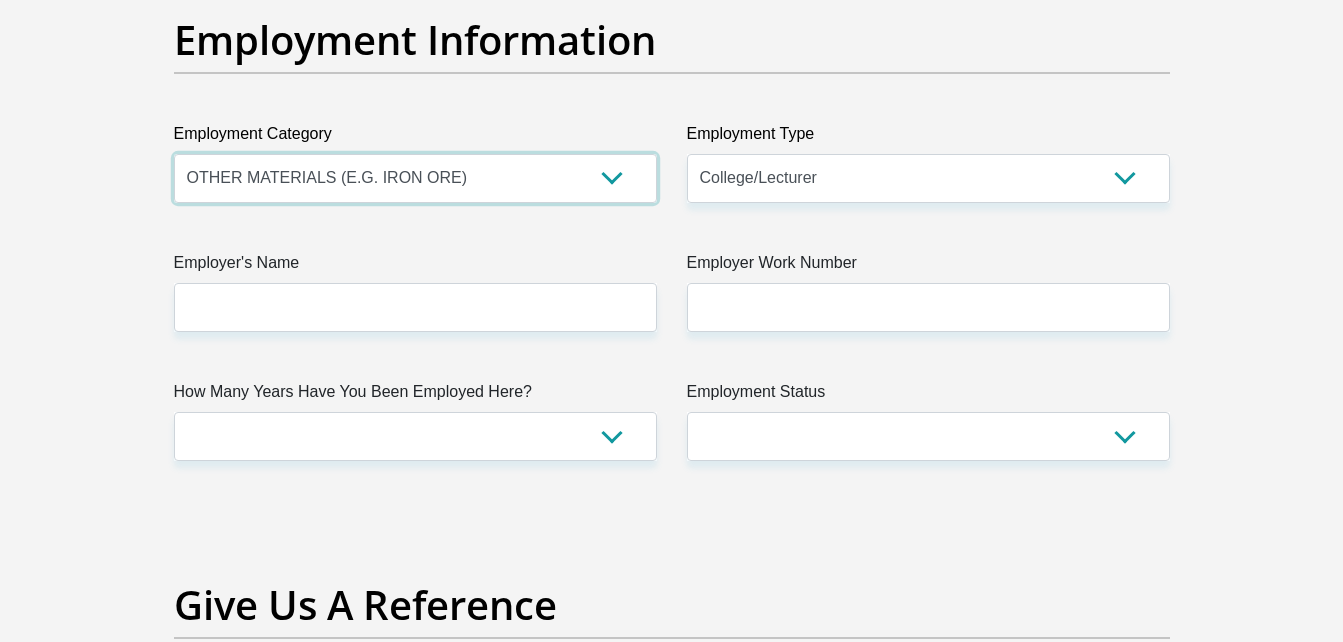 scroll, scrollTop: 3670, scrollLeft: 0, axis: vertical 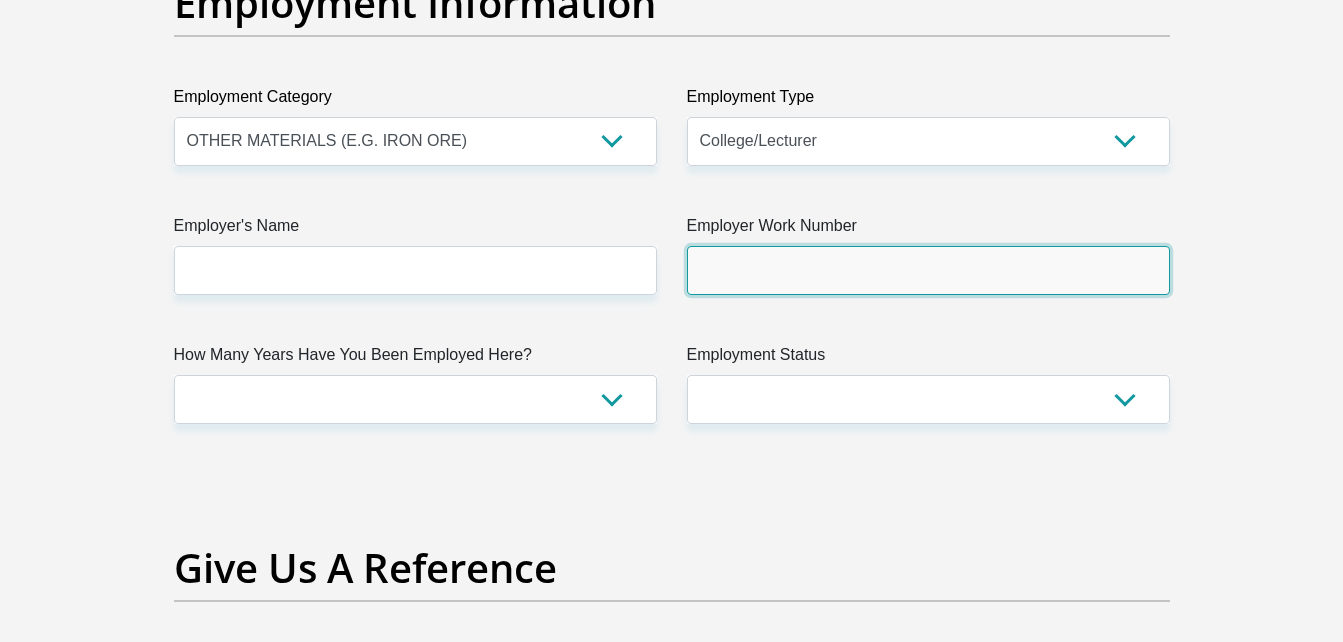 click on "Employer Work Number" at bounding box center (928, 270) 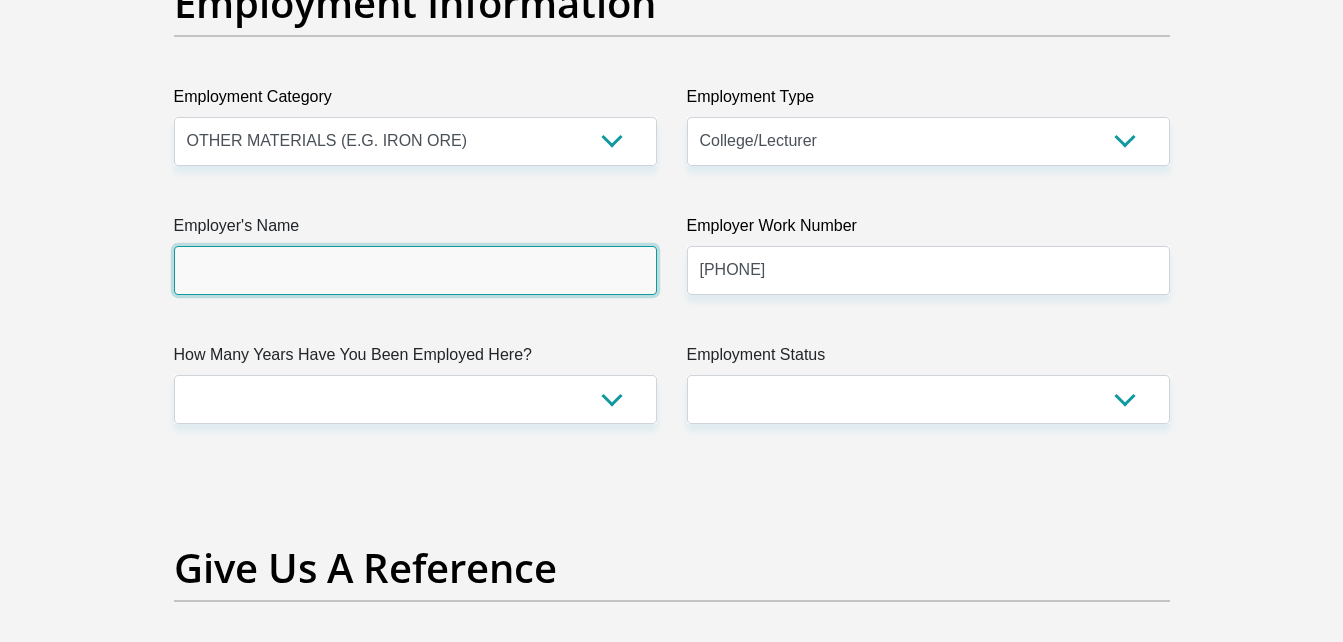 click on "Employer's Name" at bounding box center (415, 270) 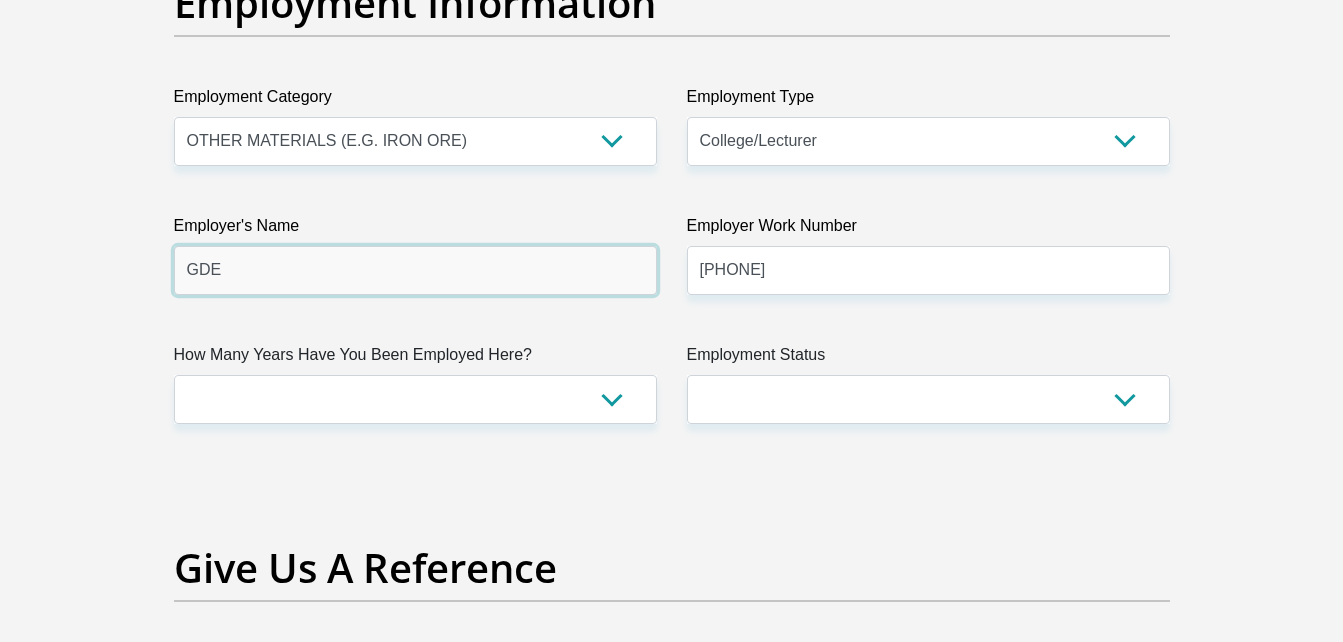 type on "GDE" 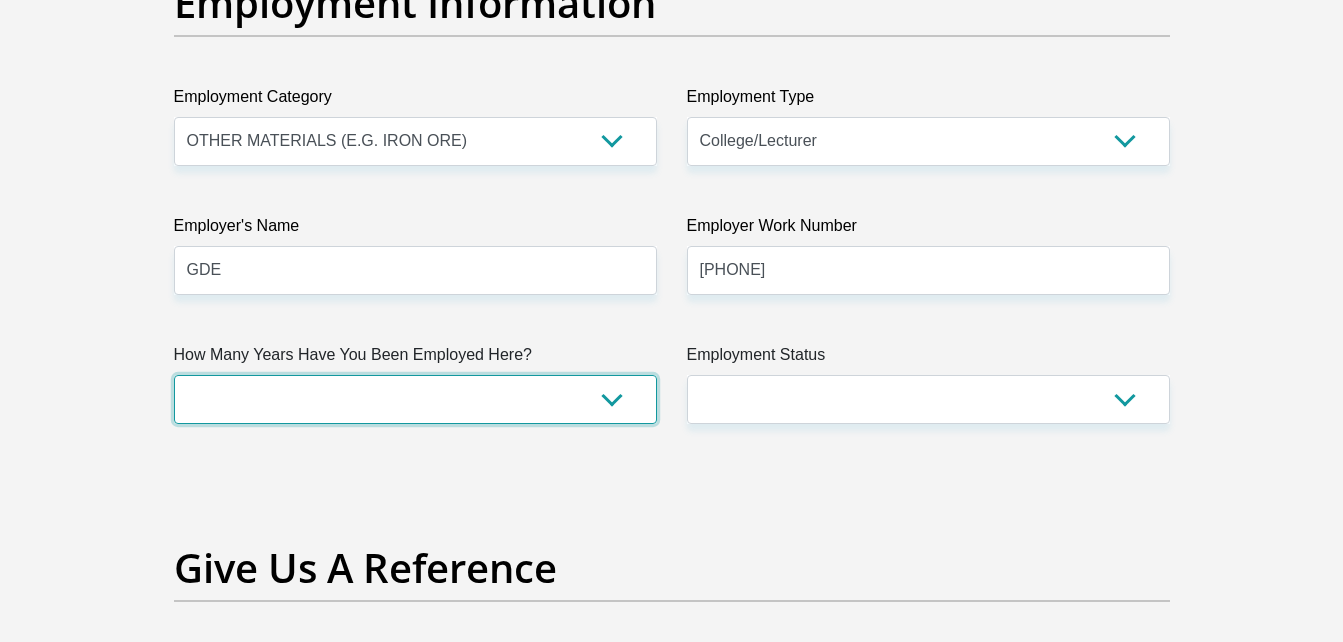 click on "less than 1 year
1-3 years
3-5 years
5+ years" at bounding box center (415, 399) 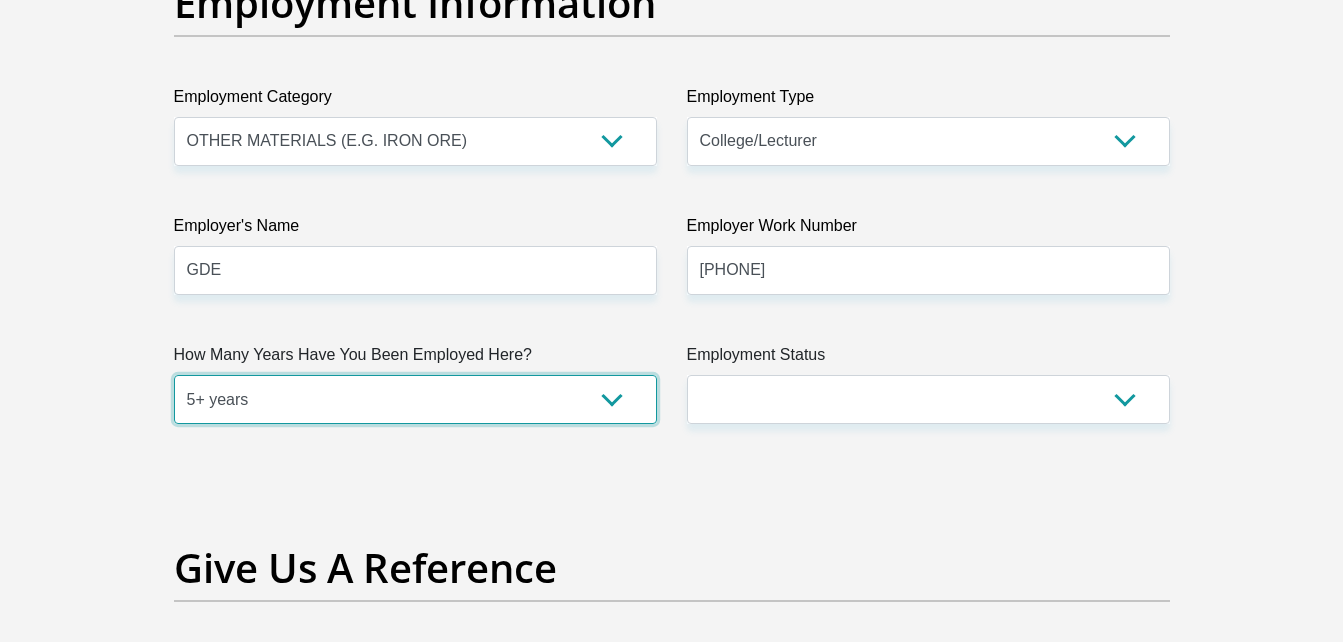 click on "less than 1 year
1-3 years
3-5 years
5+ years" at bounding box center (415, 399) 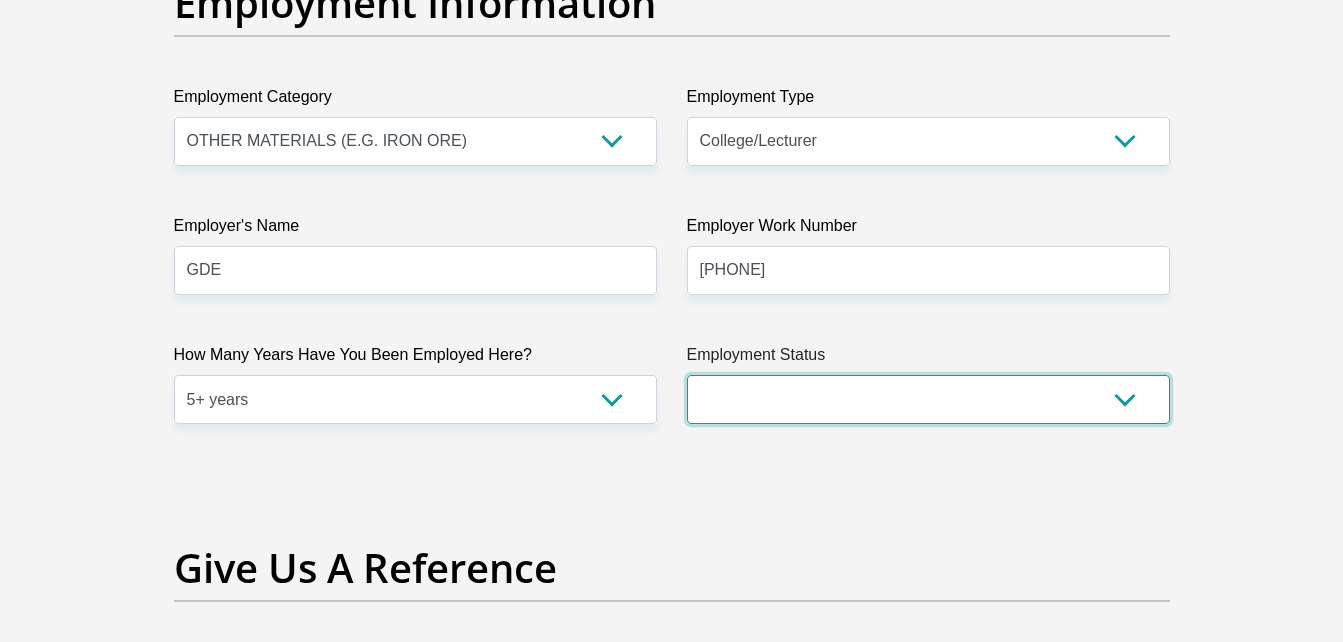 click on "Permanent/Full-time
Part-time/Casual
Contract Worker
Self-Employed
Housewife
Retired
Student
Medically Boarded
Disability
Unemployed" at bounding box center (928, 399) 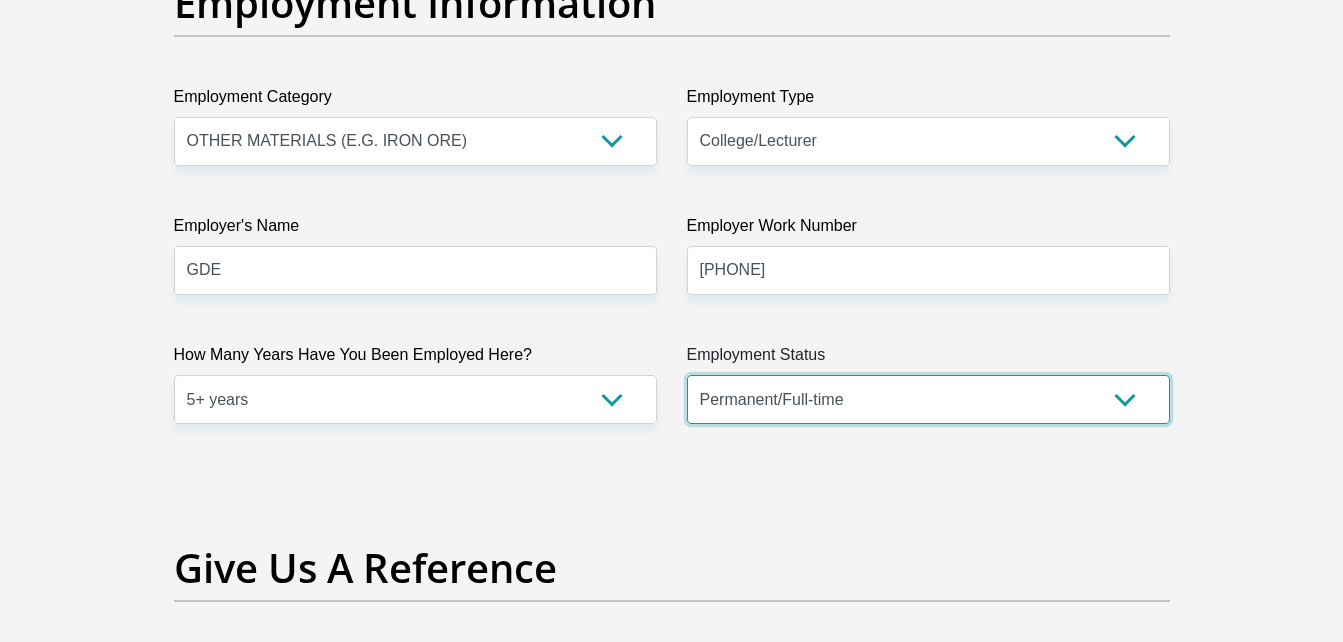 click on "Permanent/Full-time
Part-time/Casual
Contract Worker
Self-Employed
Housewife
Retired
Student
Medically Boarded
Disability
Unemployed" at bounding box center [928, 399] 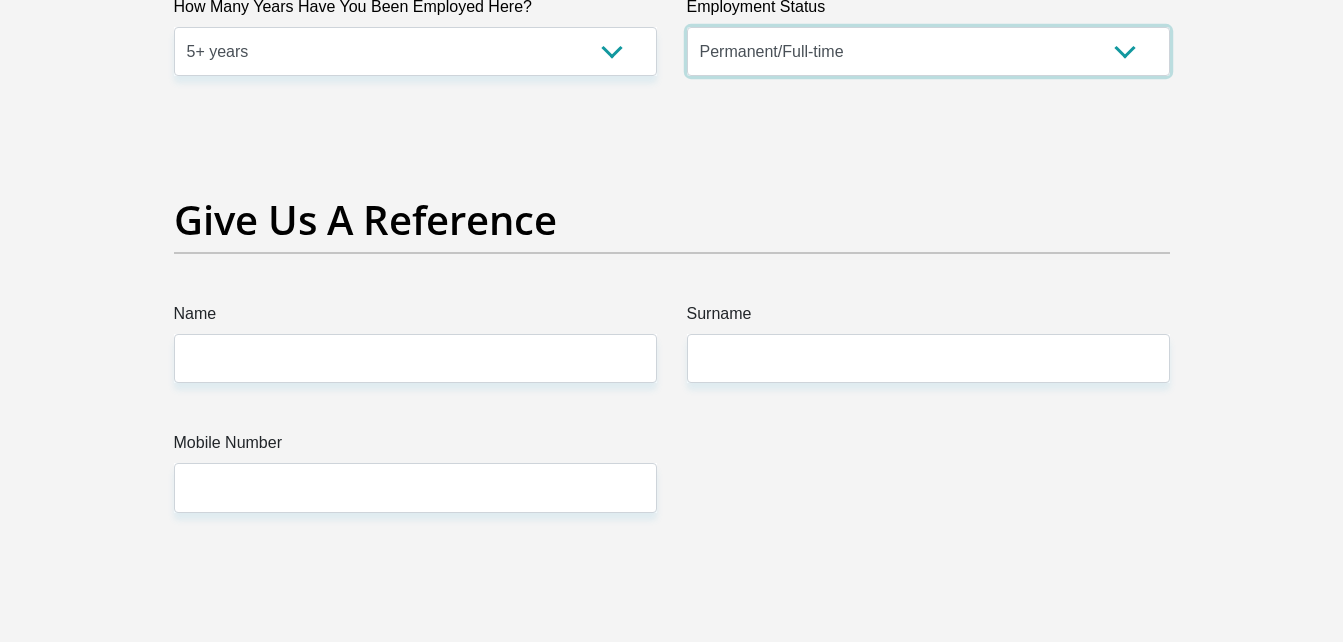 scroll, scrollTop: 4030, scrollLeft: 0, axis: vertical 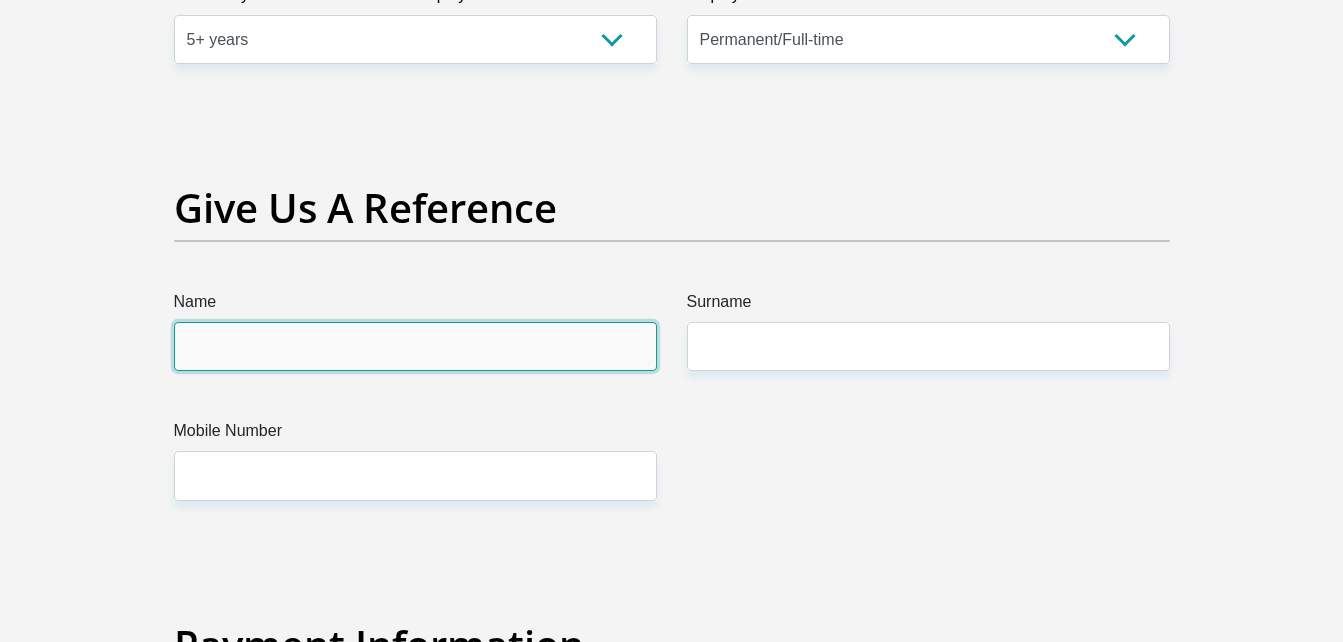 click on "Name" at bounding box center [415, 346] 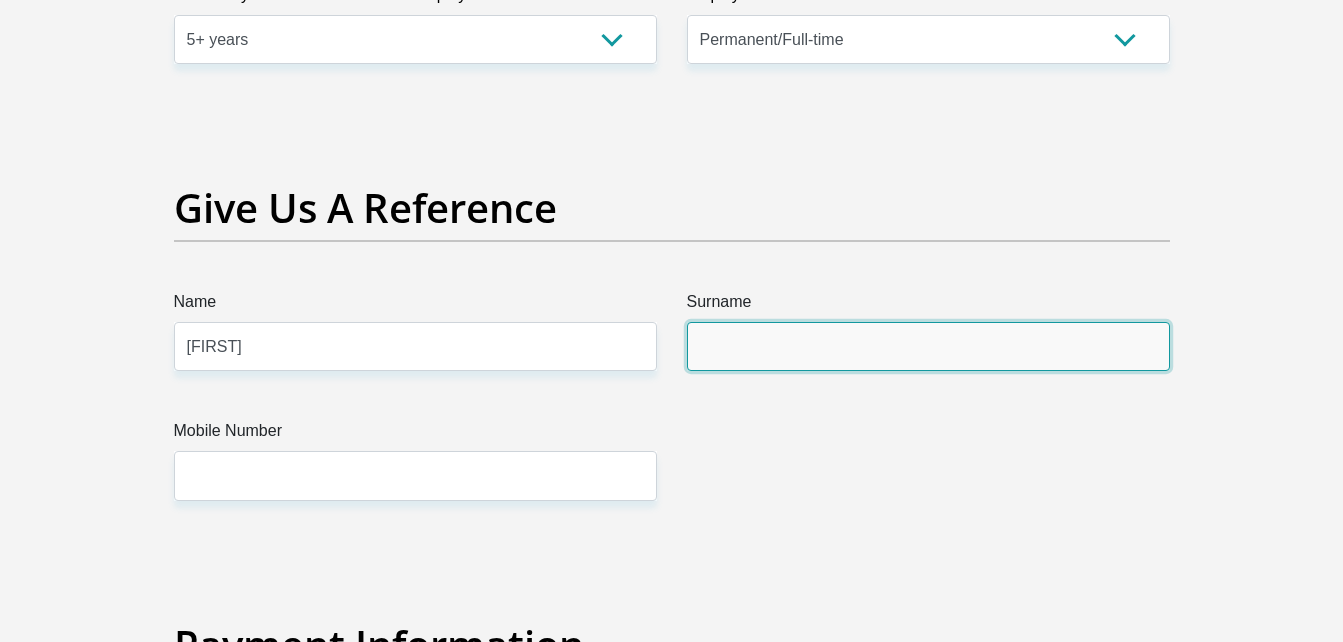 type on "Nhleko" 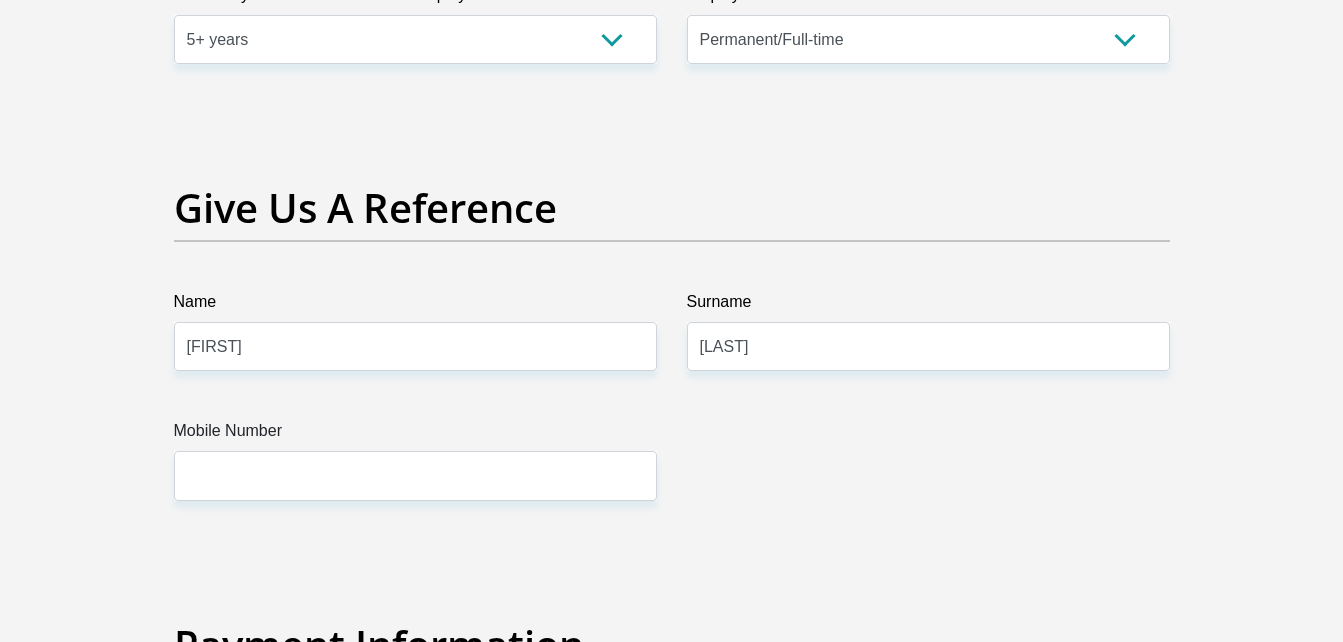 click on "Title
Mr
Ms
Mrs
Dr
Other
First Name
Rethabile
Surname
Ramoabi
ID Number
8707030586087
Please input valid ID number
Race
Black
Coloured
Indian
White
Other
Contact Number
0743565085
Please input valid contact number
Nationality
South Africa
Afghanistan
Aland Islands  Albania  Angola" at bounding box center [672, -463] 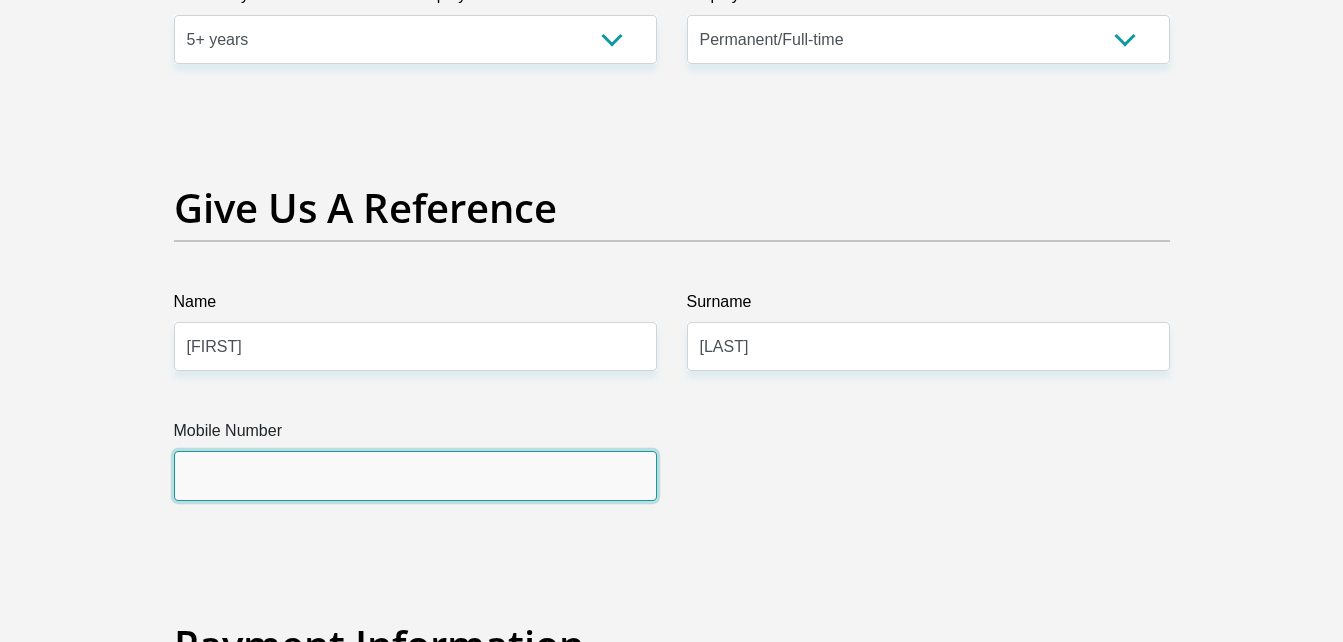 click on "Mobile Number" at bounding box center (415, 475) 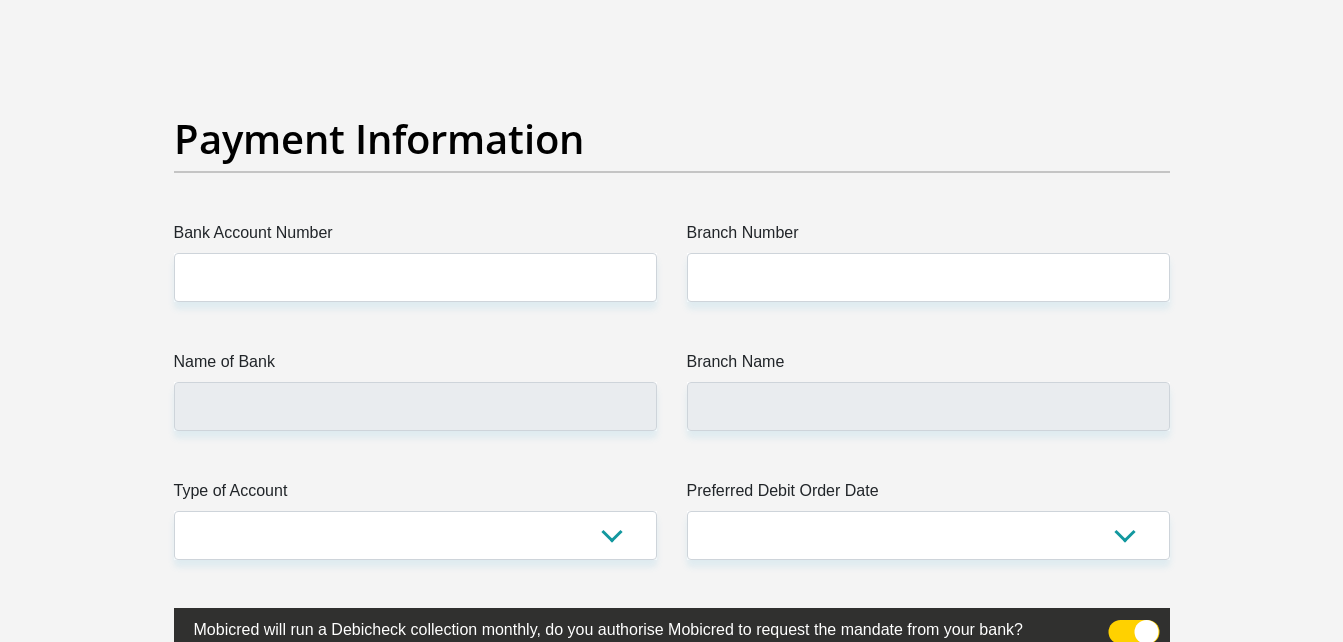 scroll, scrollTop: 4548, scrollLeft: 0, axis: vertical 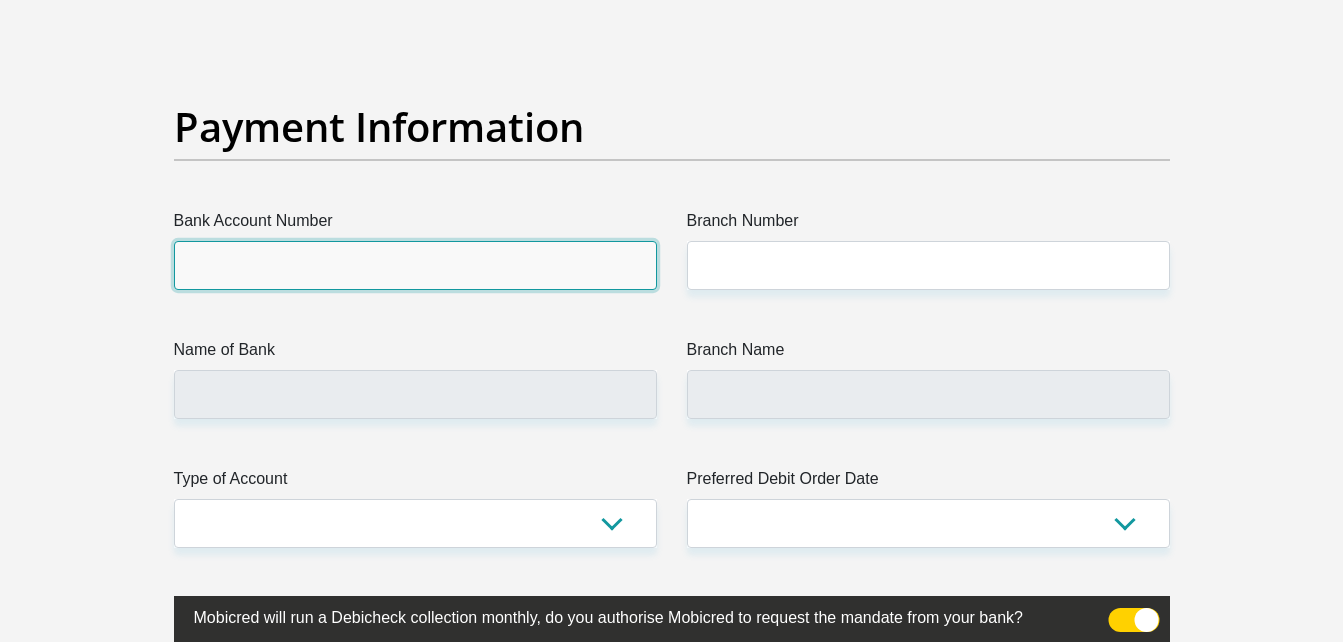 click on "Bank Account Number" at bounding box center [415, 265] 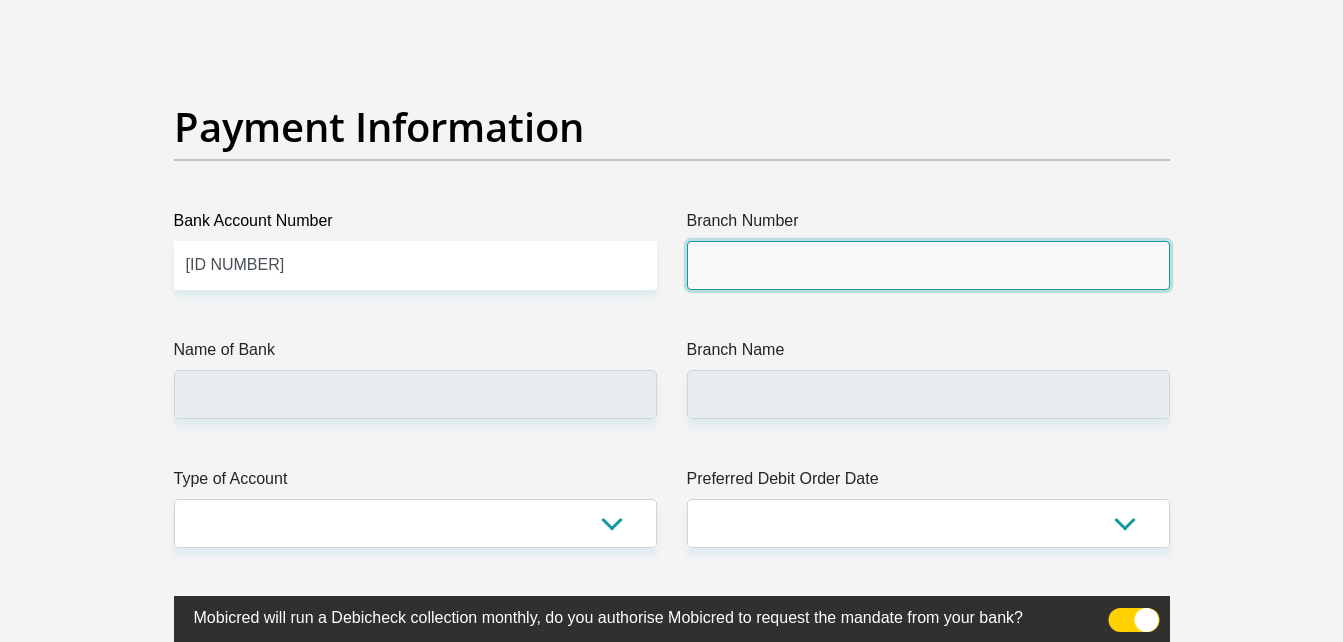 click on "Branch Number" at bounding box center [928, 265] 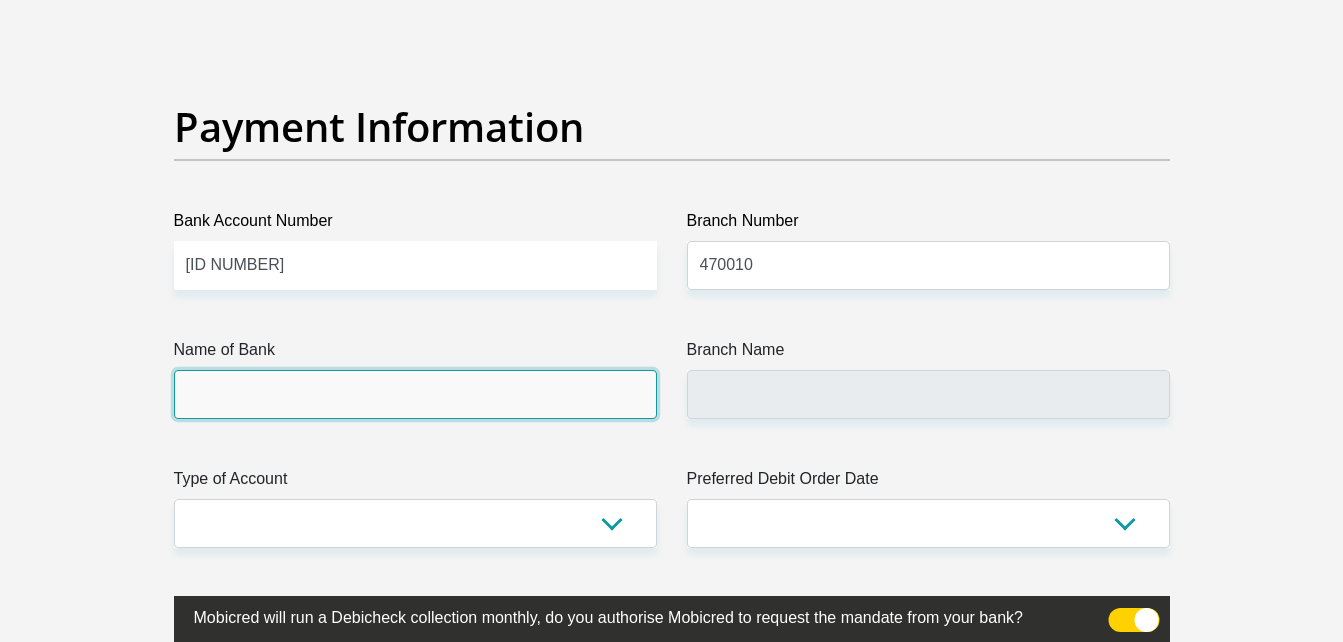 click on "Name of Bank" at bounding box center [415, 394] 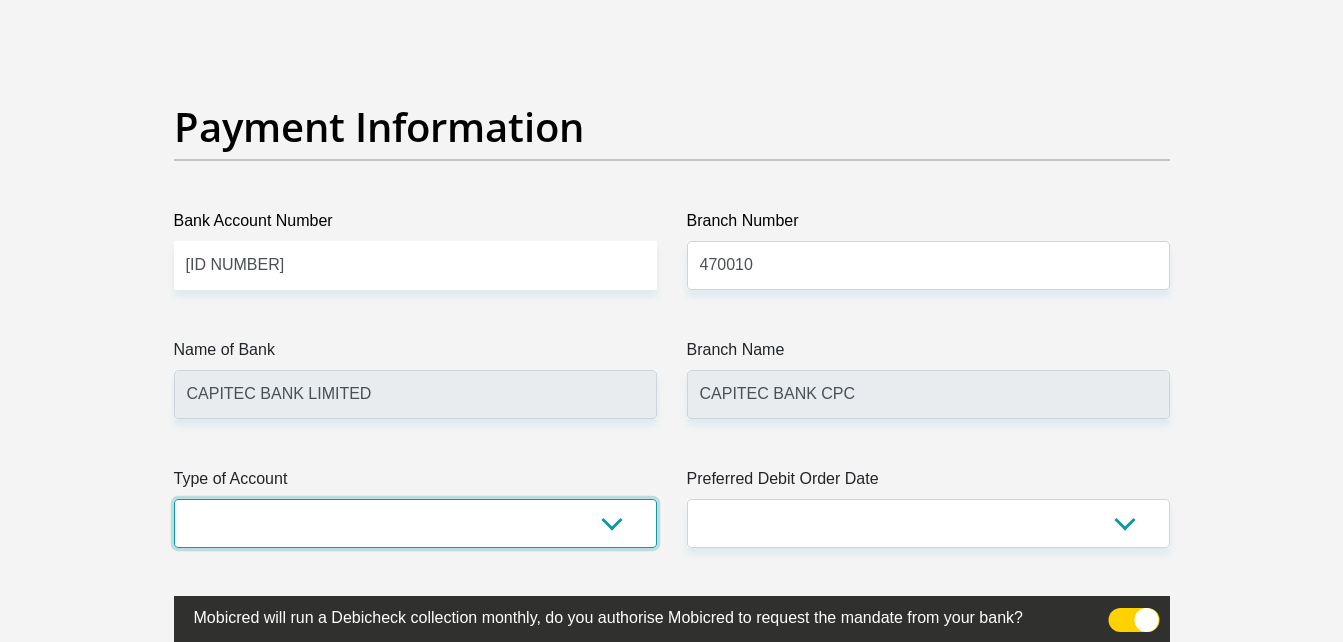 click on "Cheque
Savings" at bounding box center (415, 523) 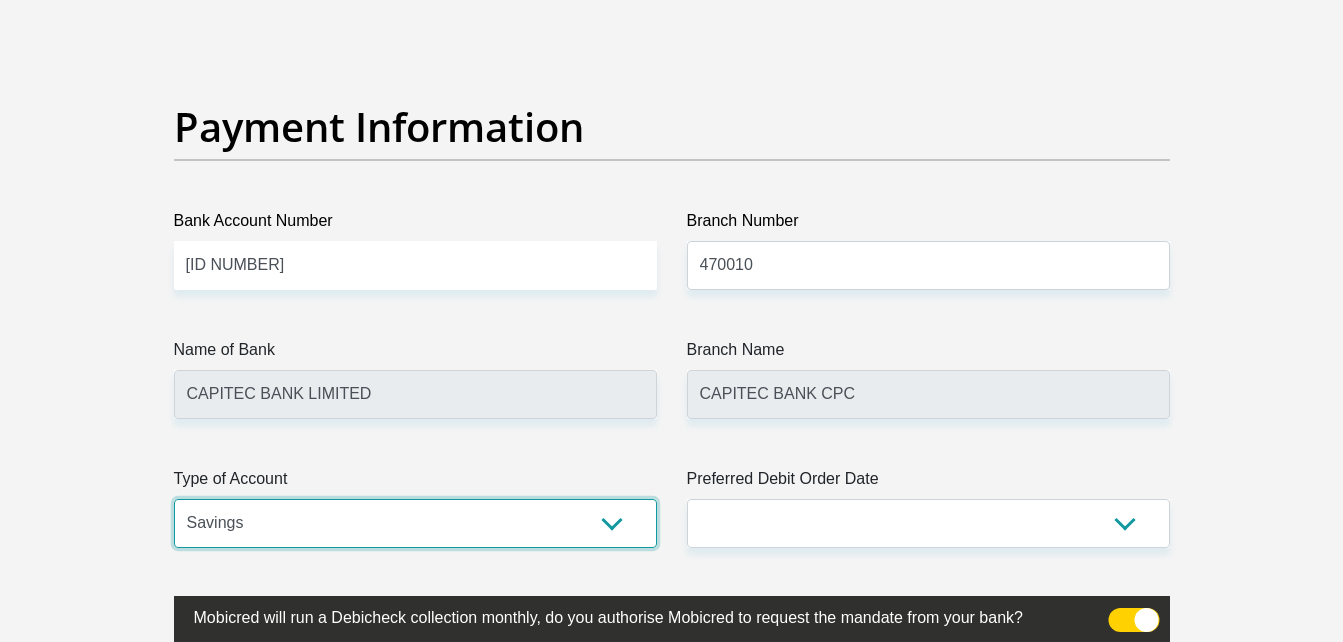 click on "Cheque
Savings" at bounding box center [415, 523] 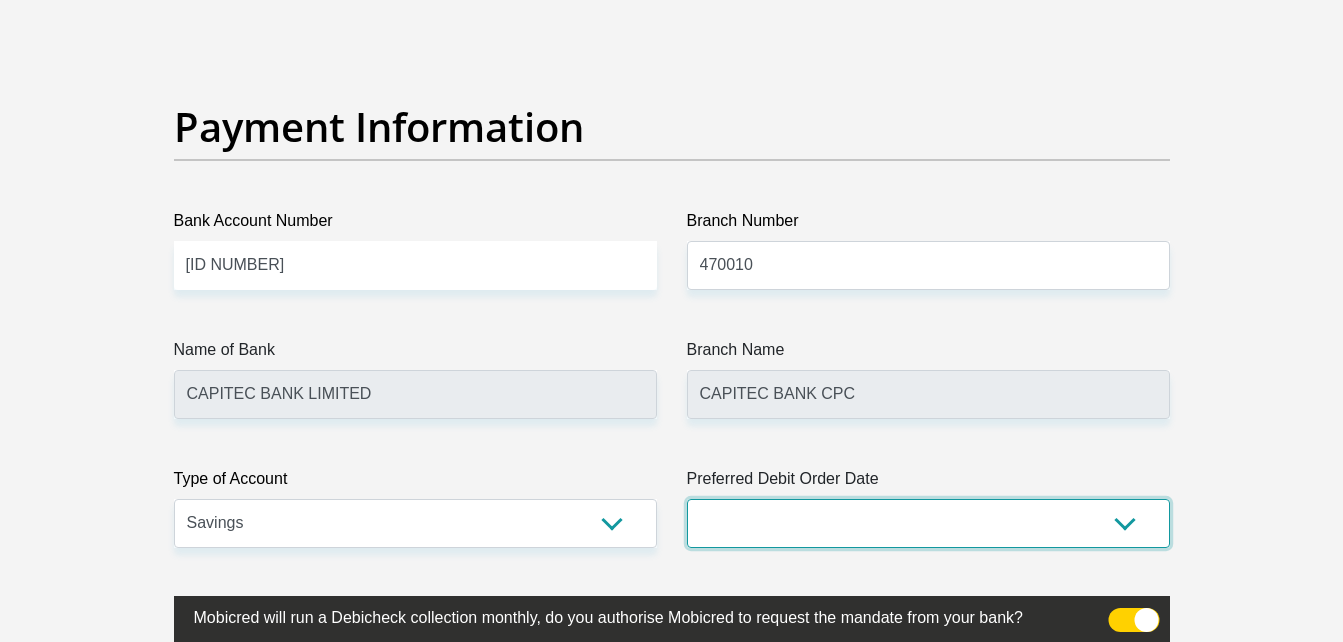 click on "1st
2nd
3rd
4th
5th
7th
18th
19th
20th
21st
22nd
23rd
24th
25th
26th
27th
28th
29th
30th" at bounding box center [928, 523] 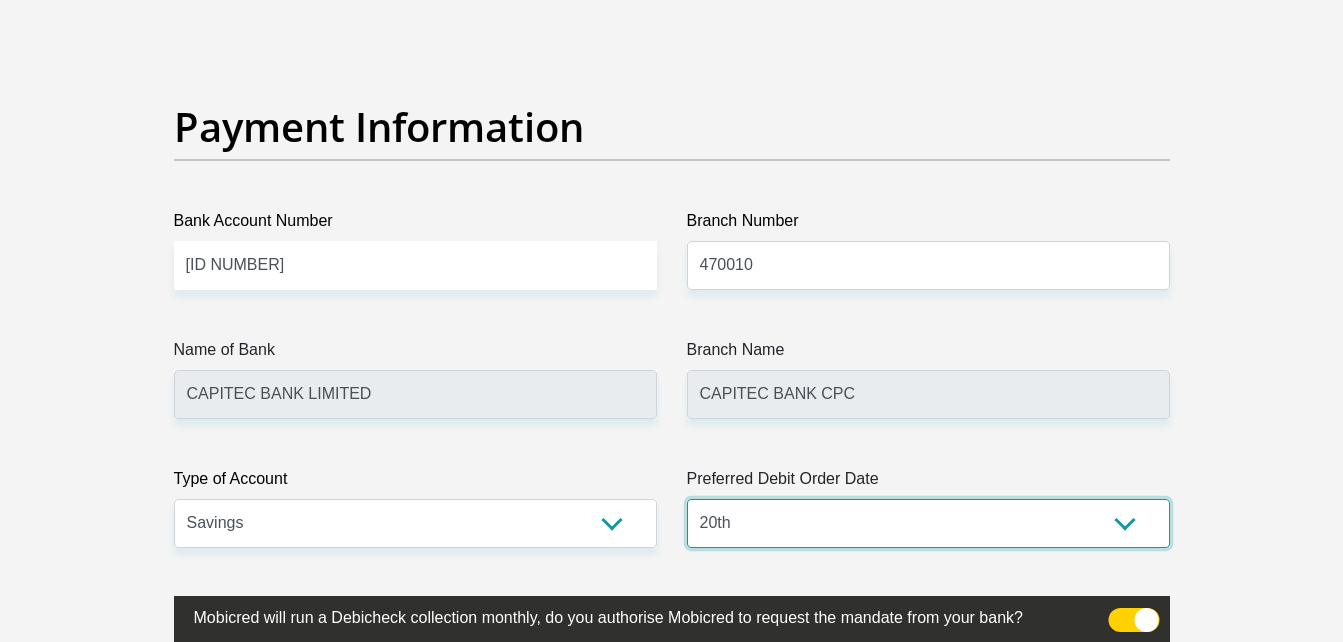 click on "1st
2nd
3rd
4th
5th
7th
18th
19th
20th
21st
22nd
23rd
24th
25th
26th
27th
28th
29th
30th" at bounding box center (928, 523) 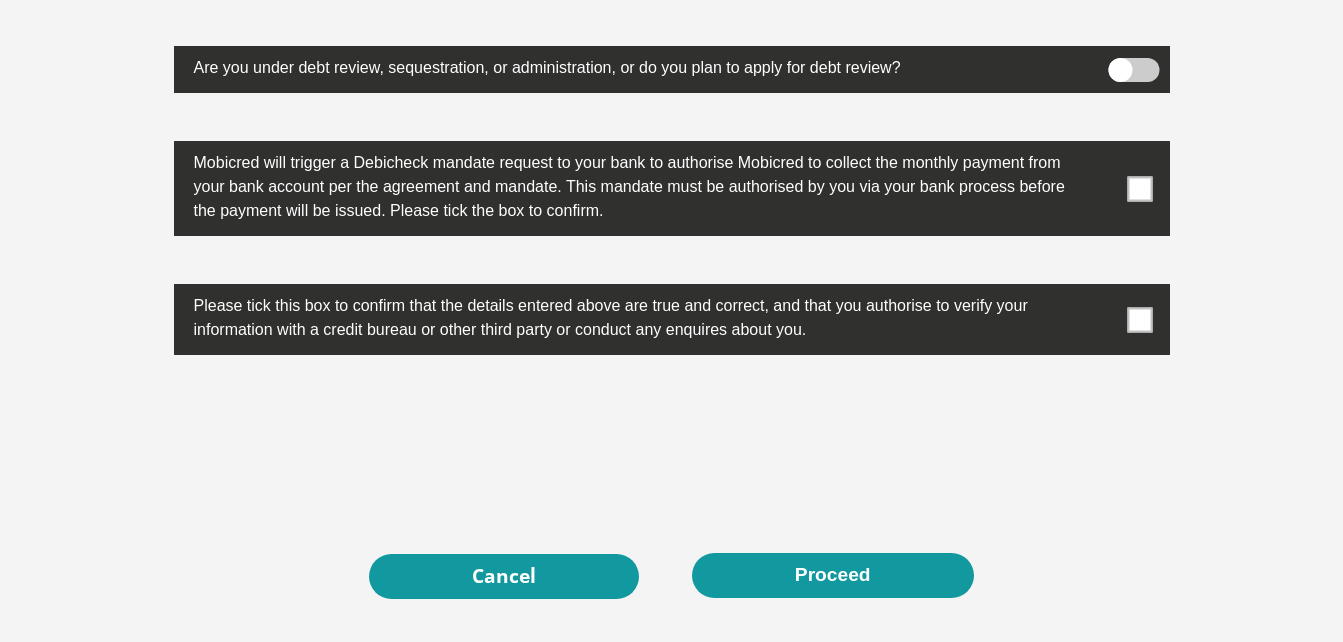 scroll, scrollTop: 6353, scrollLeft: 0, axis: vertical 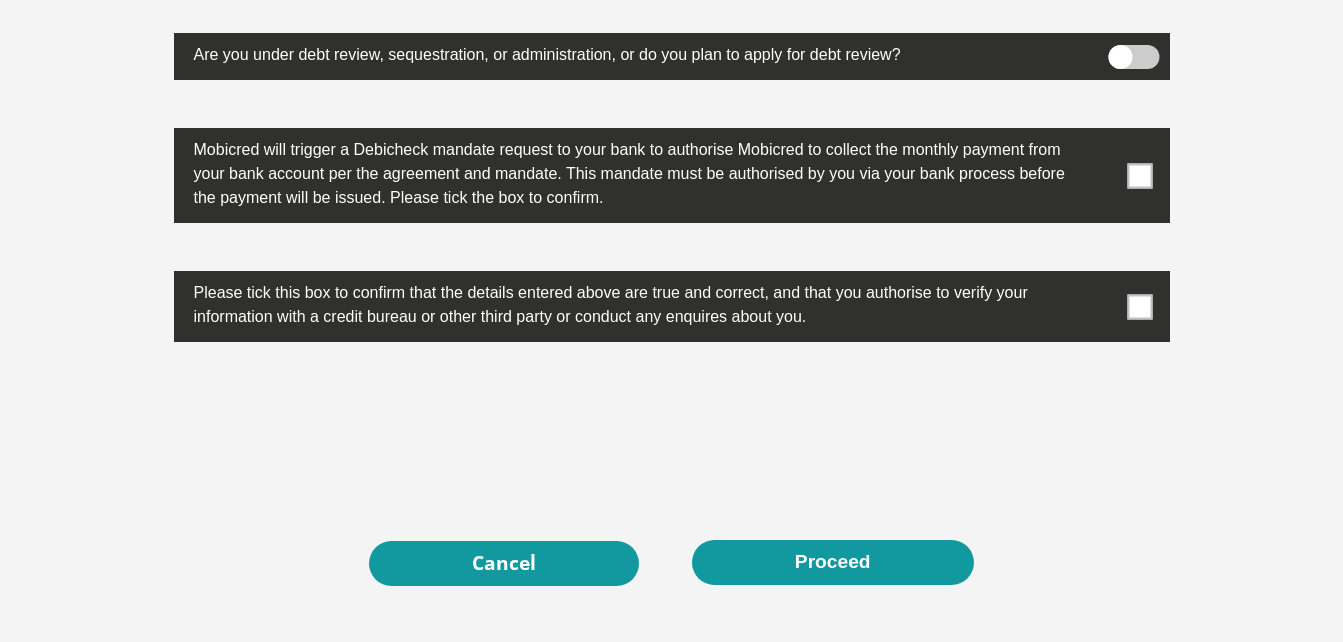 click at bounding box center (1139, 175) 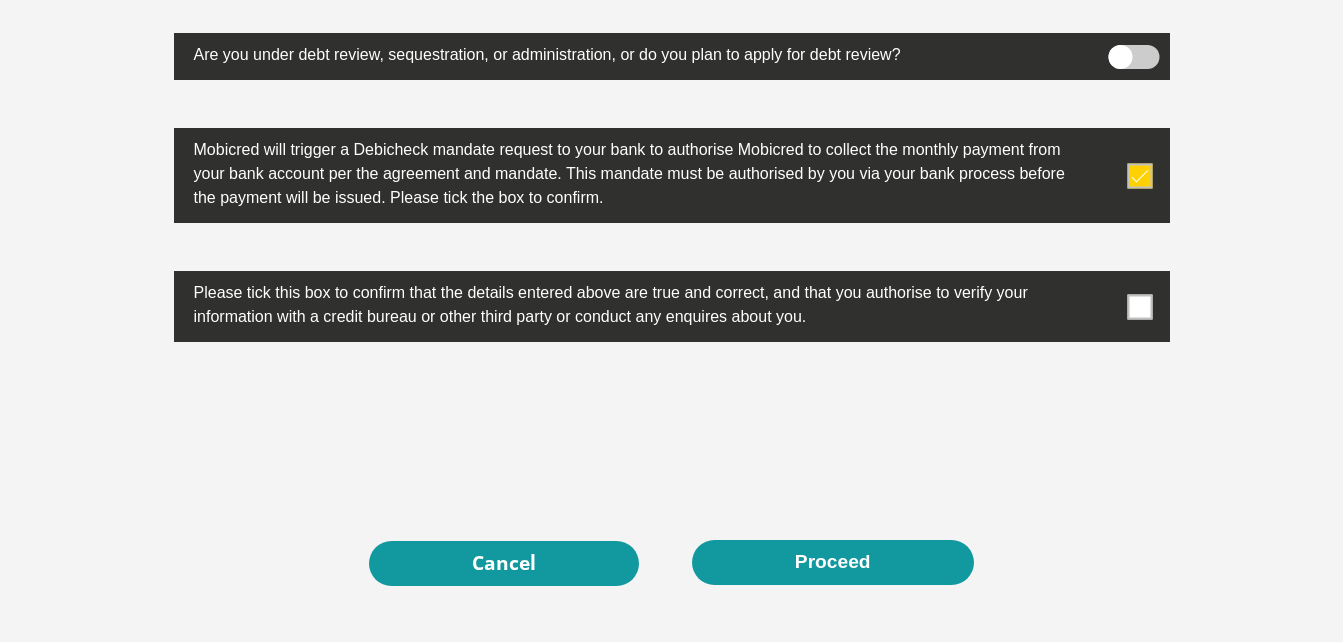 click at bounding box center [1139, 306] 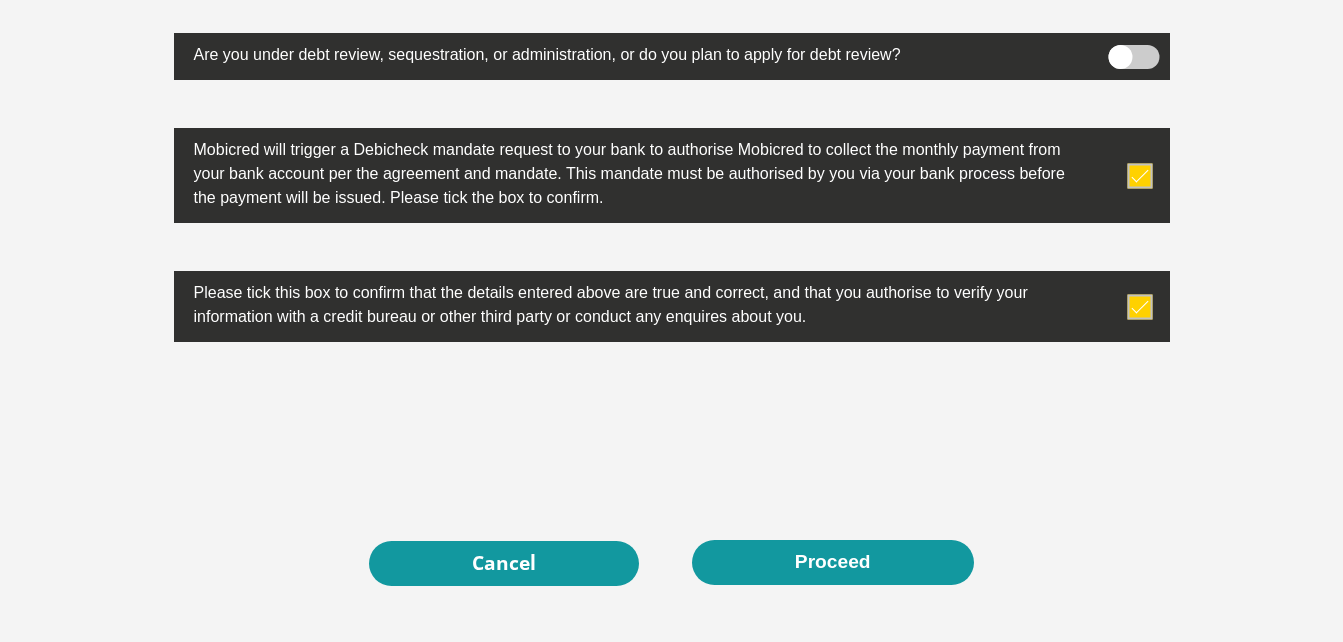 click on "Personal Details
Title
Mr
Ms
Mrs
Dr
Other
First Name
Rethabile
Surname
Ramoabi
ID Number
8707030586087
Please input valid ID number
Race
Black
Coloured
Indian
White
Other
Contact Number
0743565085
Please input valid contact number" at bounding box center (672, -2780) 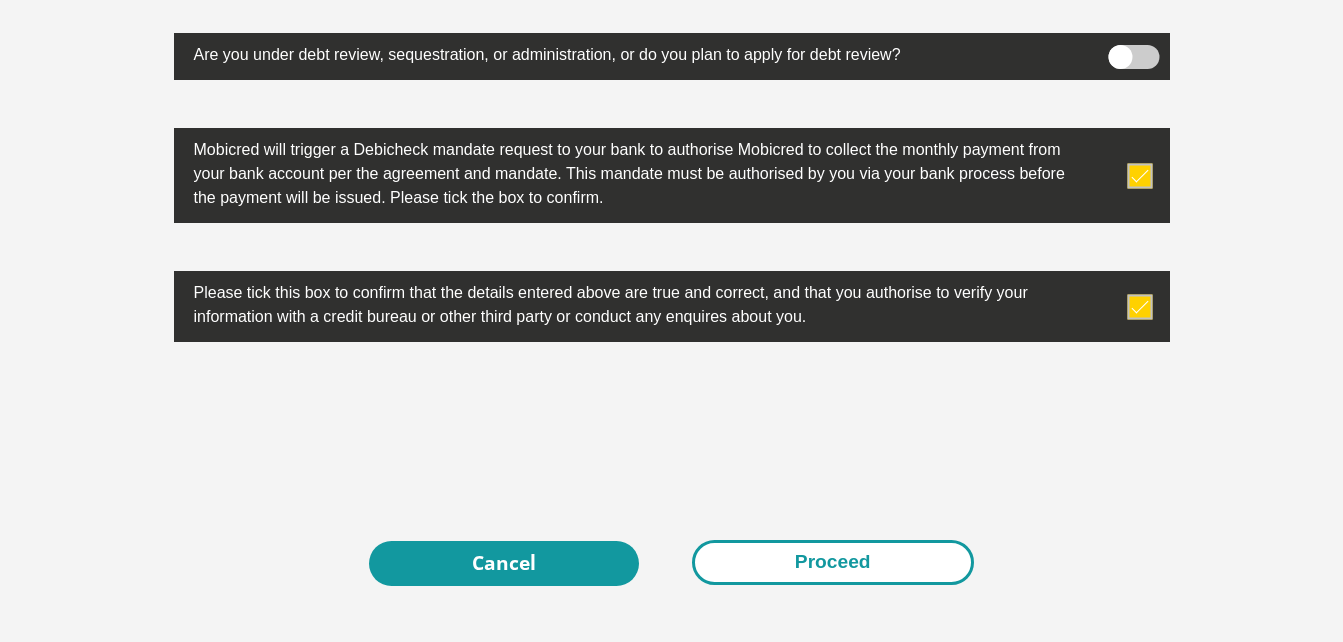 click on "Proceed" at bounding box center [833, 562] 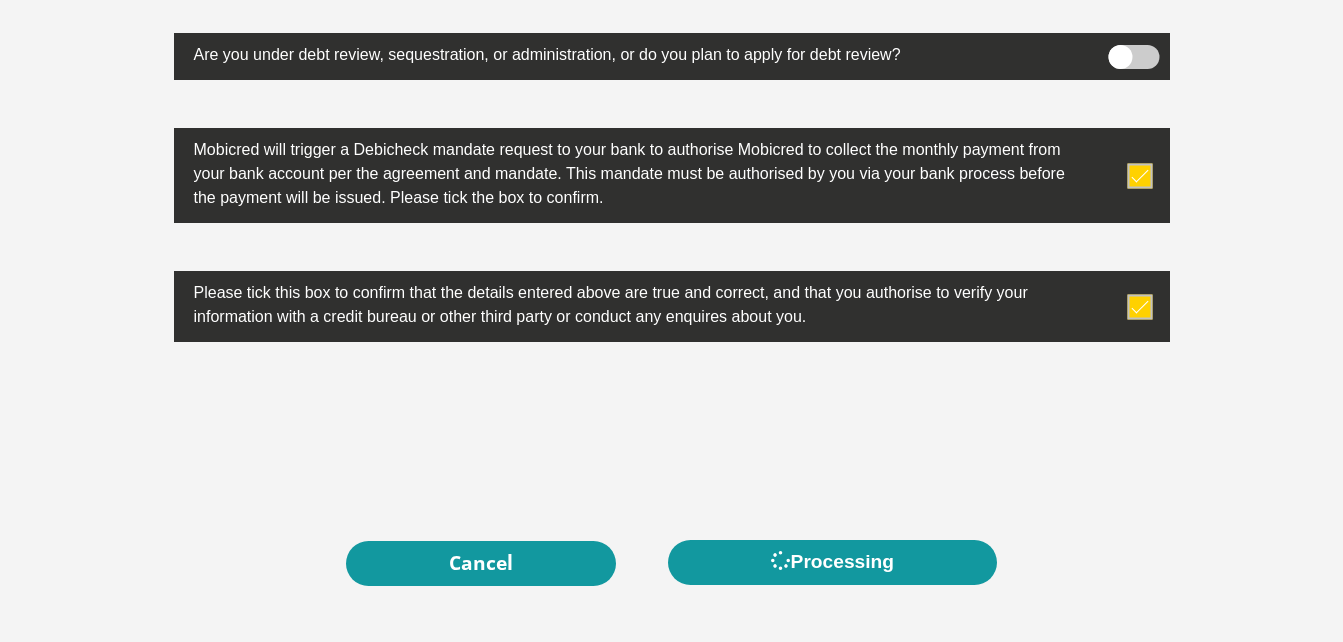 scroll, scrollTop: 0, scrollLeft: 0, axis: both 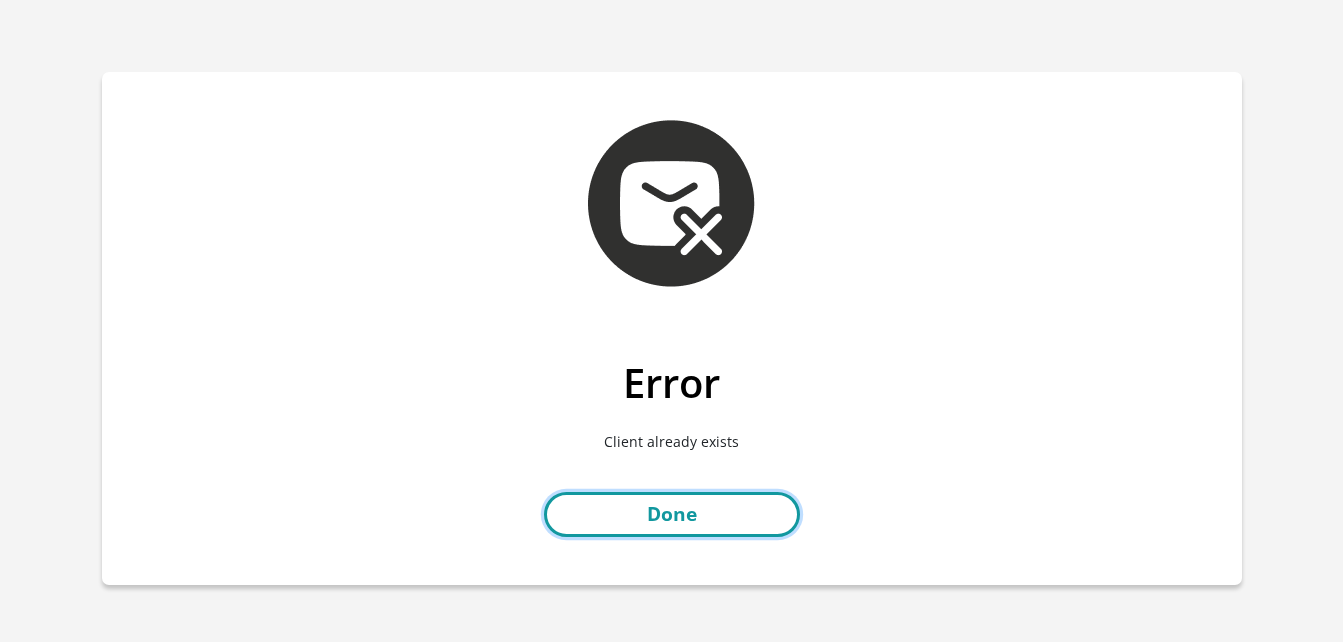 click on "Done" at bounding box center (672, 514) 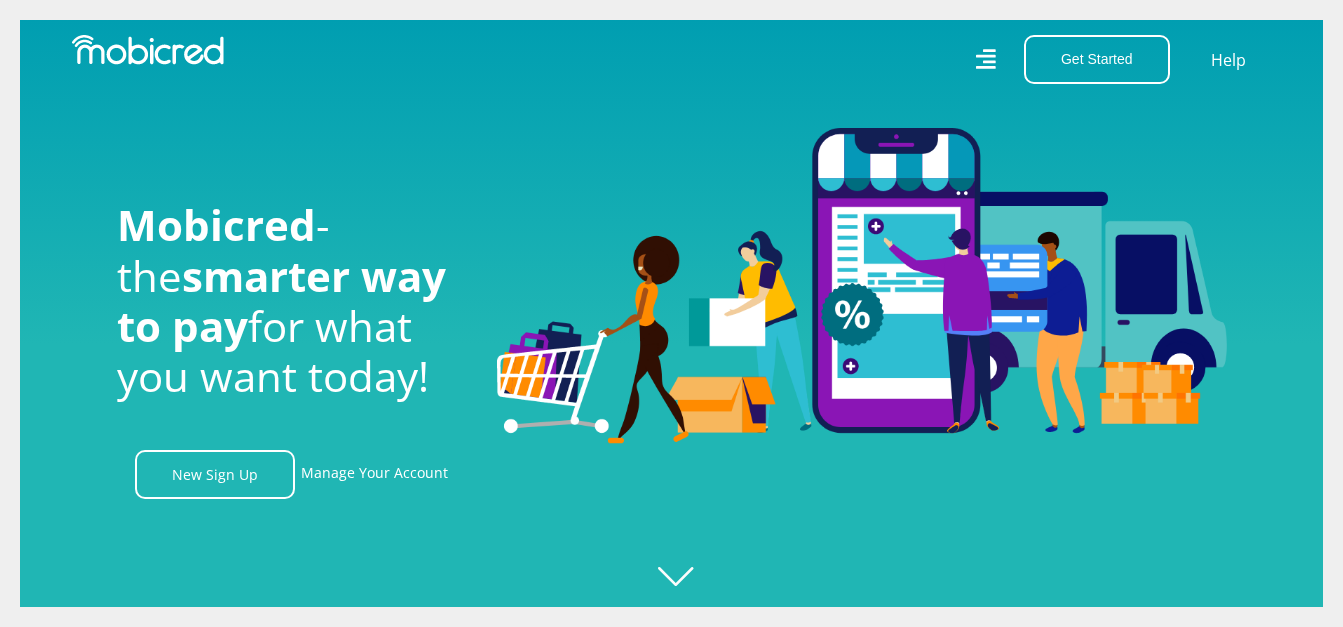 scroll, scrollTop: 0, scrollLeft: 0, axis: both 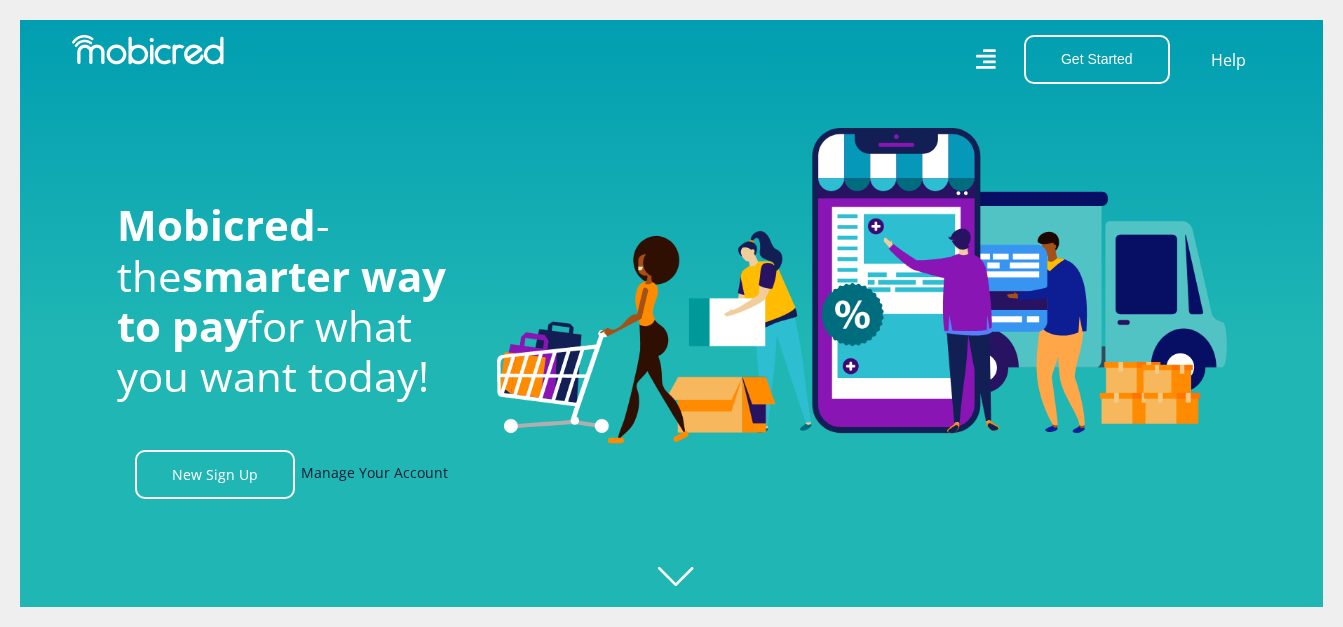 click on "Manage Your Account" at bounding box center (374, 474) 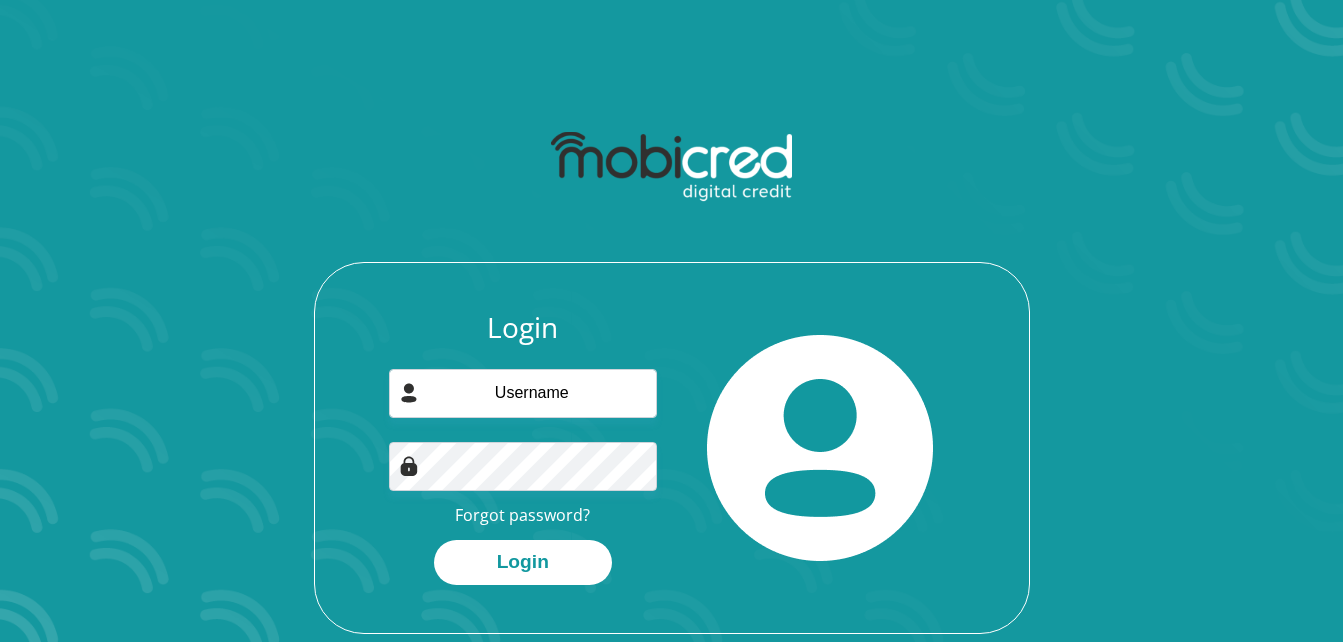 scroll, scrollTop: 0, scrollLeft: 0, axis: both 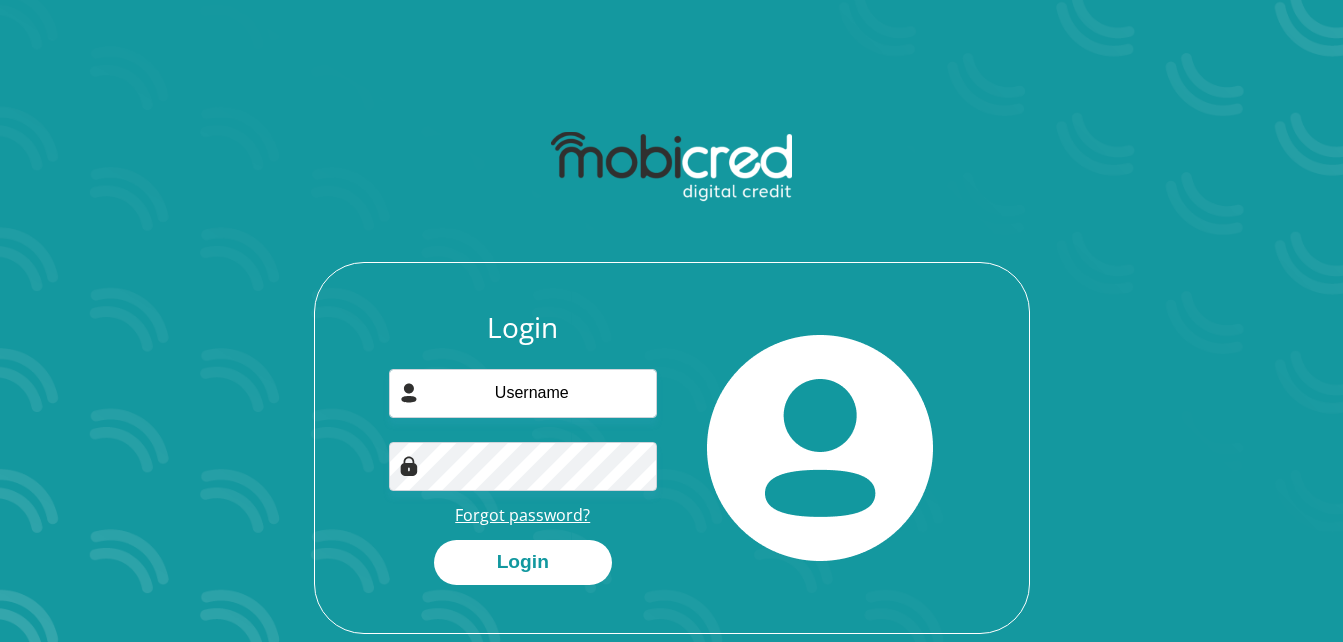 click on "Forgot password?" at bounding box center (522, 515) 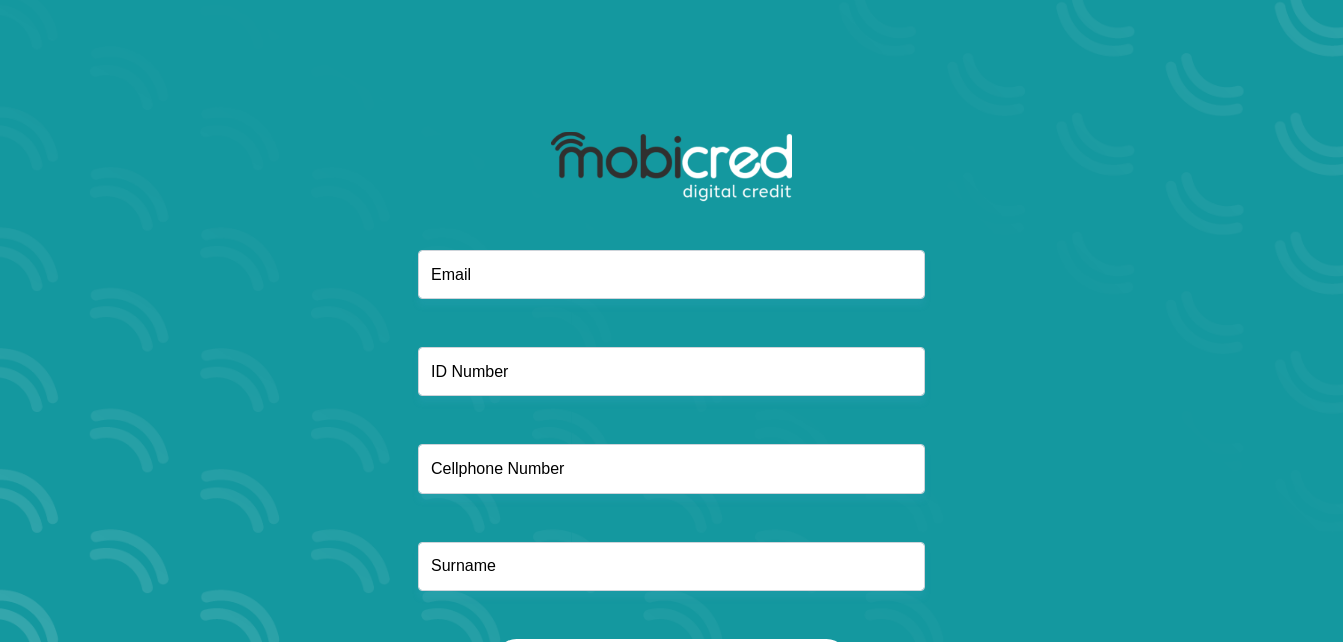 scroll, scrollTop: 0, scrollLeft: 0, axis: both 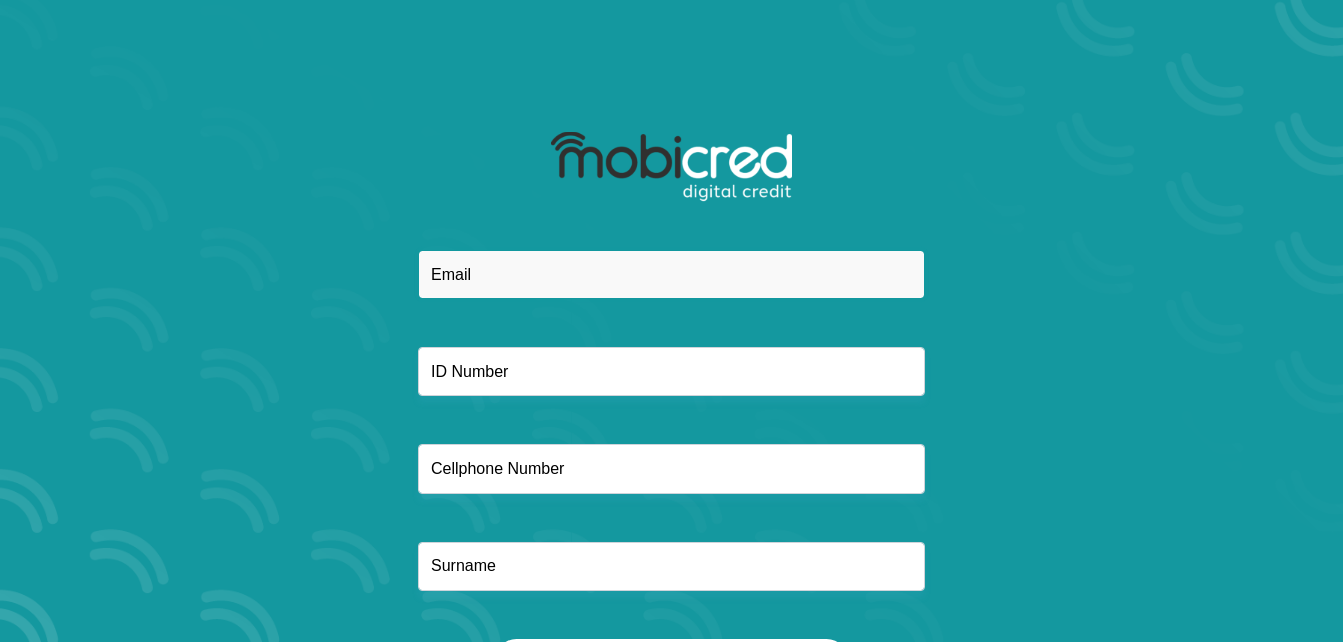 click at bounding box center (671, 274) 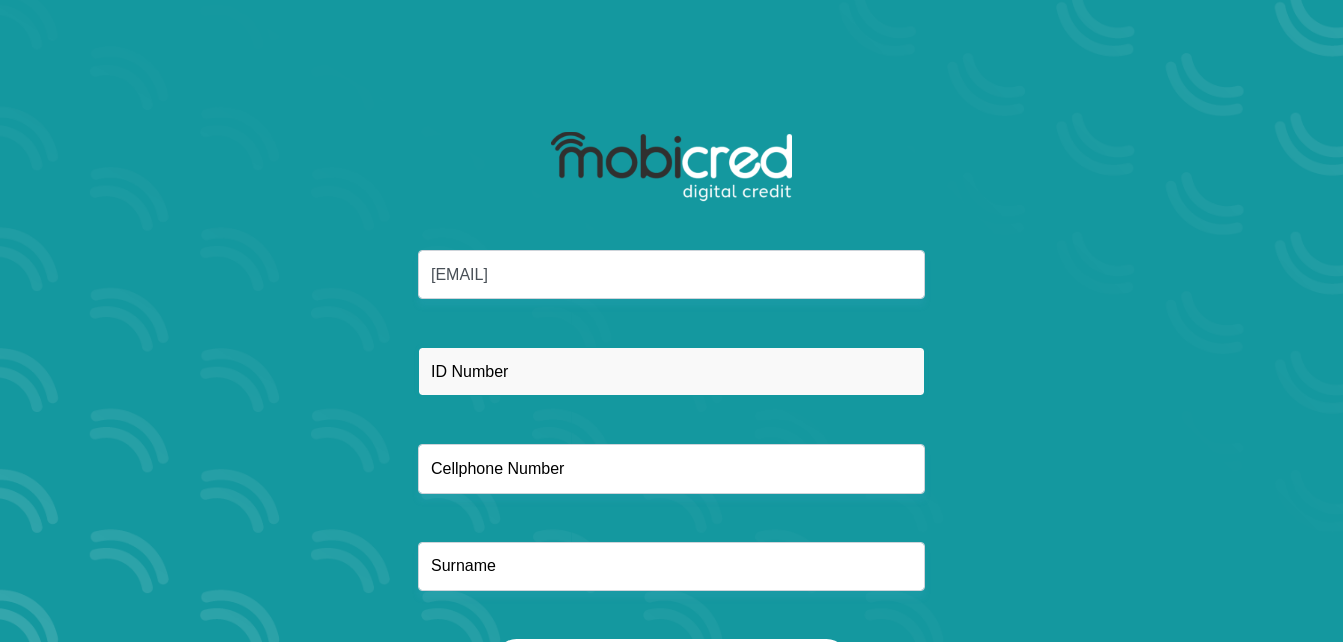 type on "[PHONE]" 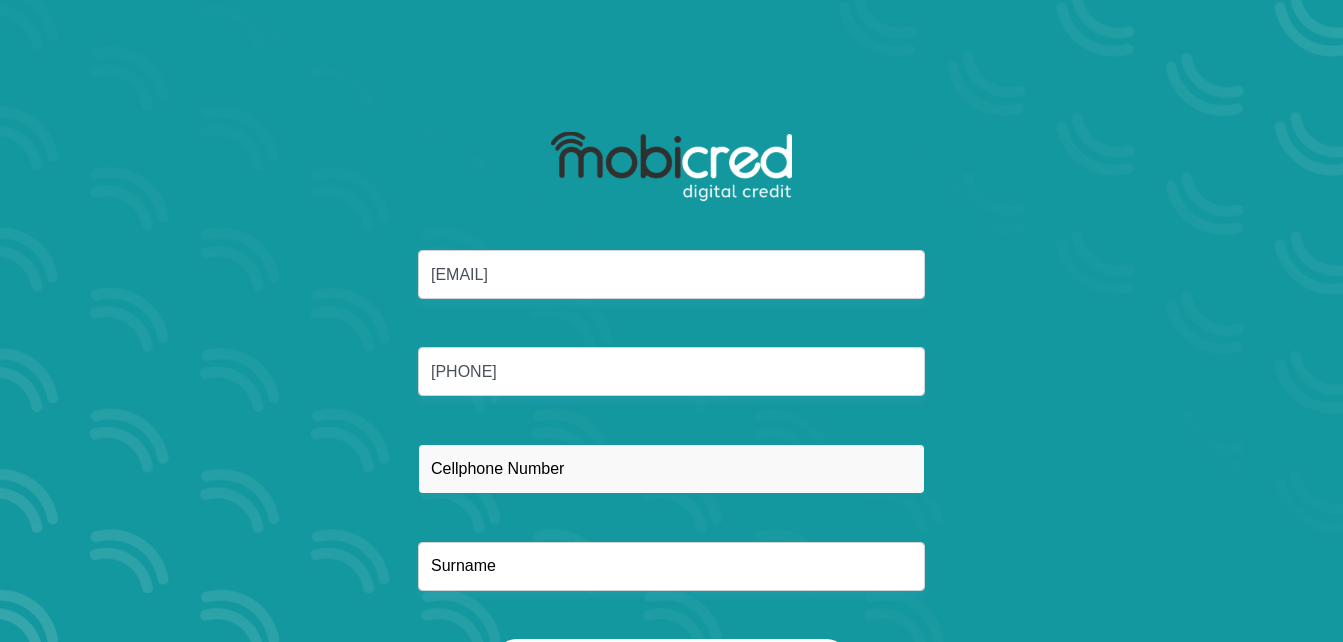 type on "[PHONE]" 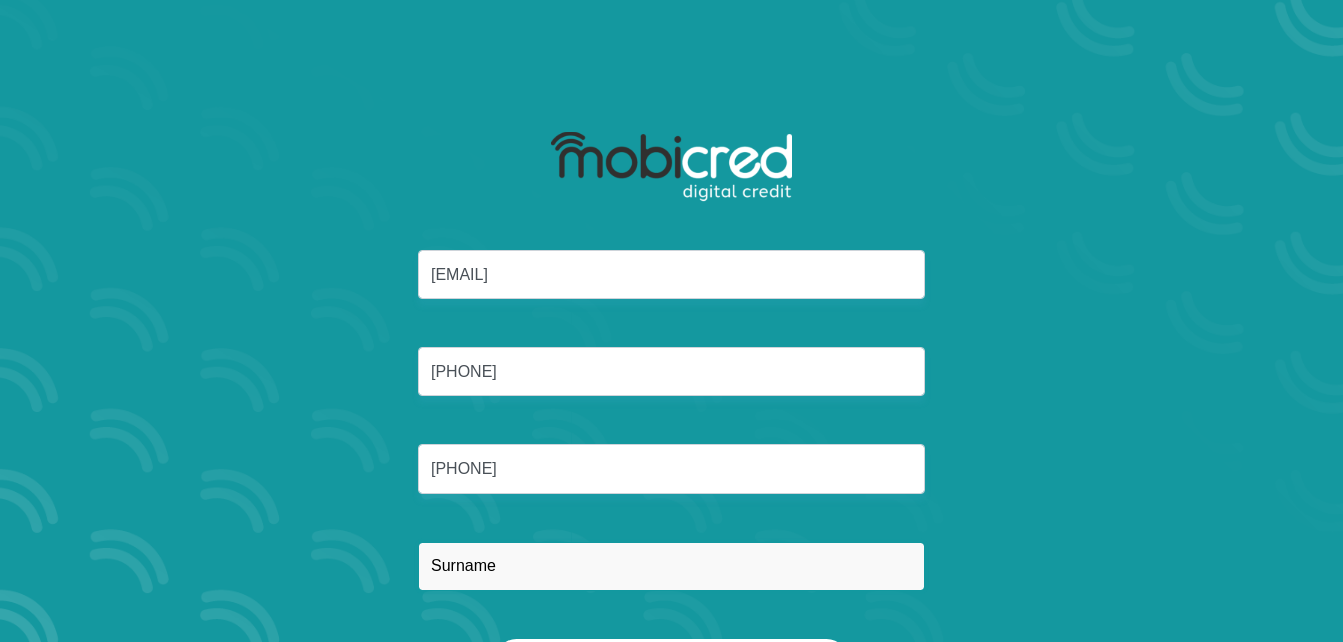 type on "[LAST]" 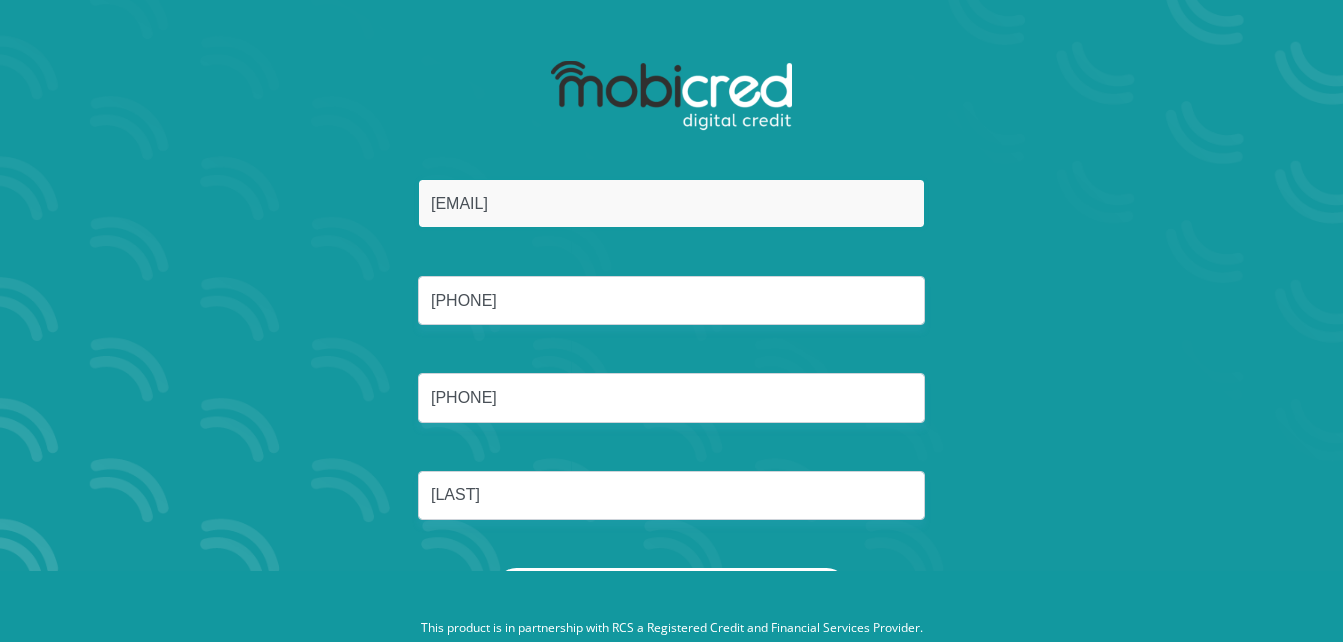 scroll, scrollTop: 114, scrollLeft: 0, axis: vertical 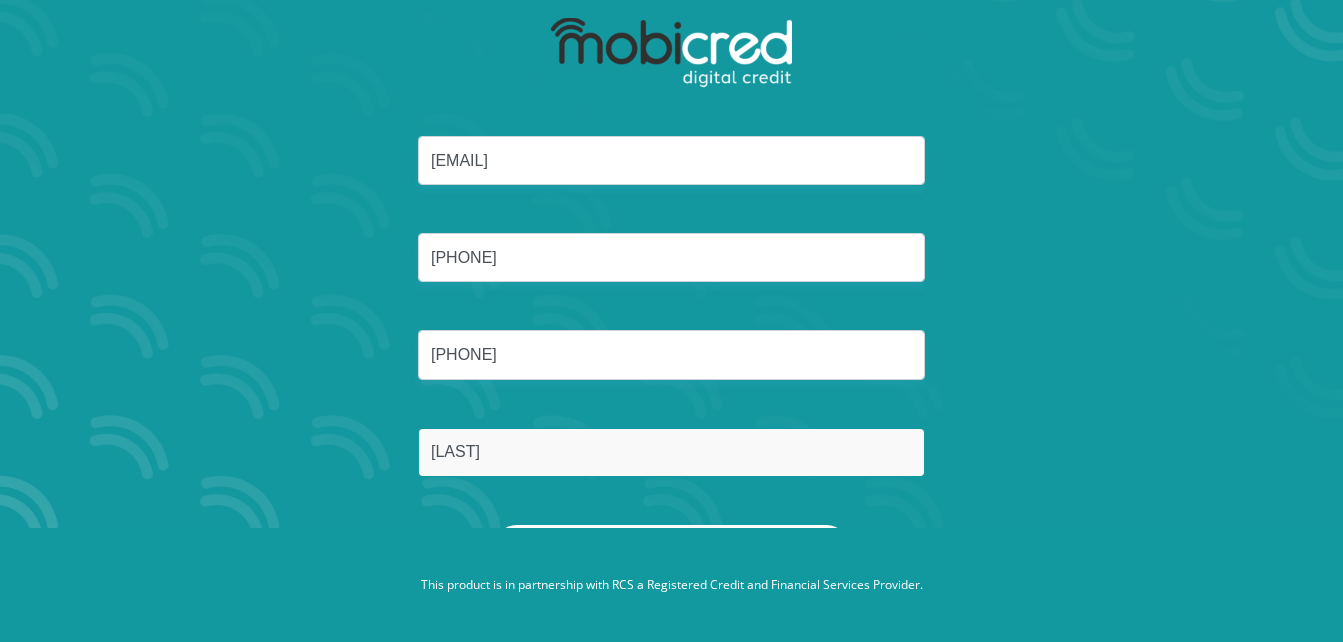 drag, startPoint x: 879, startPoint y: 469, endPoint x: 872, endPoint y: 521, distance: 52.46904 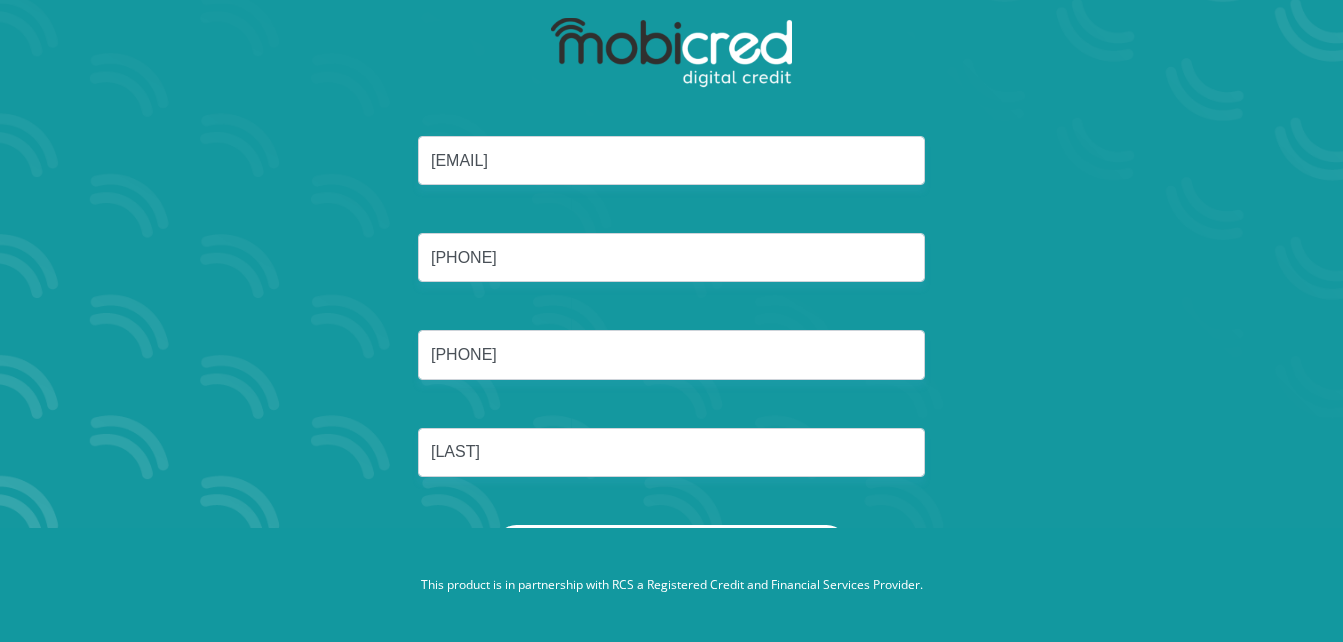 click on "This product is in partnership with RCS a Registered Credit and Financial Services Provider." at bounding box center [671, 585] 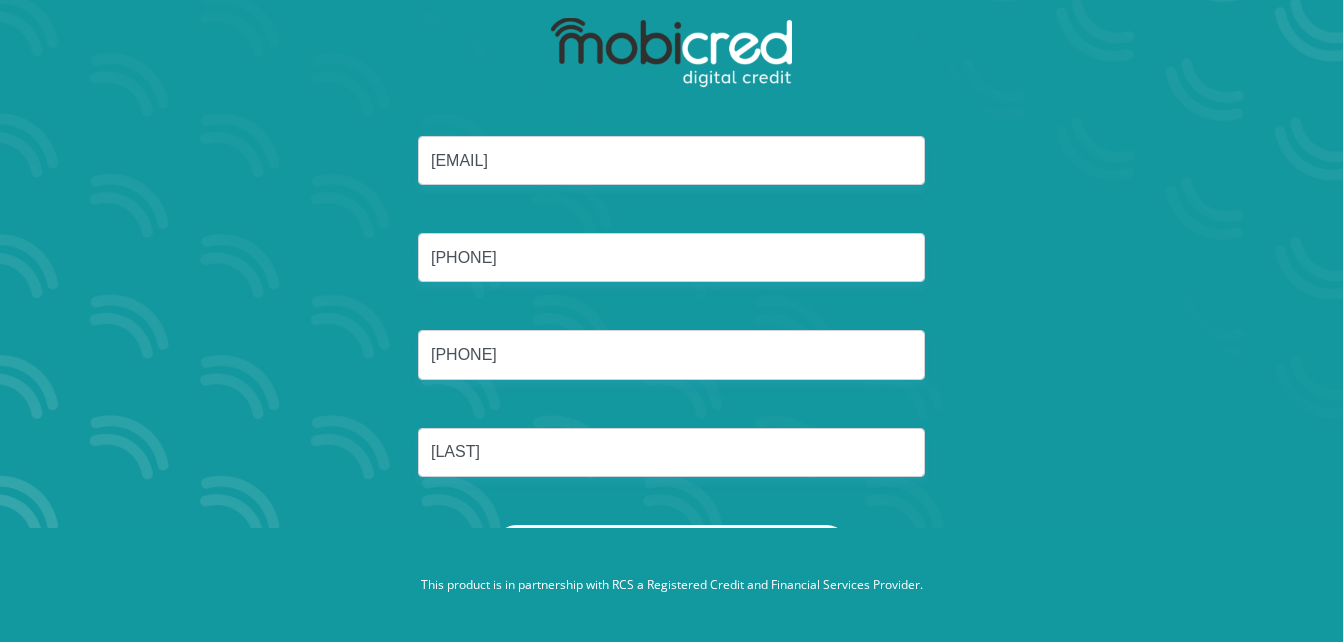 click on "Reset Password" at bounding box center (671, 547) 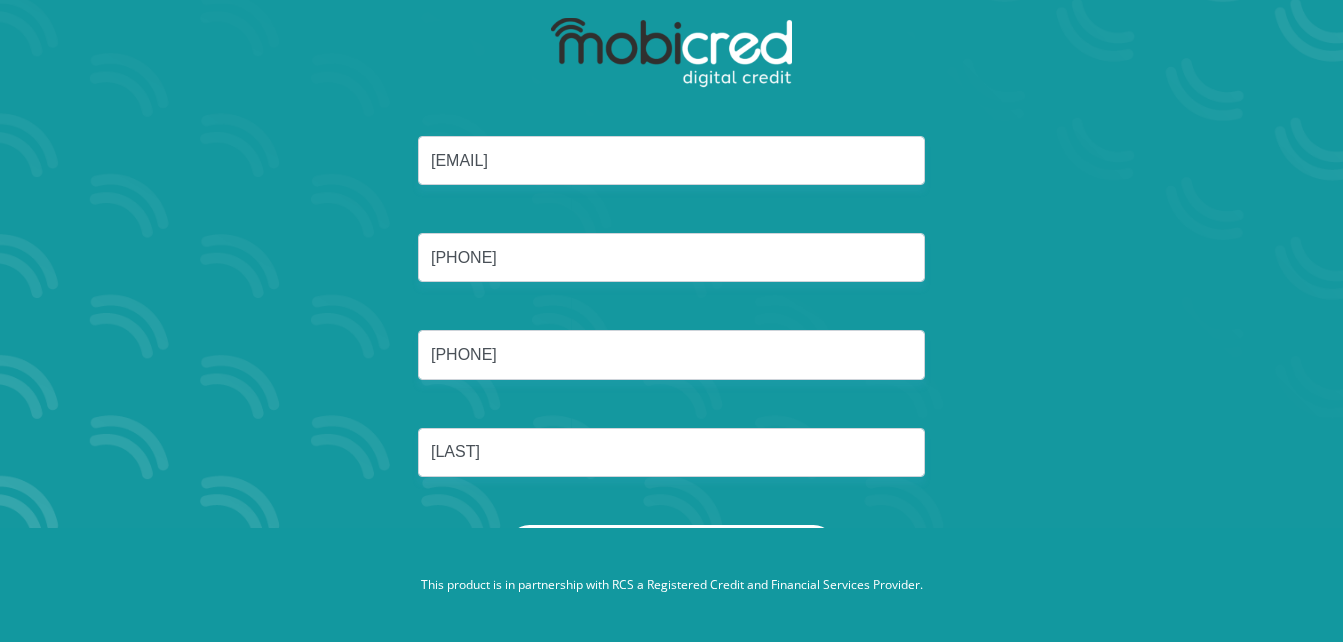scroll, scrollTop: 0, scrollLeft: 0, axis: both 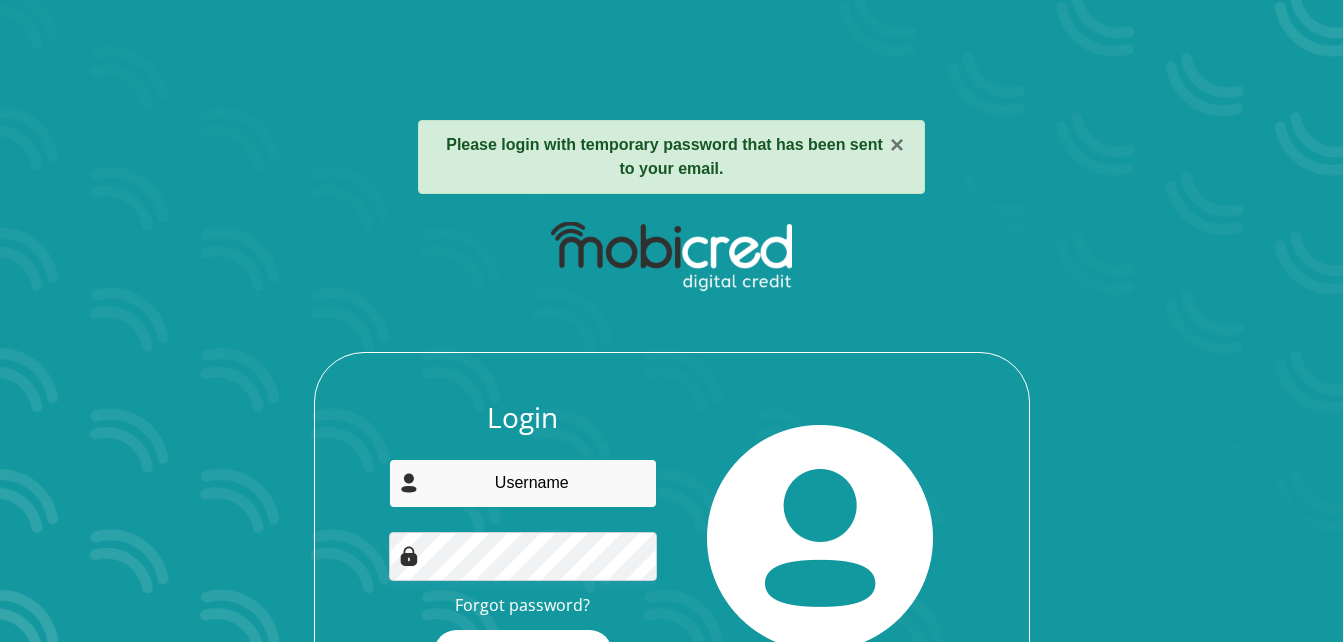 click at bounding box center [523, 483] 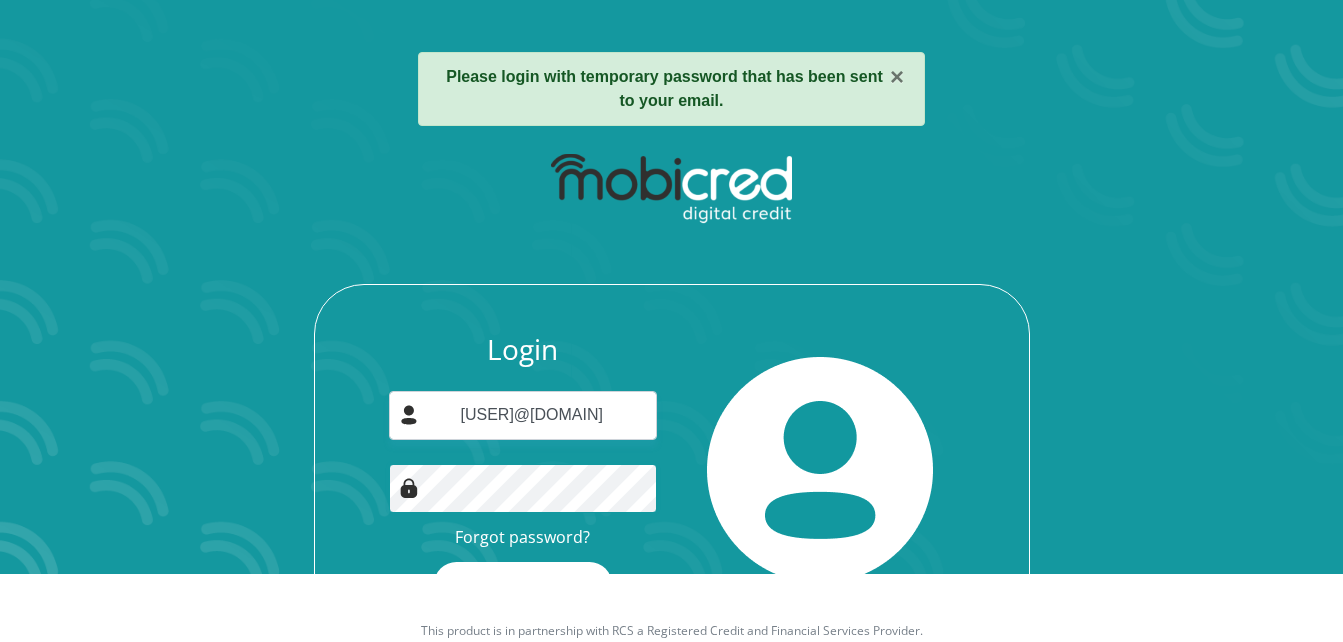 scroll, scrollTop: 117, scrollLeft: 0, axis: vertical 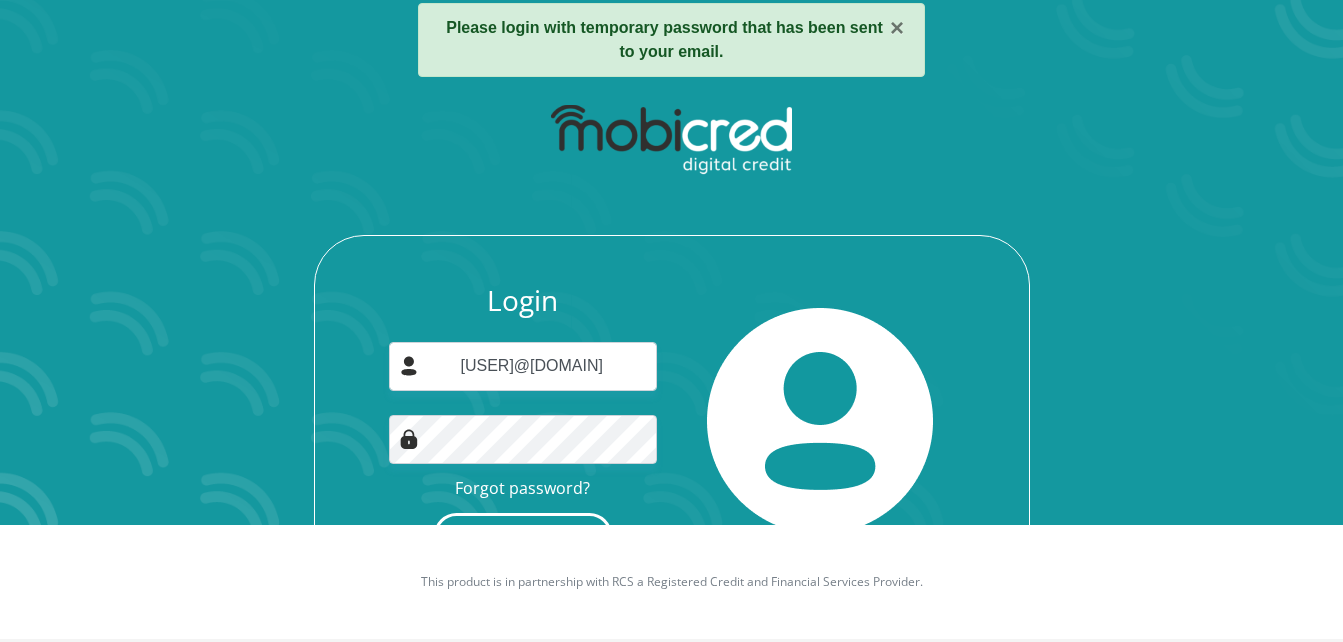 click on "Login" at bounding box center [523, 535] 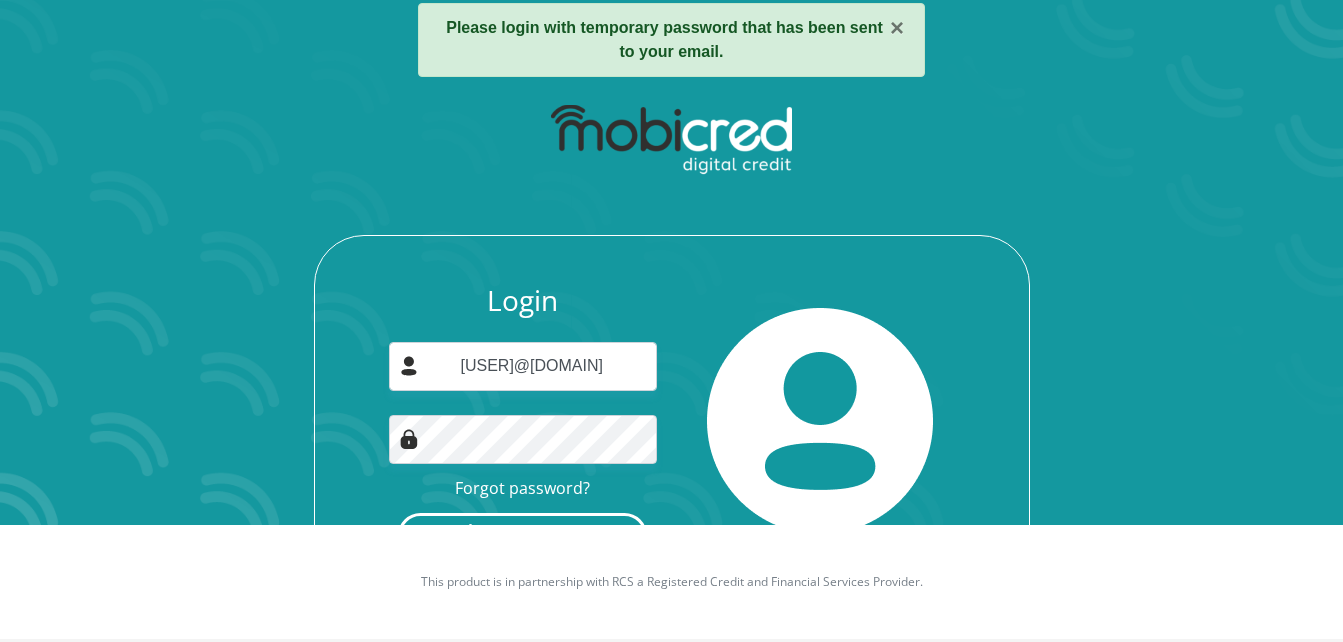 scroll, scrollTop: 0, scrollLeft: 0, axis: both 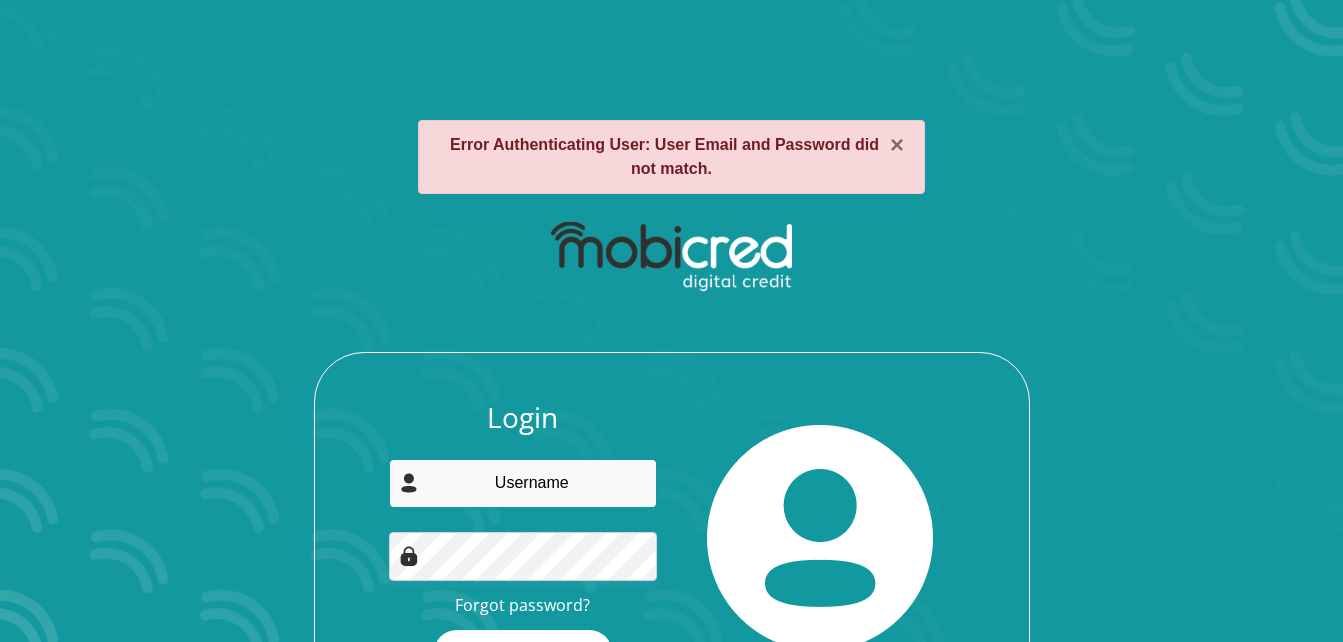 click at bounding box center (523, 483) 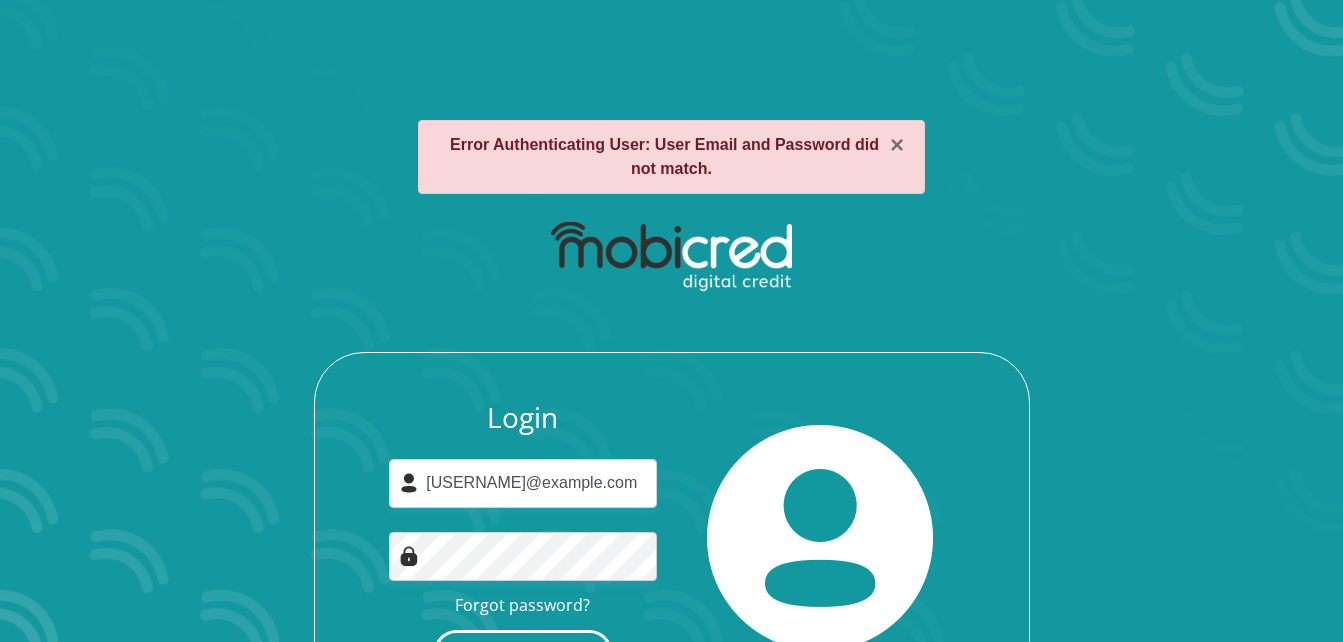 click on "Login" at bounding box center (523, 652) 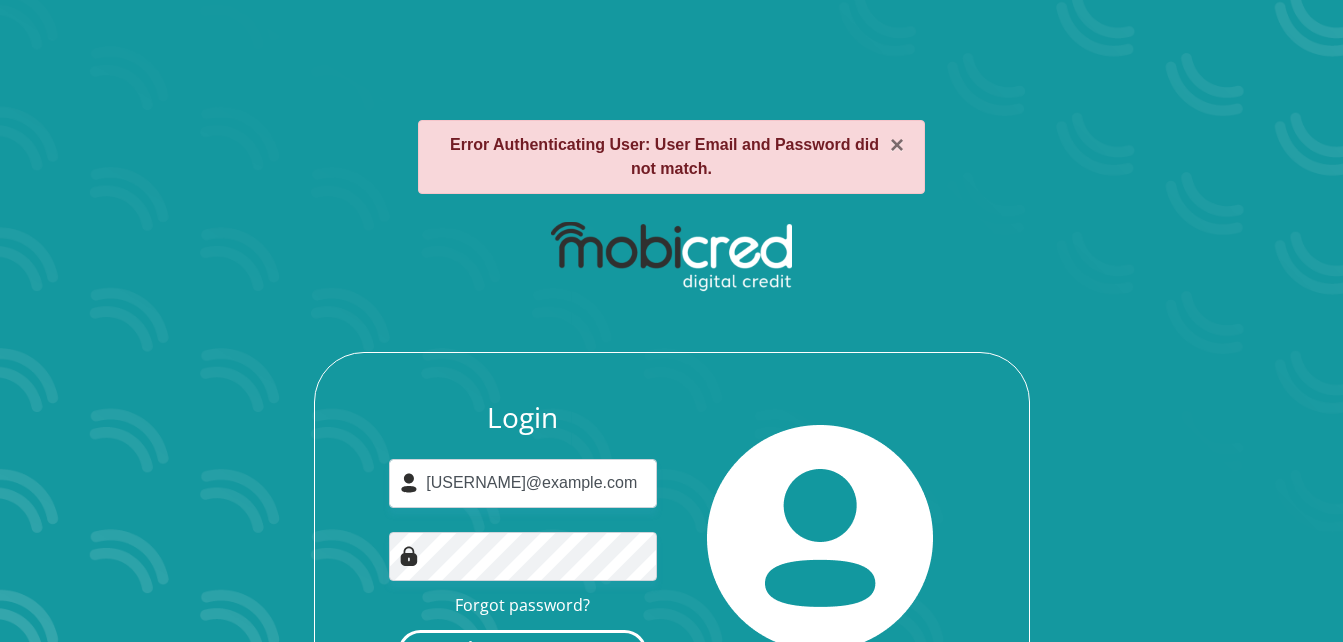 scroll, scrollTop: 0, scrollLeft: 0, axis: both 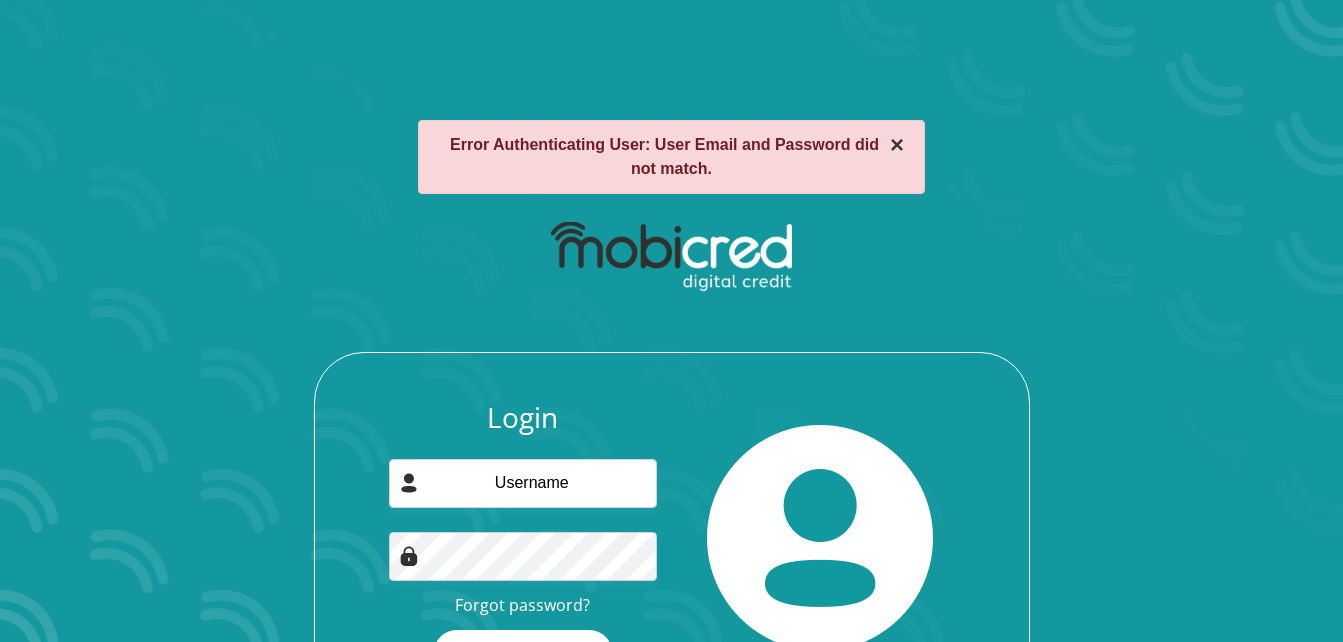 click on "×" at bounding box center [897, 145] 